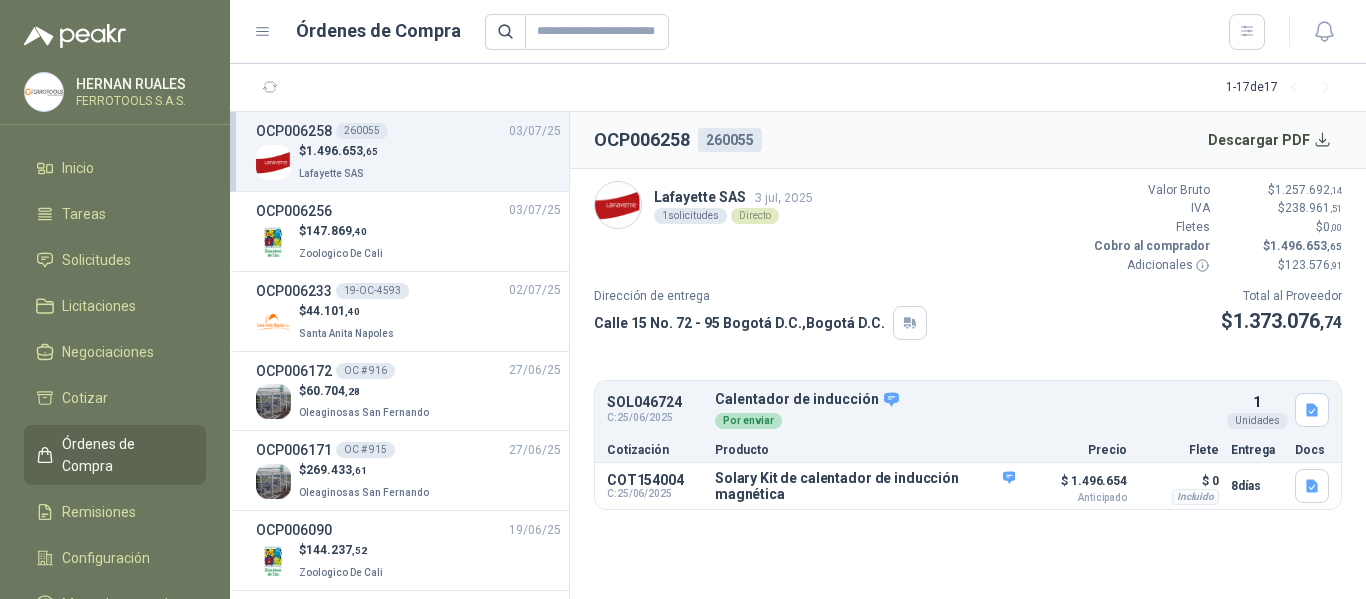 scroll, scrollTop: 0, scrollLeft: 0, axis: both 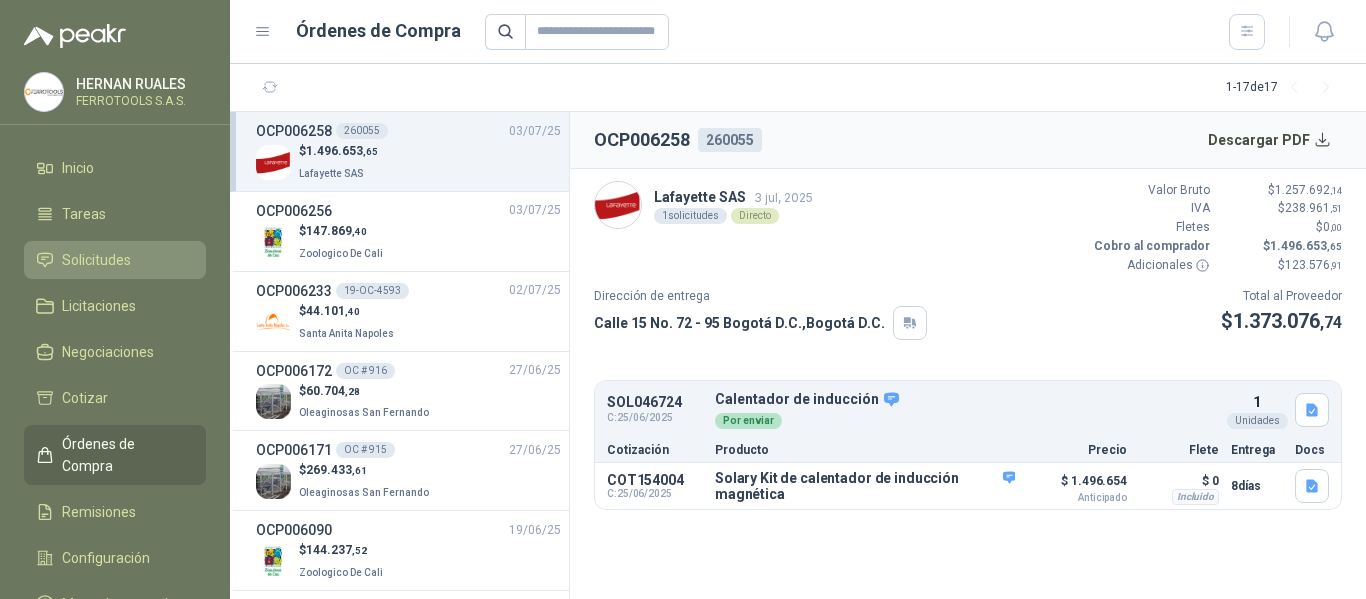 click on "Solicitudes" at bounding box center (96, 260) 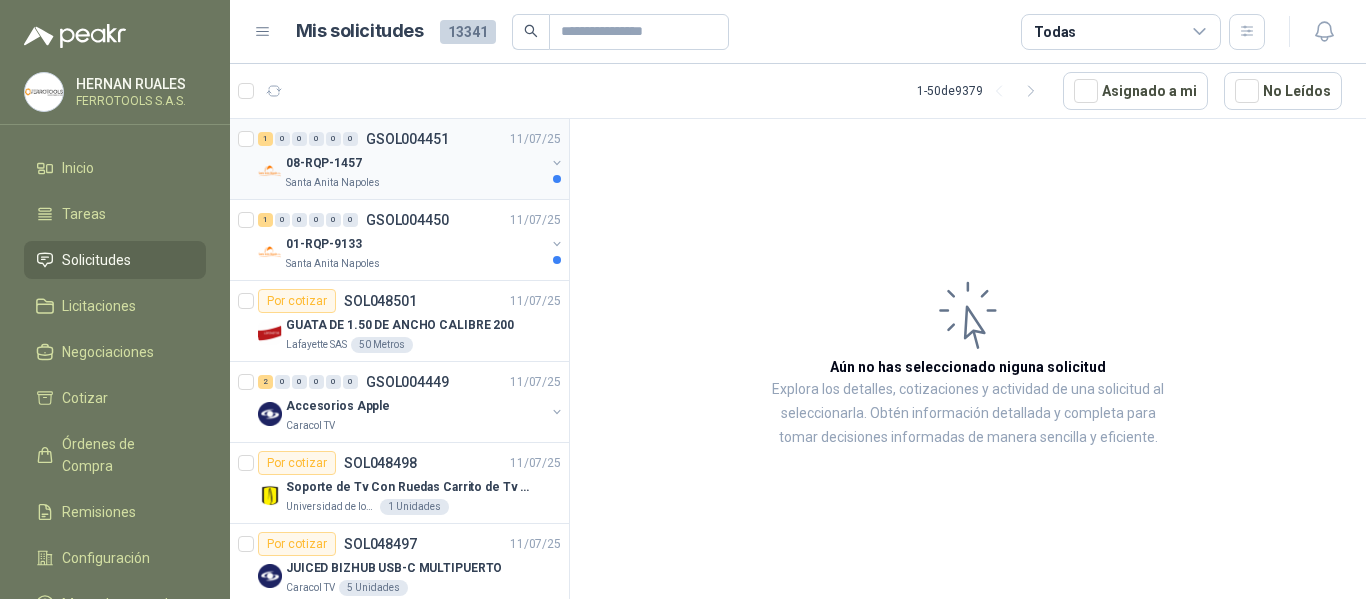 click on "Santa Anita Napoles" at bounding box center [415, 183] 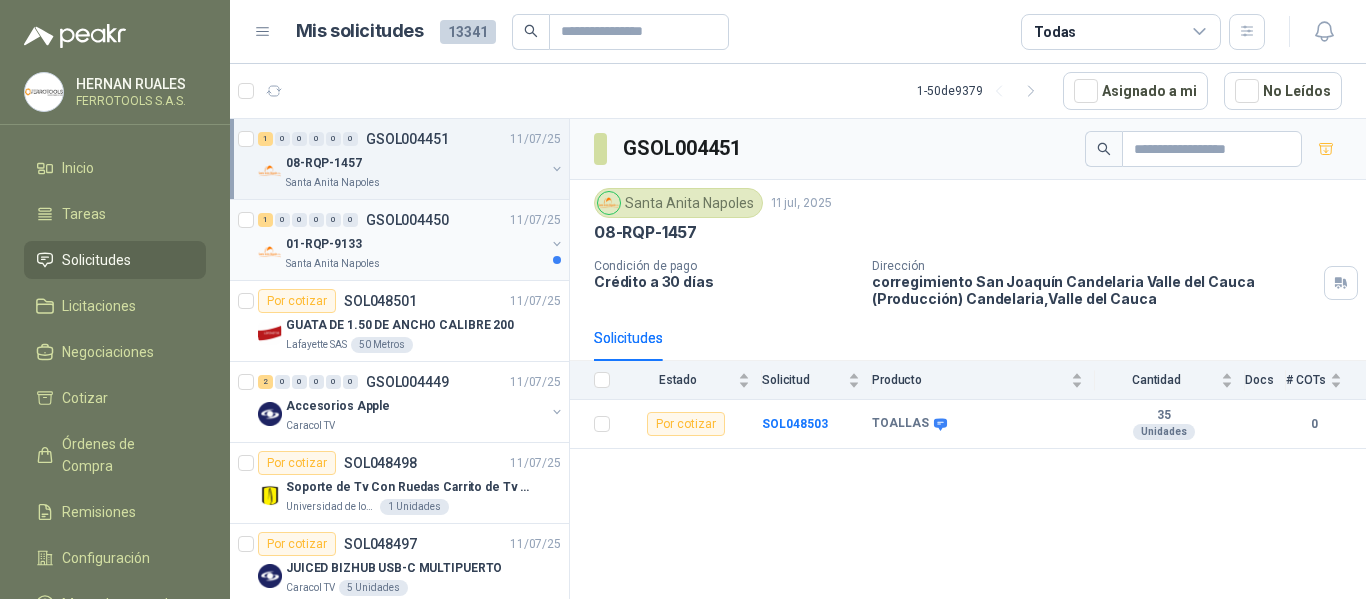 click on "Santa Anita Napoles" at bounding box center [415, 264] 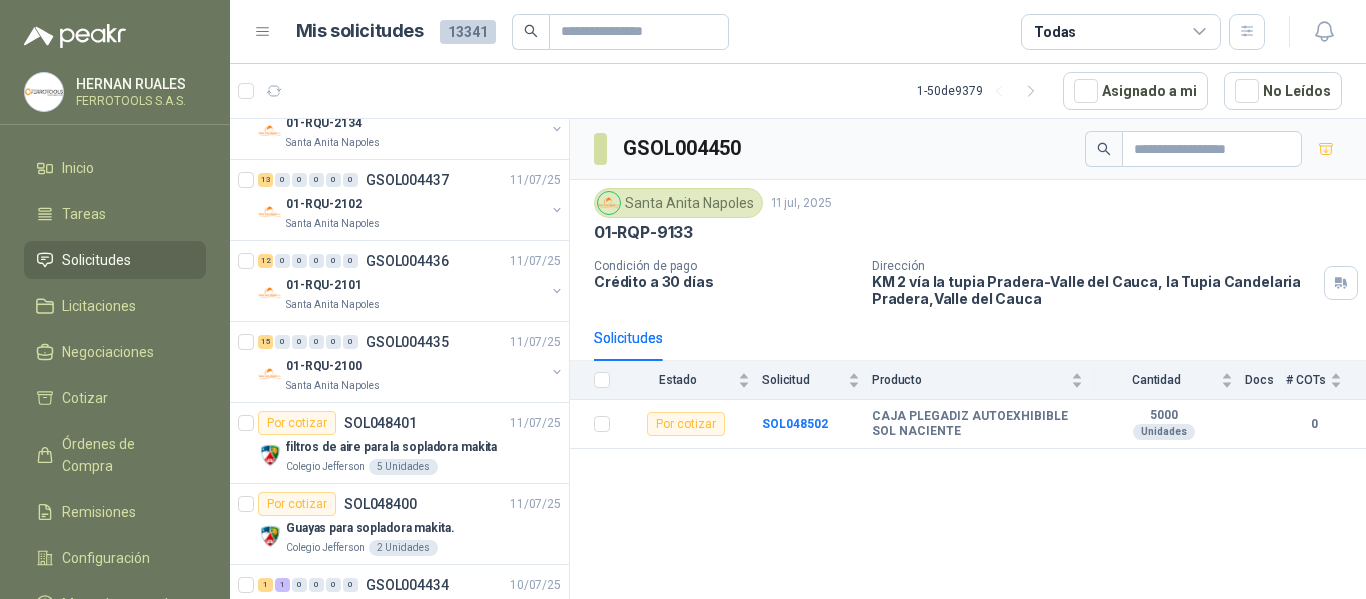 scroll, scrollTop: 1400, scrollLeft: 0, axis: vertical 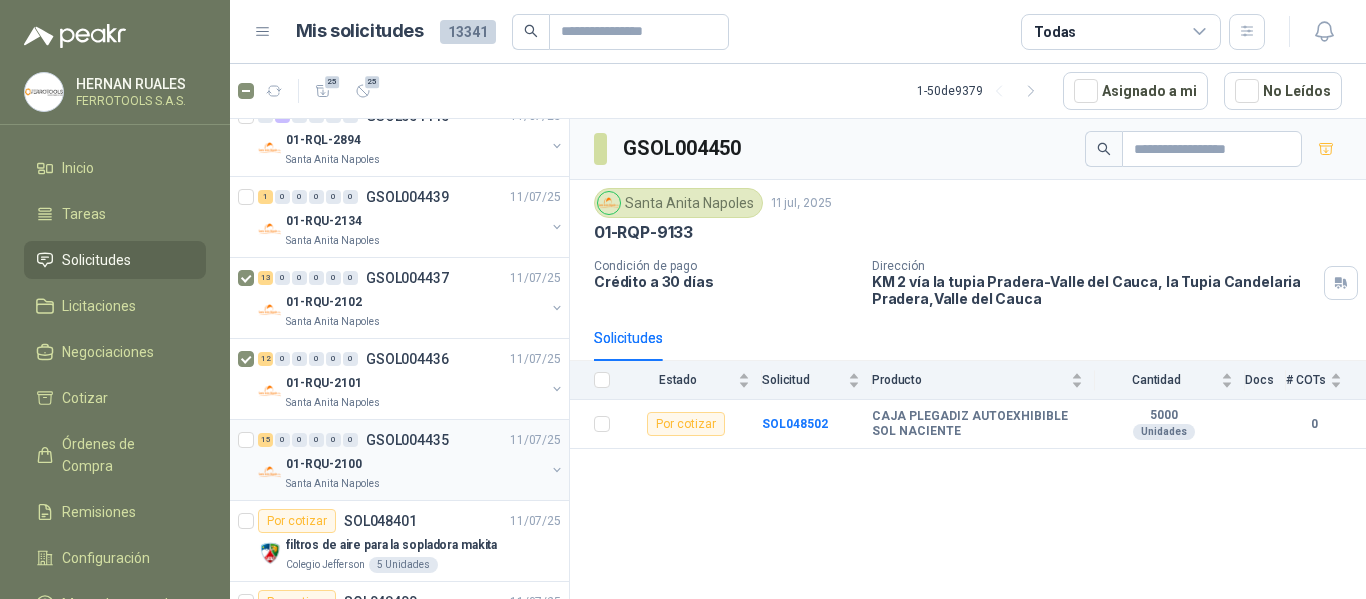 click on "15   0   0   0   0   0   GSOL004435 11/07/25   01-RQU-2100 Santa Anita Napoles" at bounding box center [399, 460] 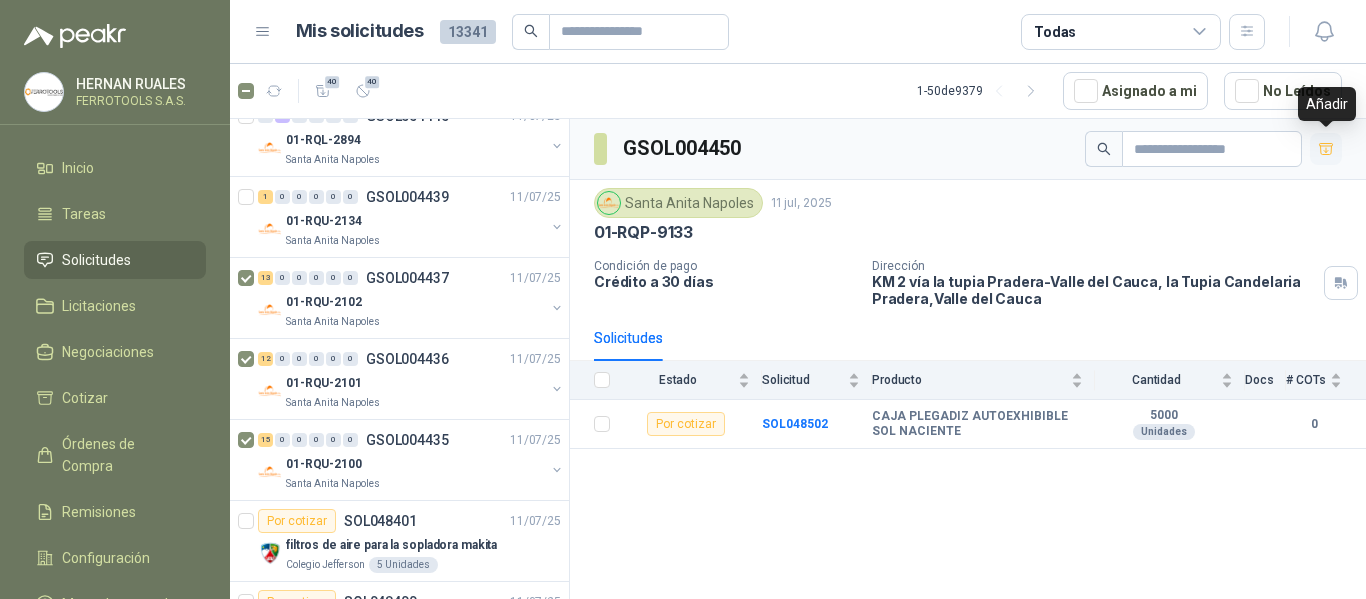 click at bounding box center [1326, 149] 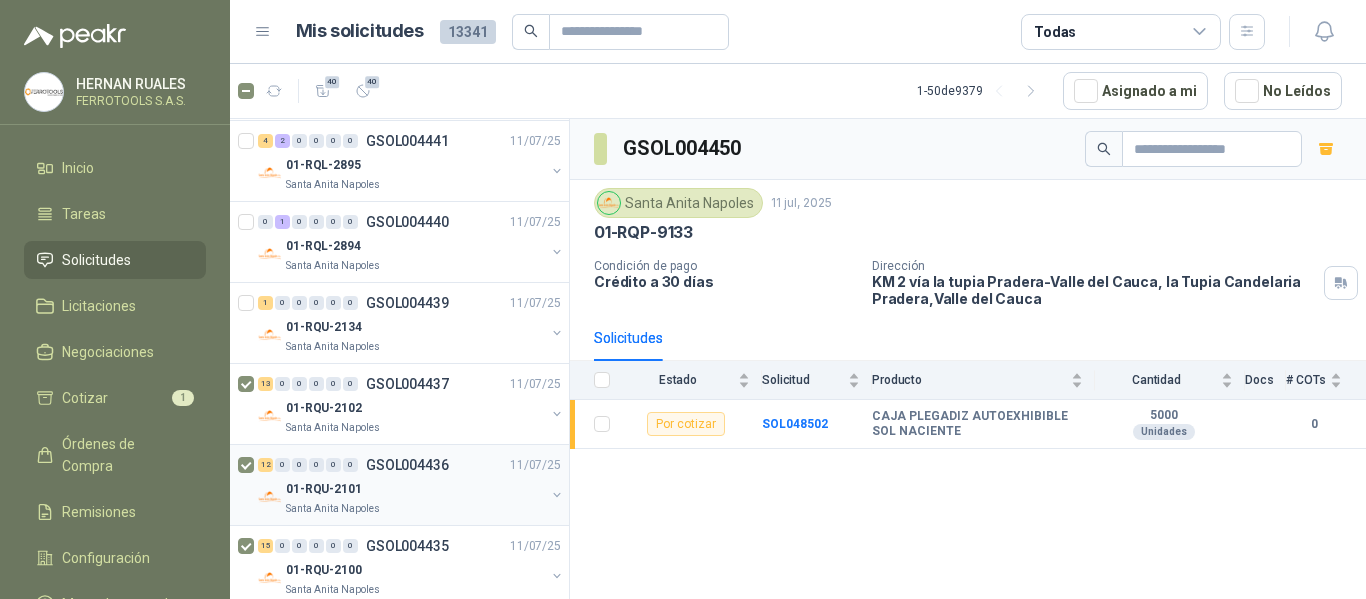 scroll, scrollTop: 1100, scrollLeft: 0, axis: vertical 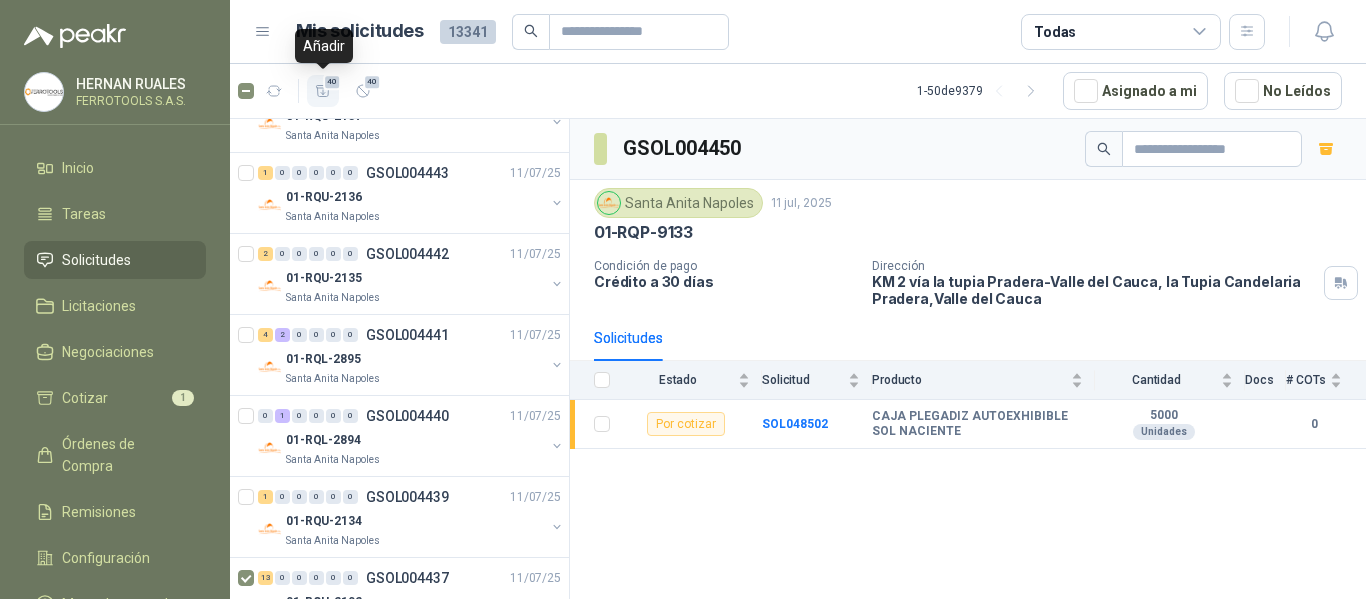 click 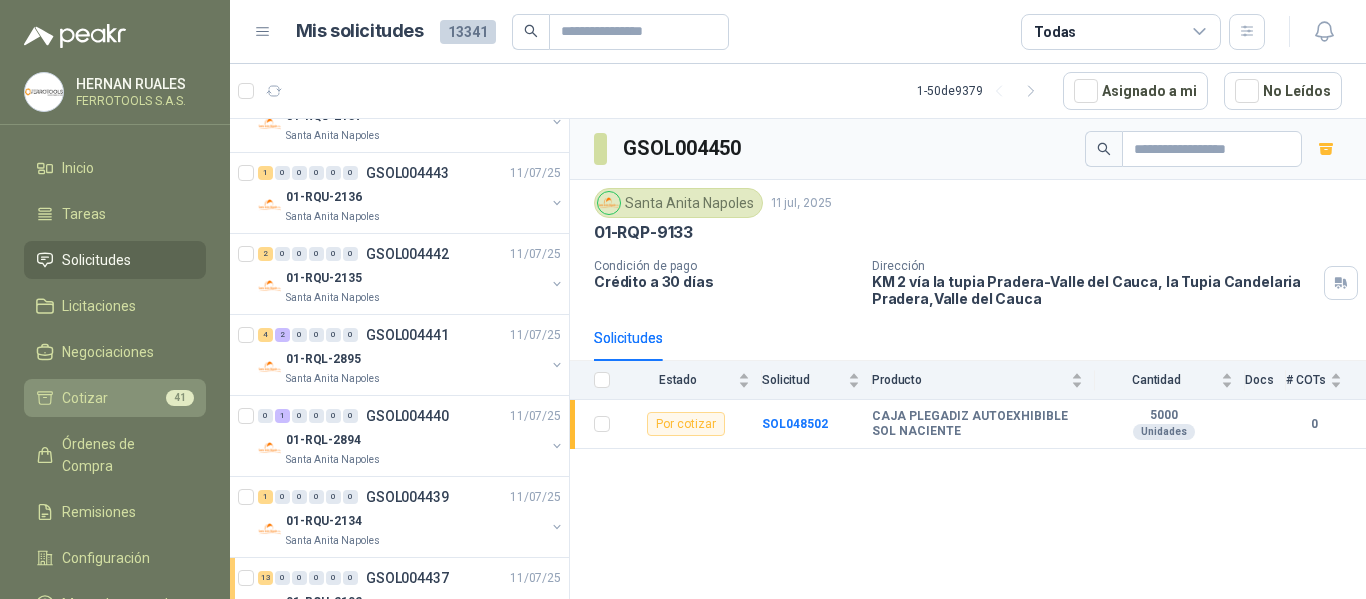 click on "Cotizar 41" at bounding box center (115, 398) 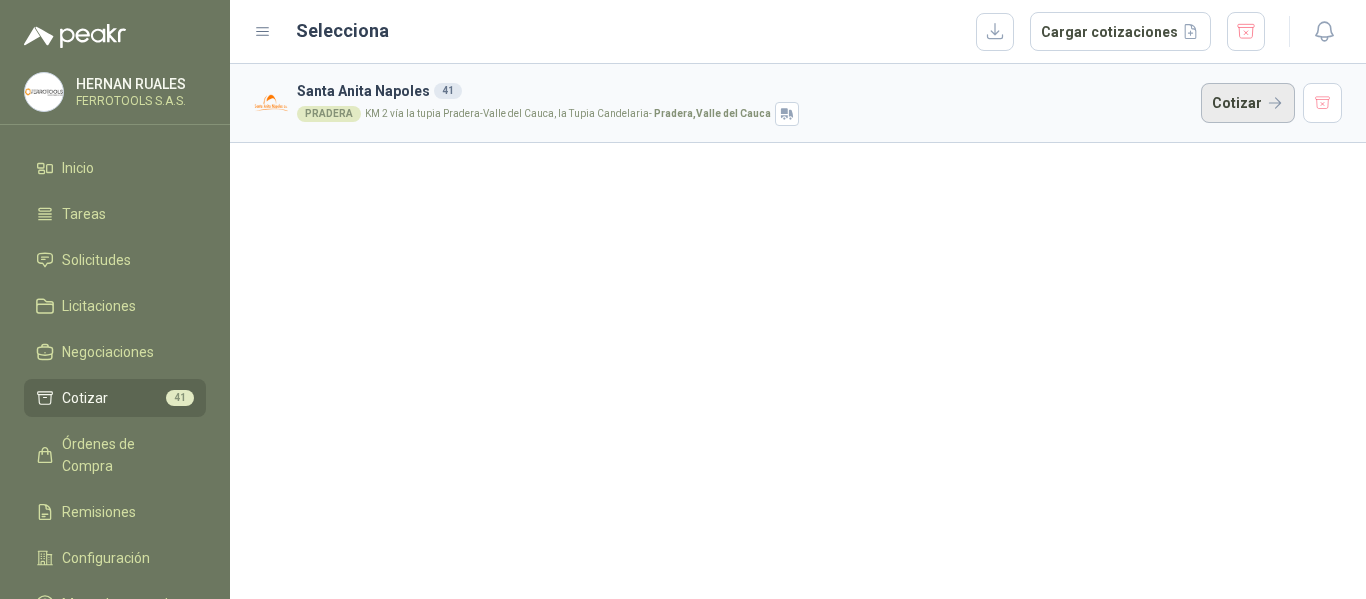 click on "Cotizar" at bounding box center [1248, 103] 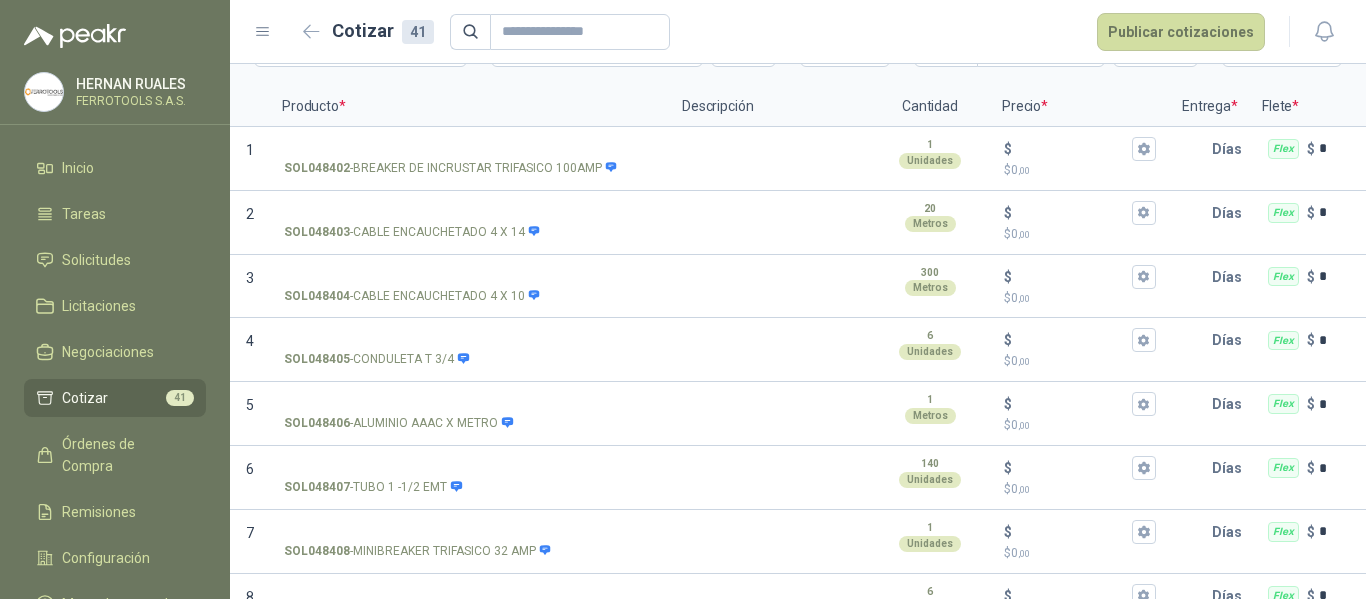 scroll, scrollTop: 0, scrollLeft: 0, axis: both 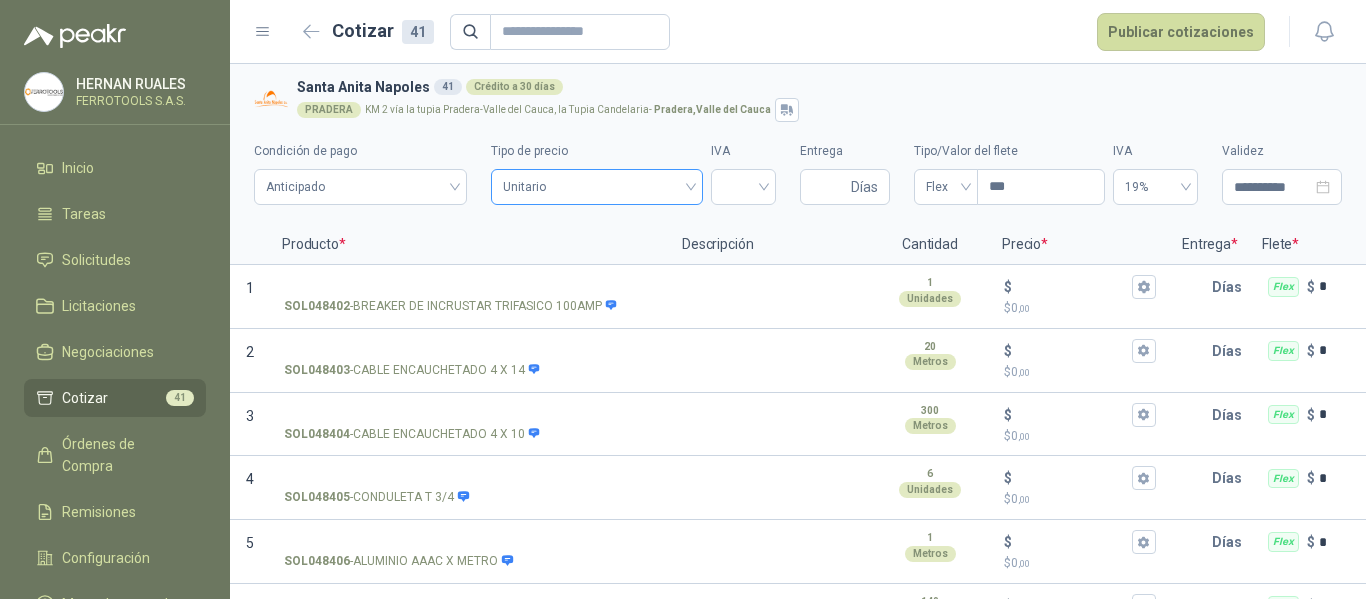 click on "Unitario" at bounding box center (596, 187) 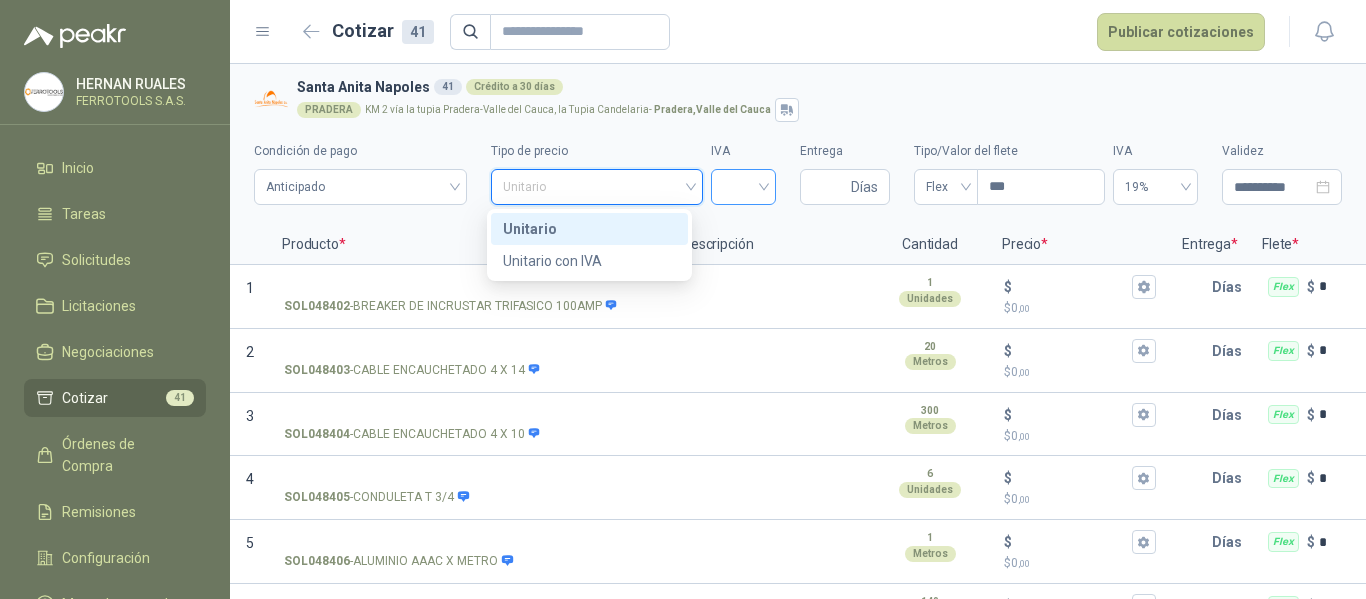 click at bounding box center [743, 187] 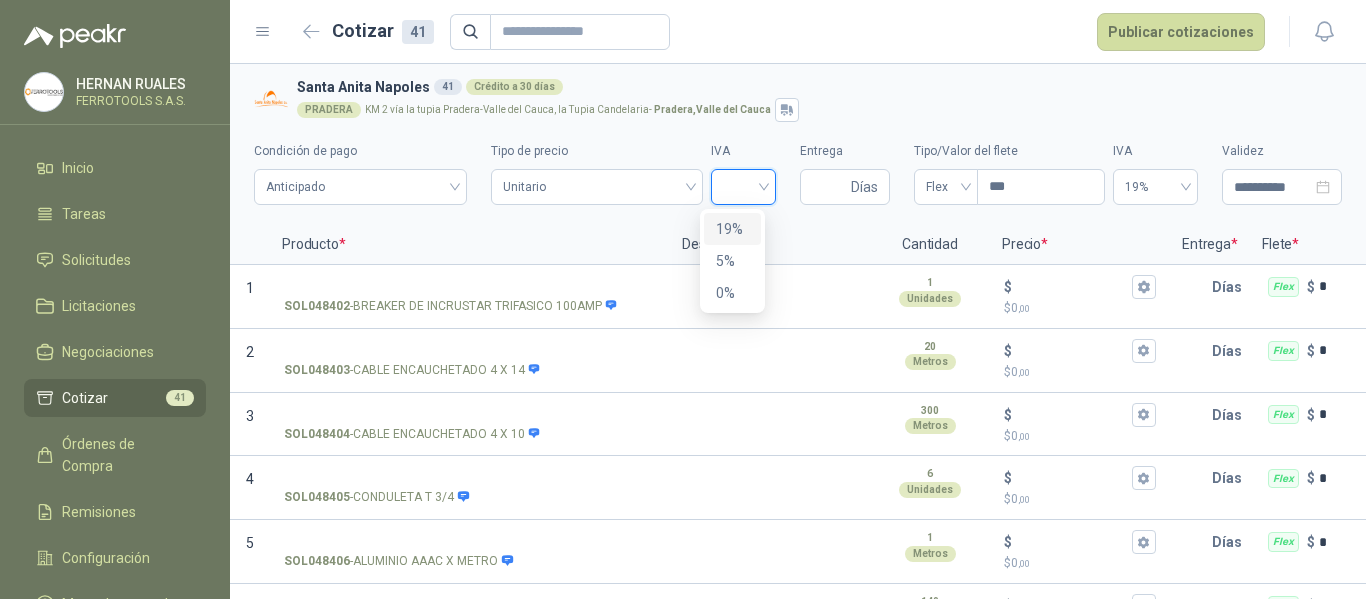 click on "19%" at bounding box center (732, 229) 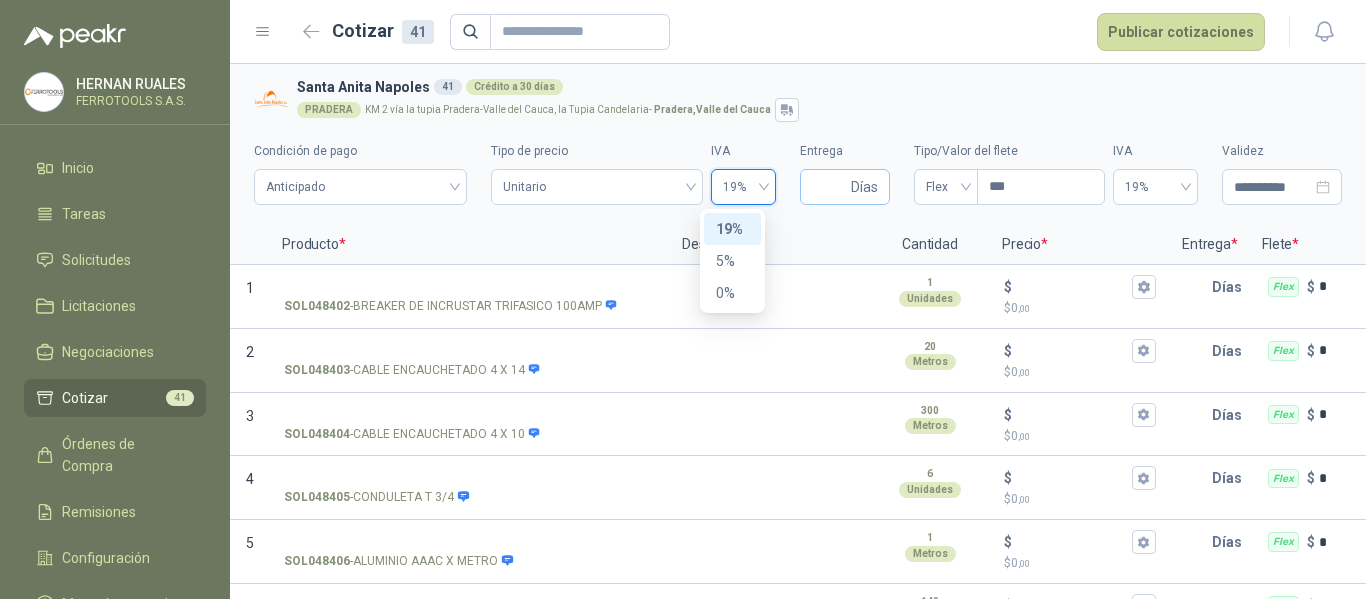 type 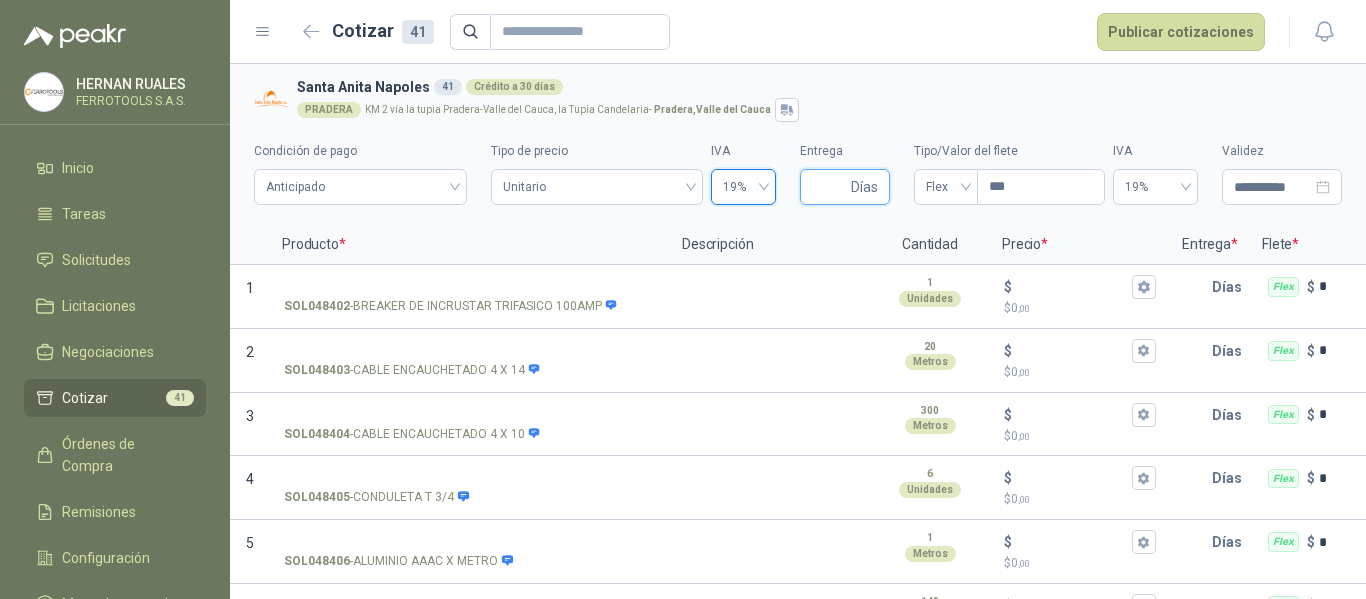 click on "Entrega" at bounding box center [829, 187] 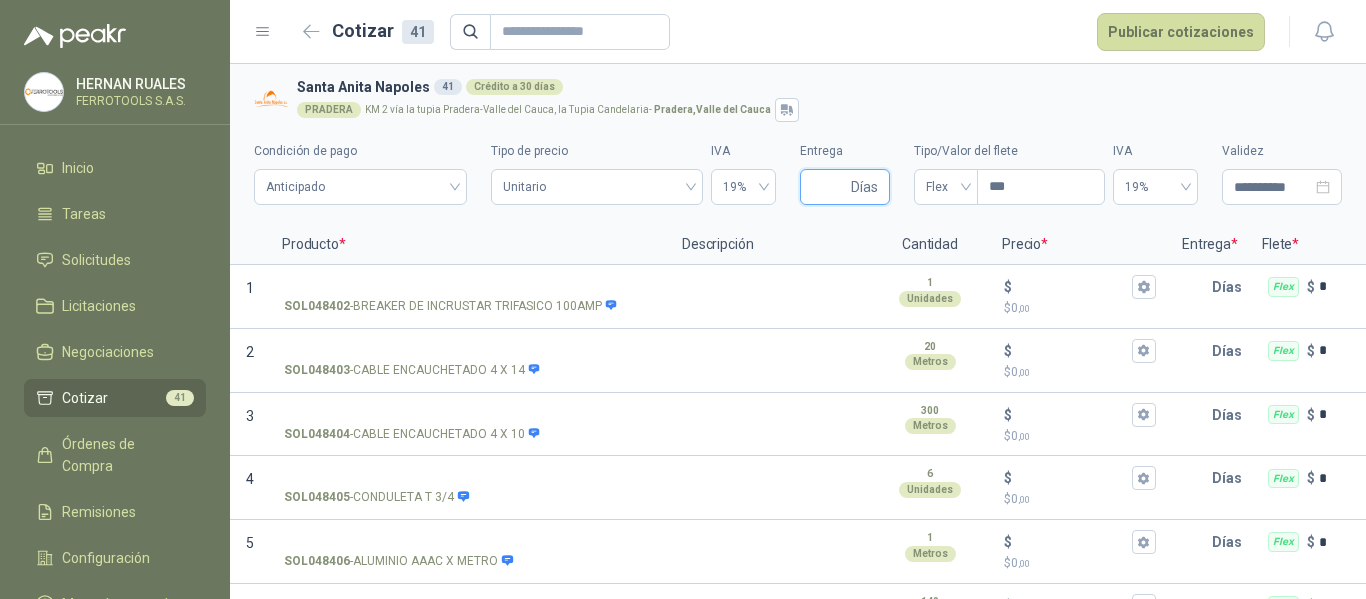 type on "*" 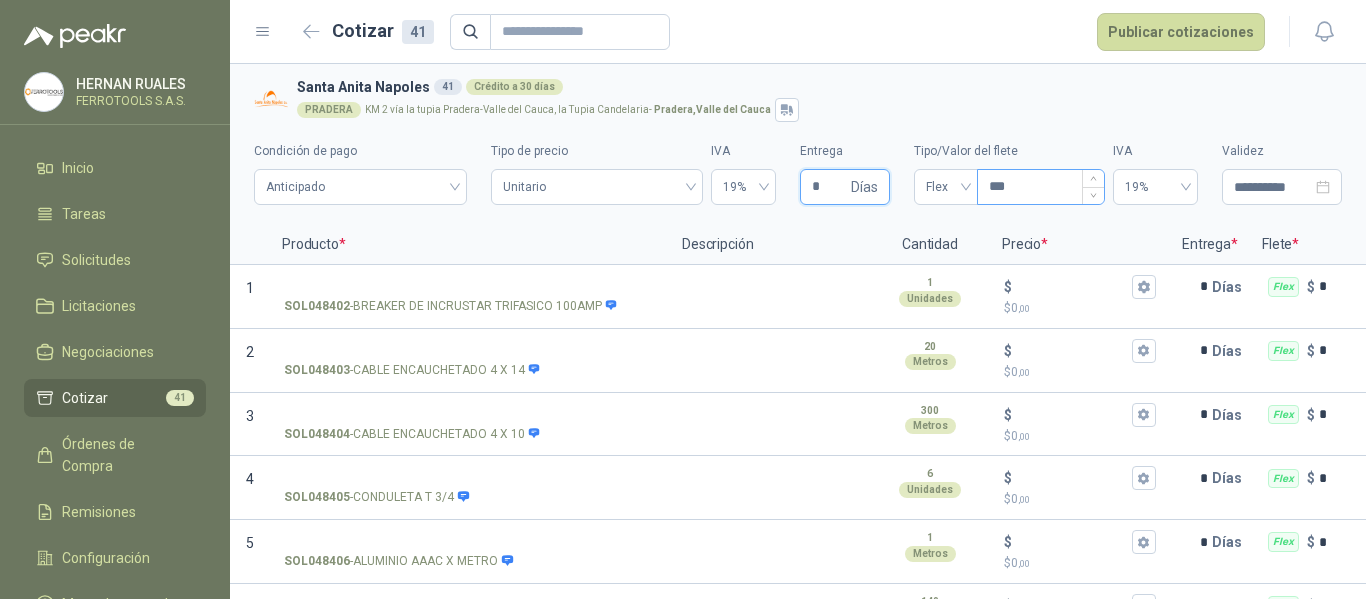 type 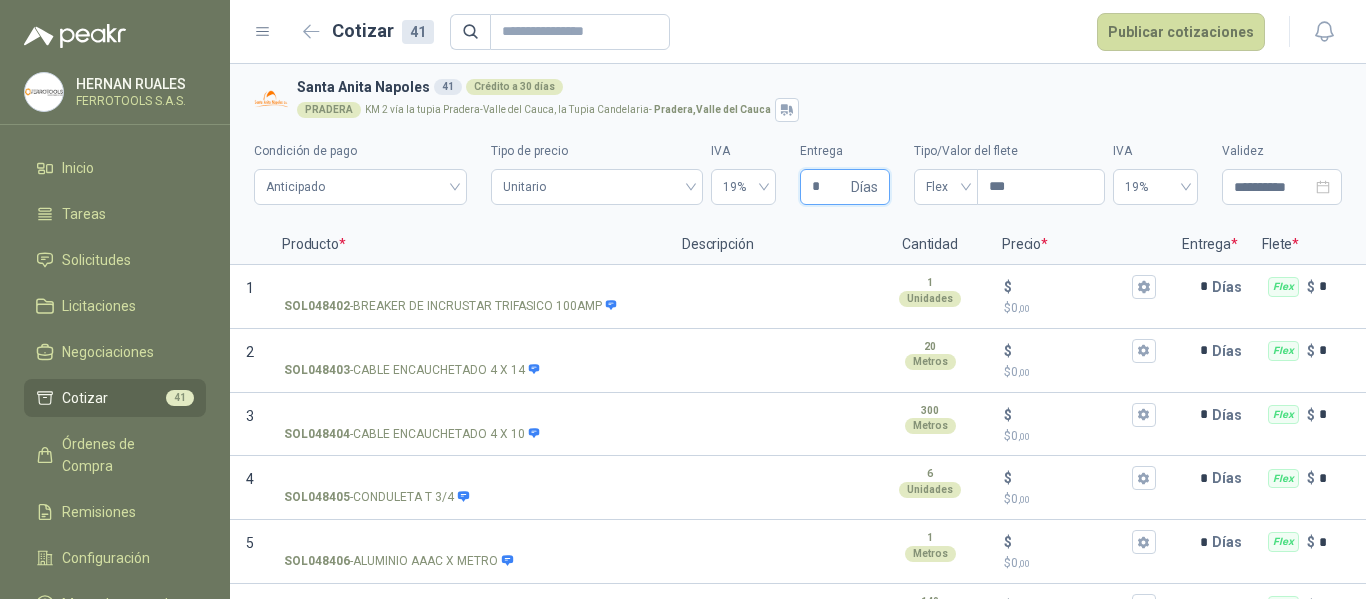 type on "*" 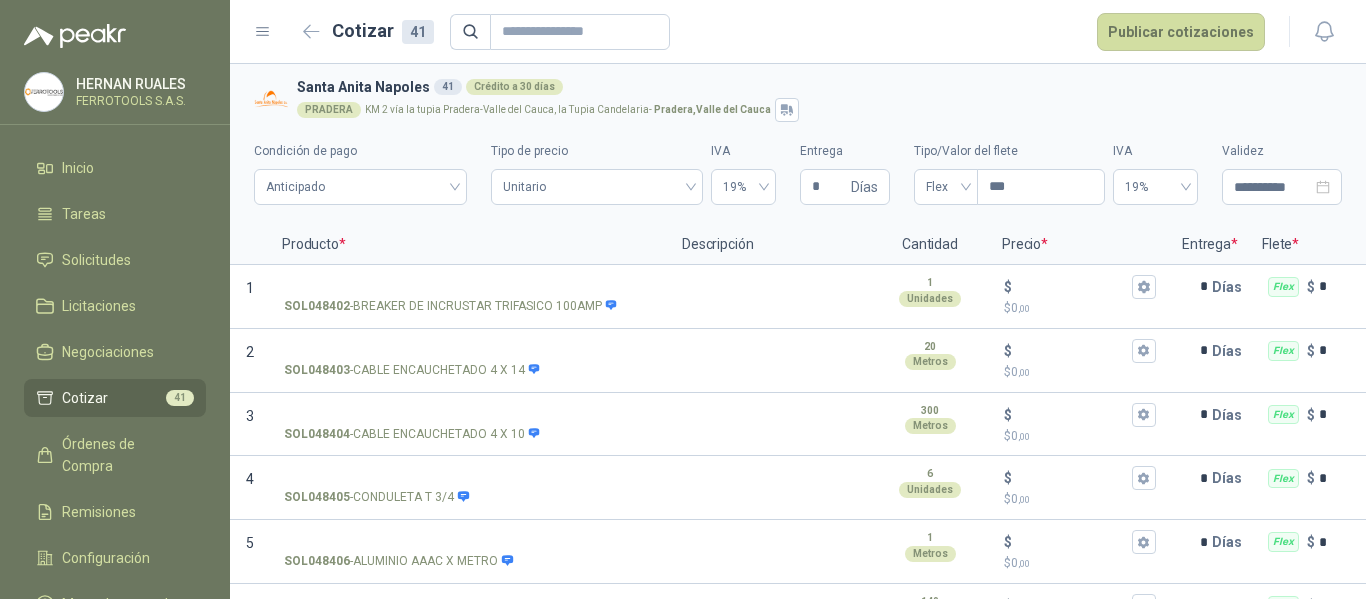 click on "**********" at bounding box center (798, 167) 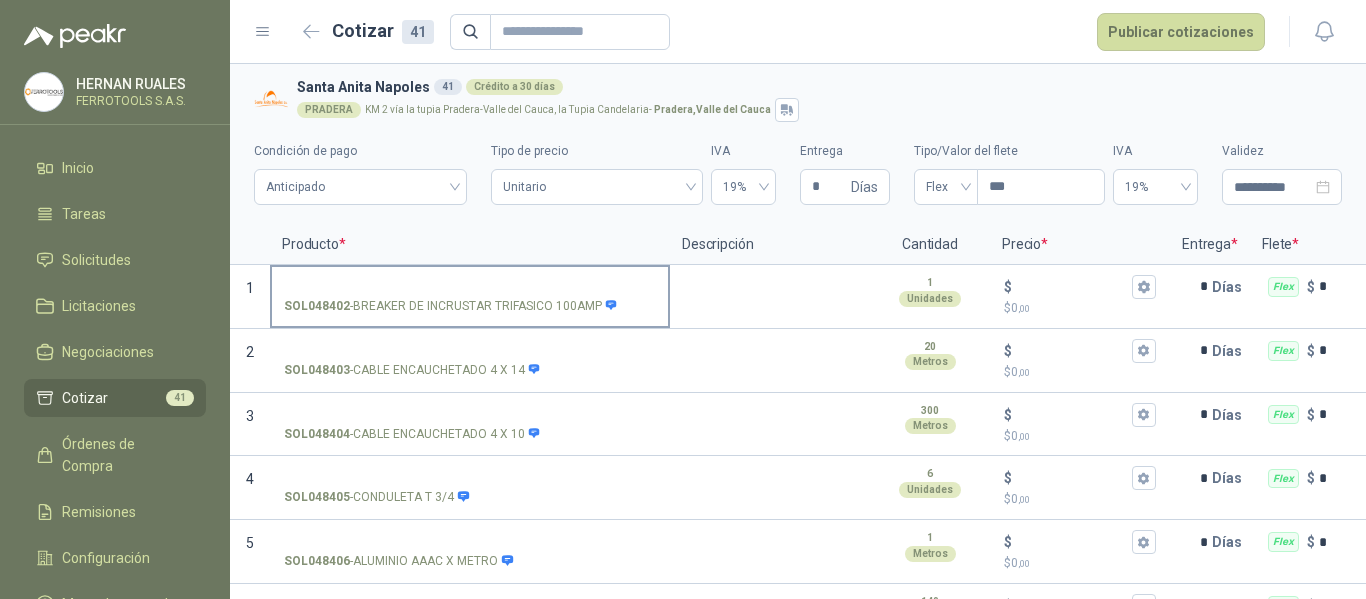click on "SOL048402  -  BREAKER DE INCRUSTAR TRIFASICO 100AMP" at bounding box center (470, 295) 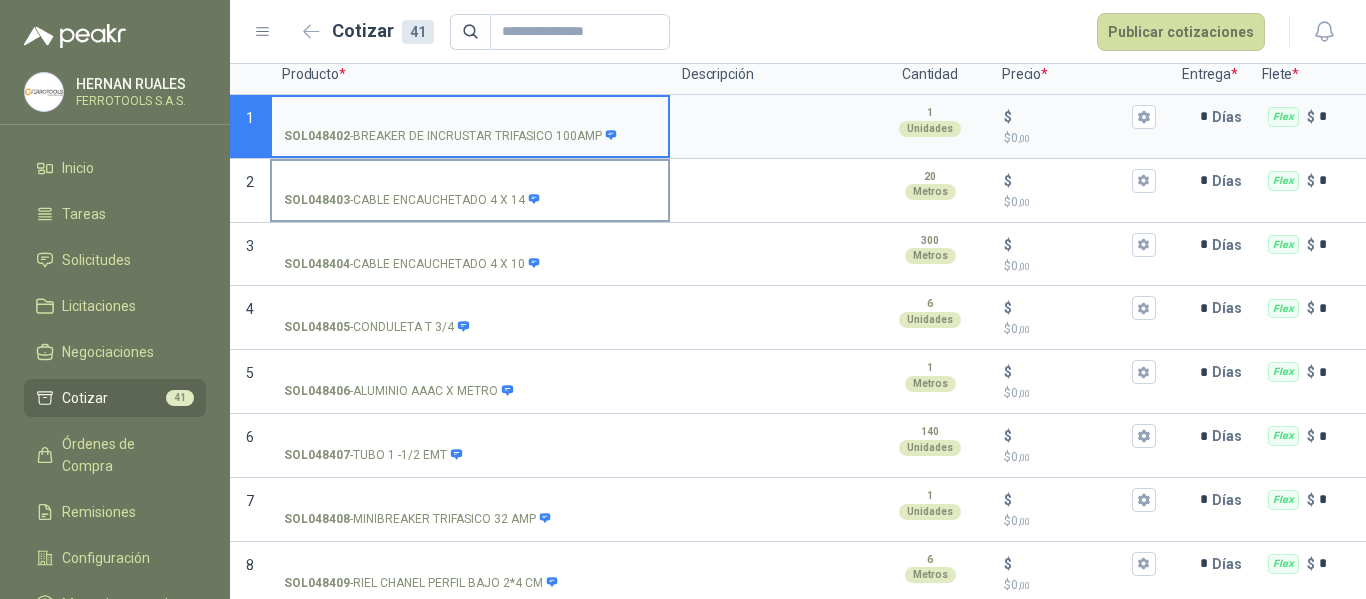 scroll, scrollTop: 200, scrollLeft: 0, axis: vertical 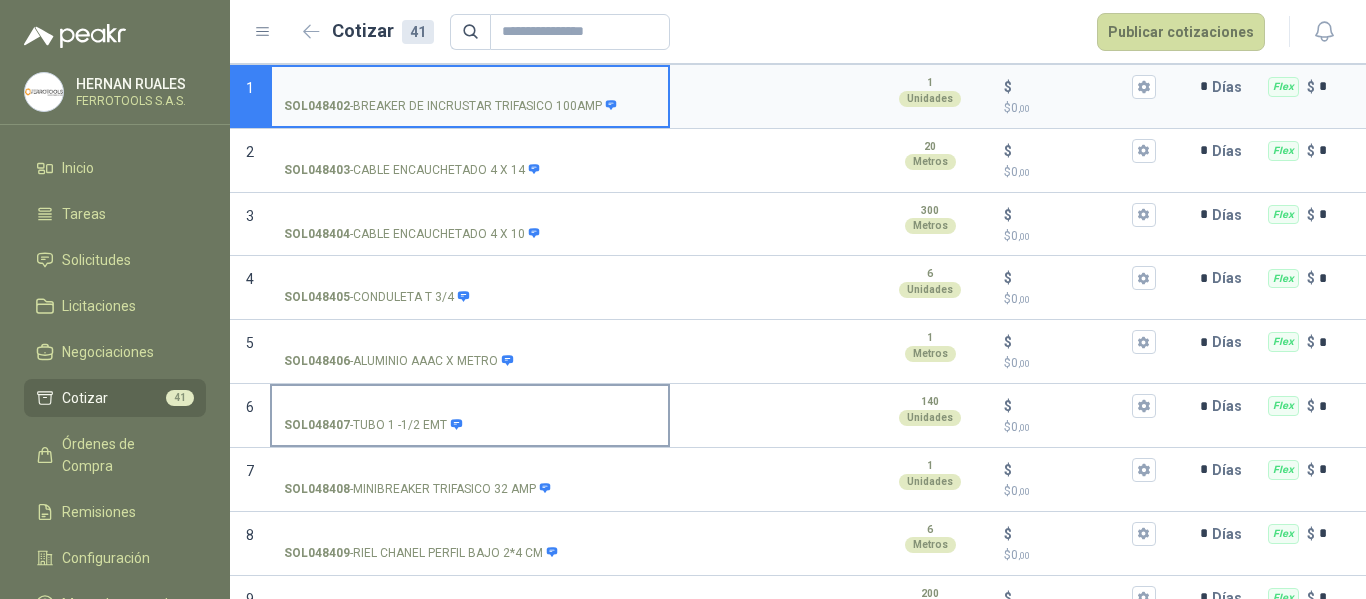 click on "SOL048407  -  TUBO 1 -1/2 EMT" at bounding box center (470, 406) 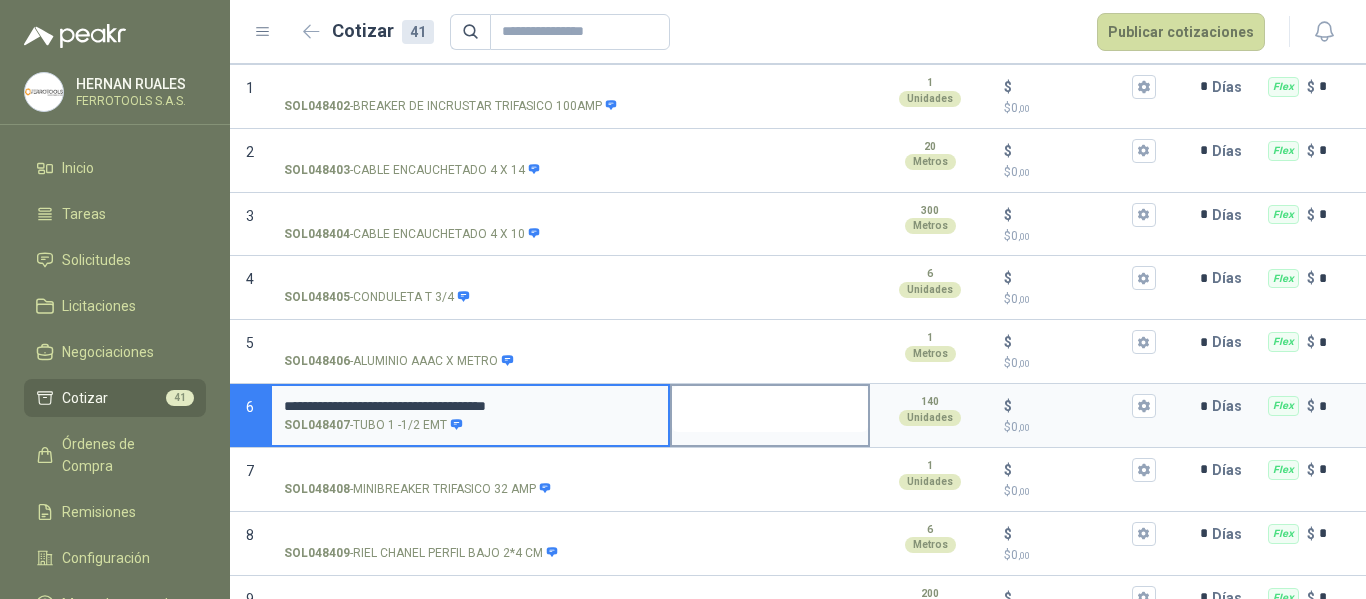 click at bounding box center (770, 409) 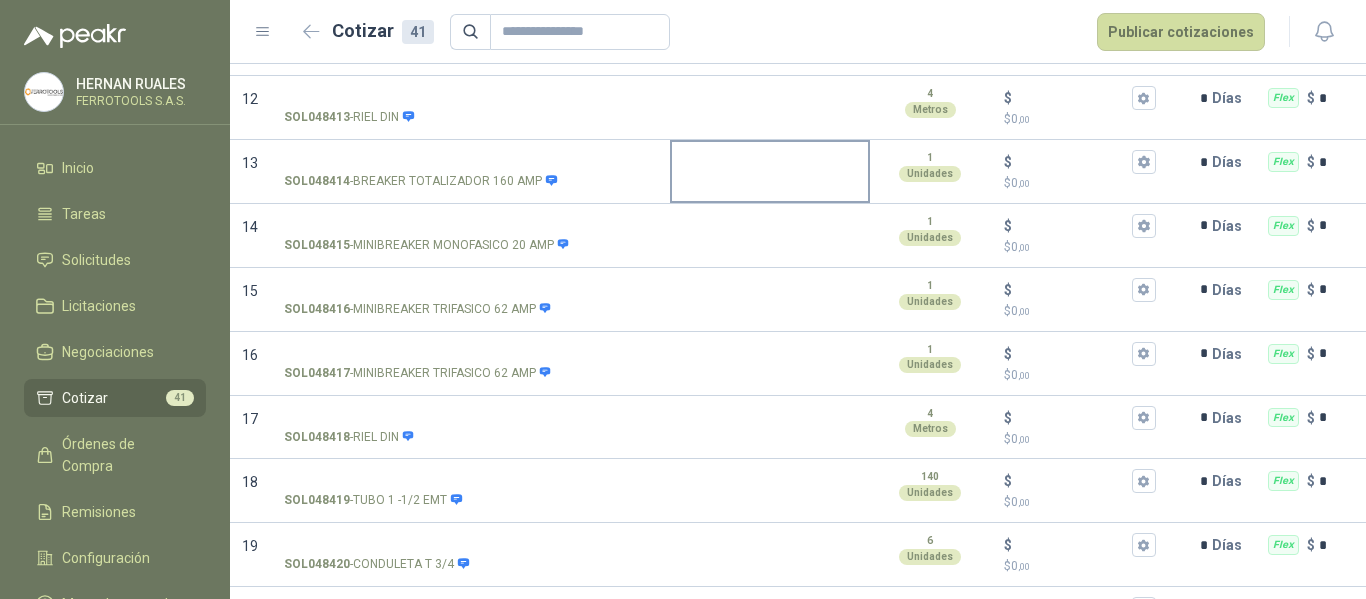 scroll, scrollTop: 1000, scrollLeft: 0, axis: vertical 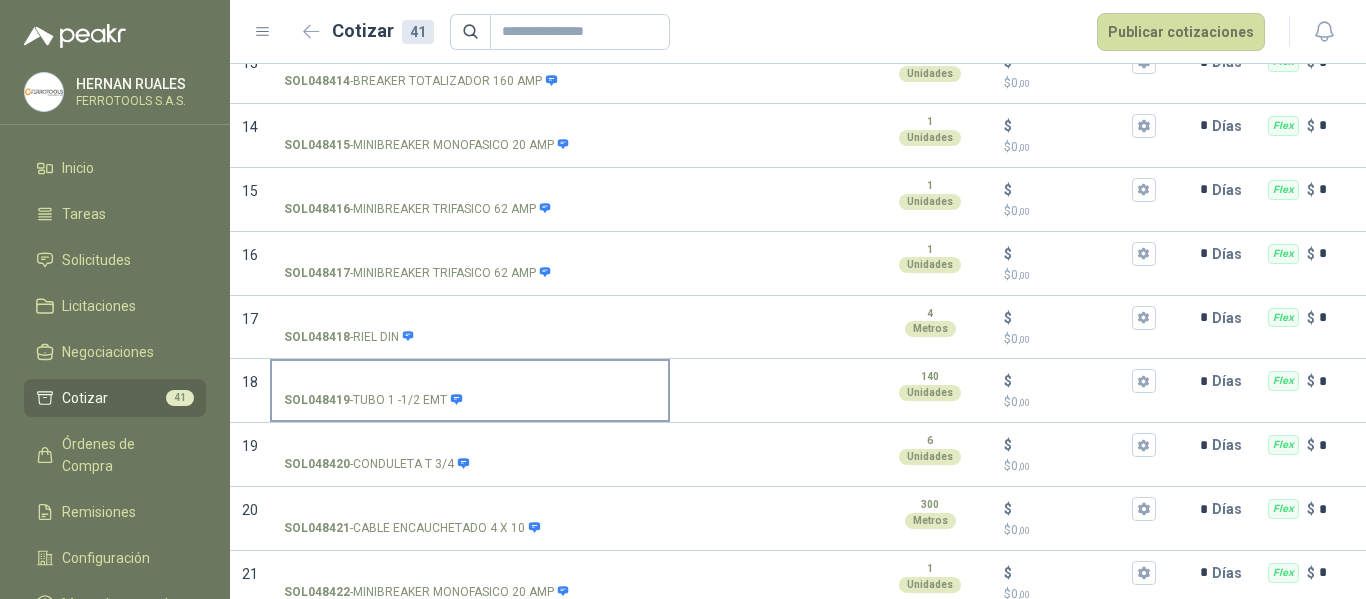 click on "SOL048419  -  TUBO 1 -1/2 EMT" at bounding box center (470, 381) 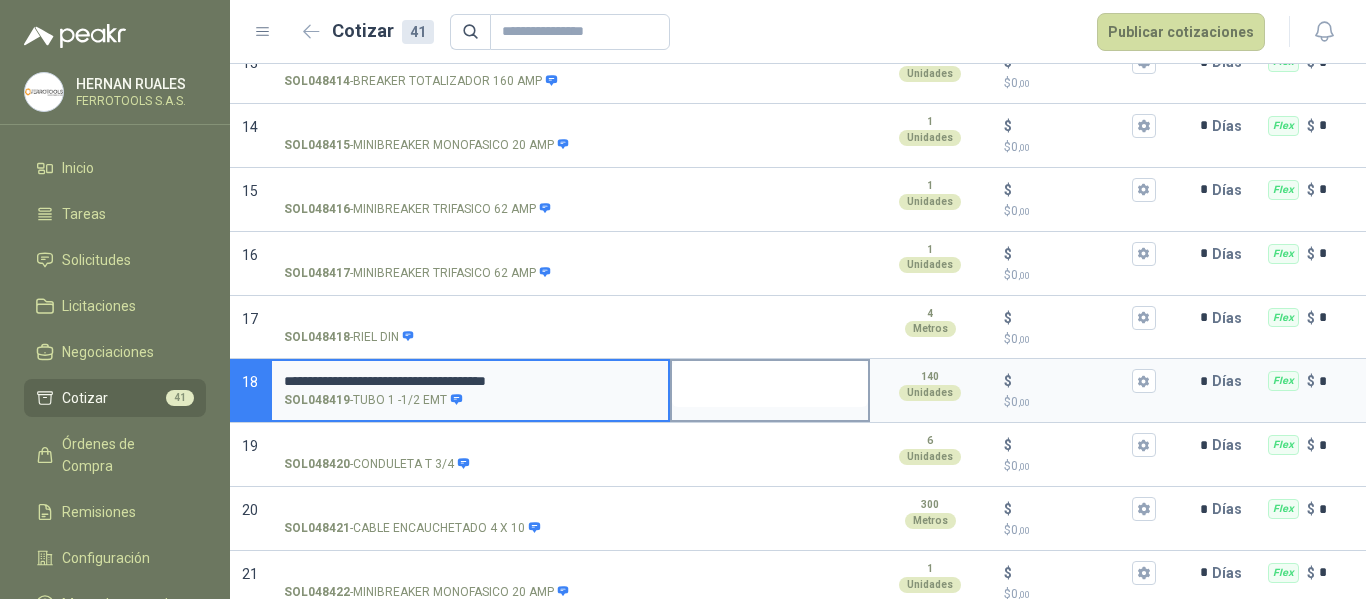 click at bounding box center (770, 384) 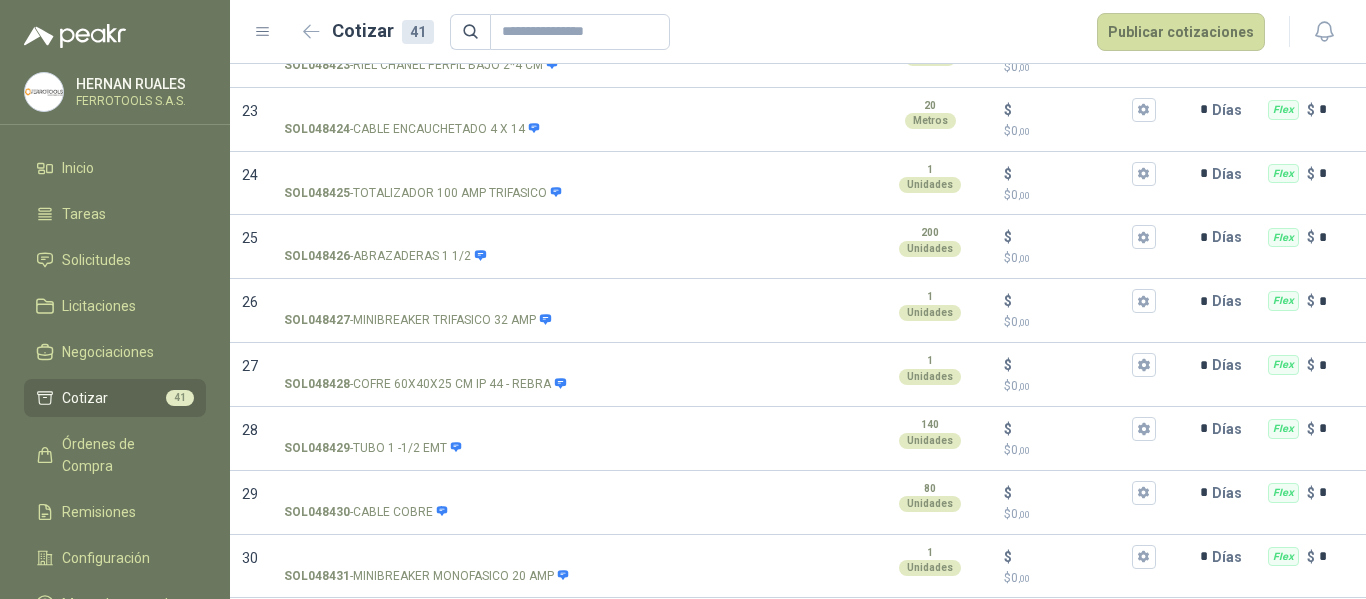 scroll, scrollTop: 1700, scrollLeft: 0, axis: vertical 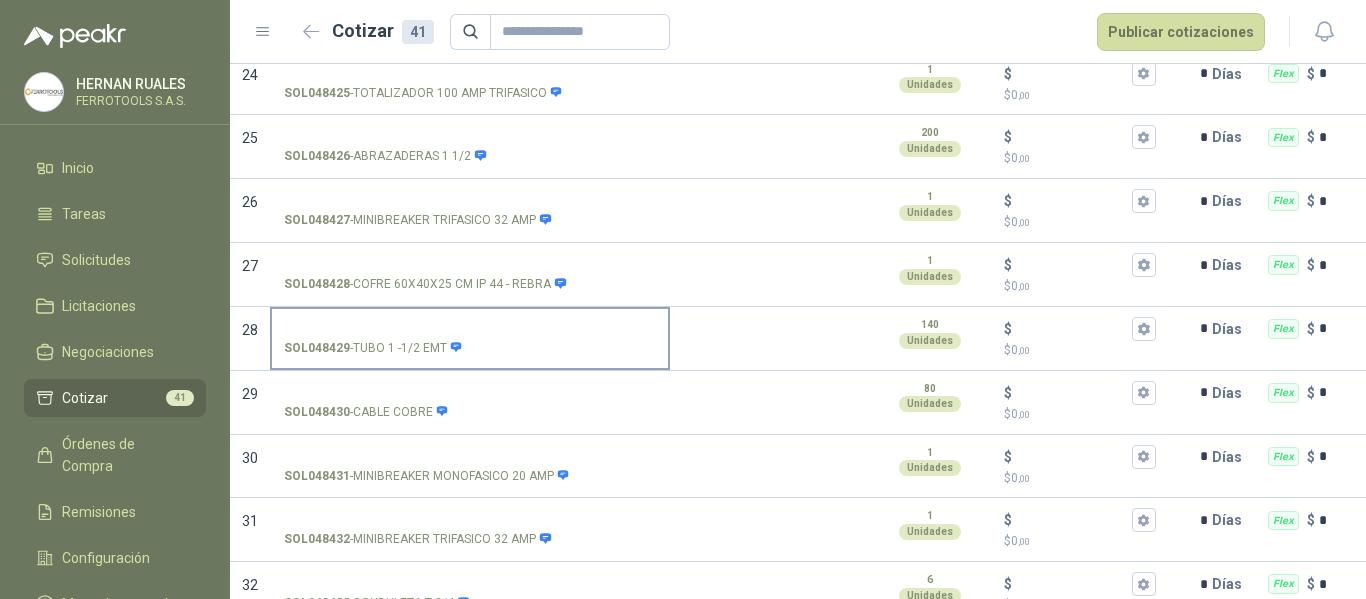 click on "SOL048429  -  TUBO 1 -1/2 EMT" at bounding box center [470, 337] 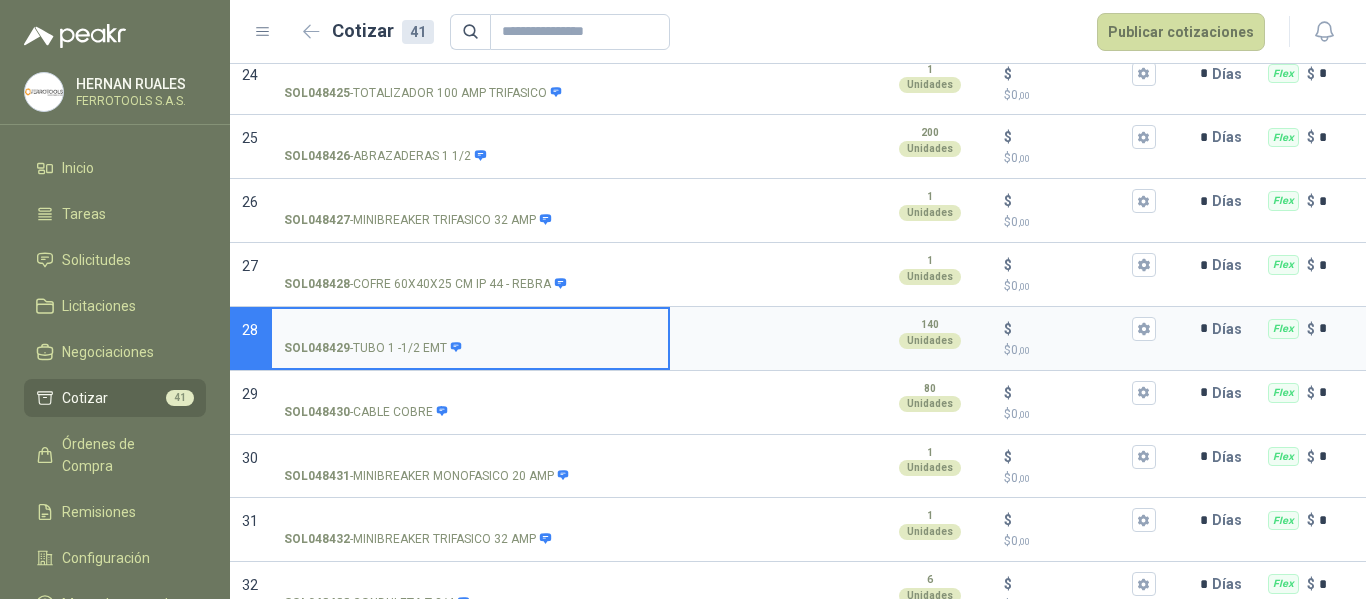 click on "SOL048429  -  TUBO 1 -1/2 EMT" at bounding box center (470, 329) 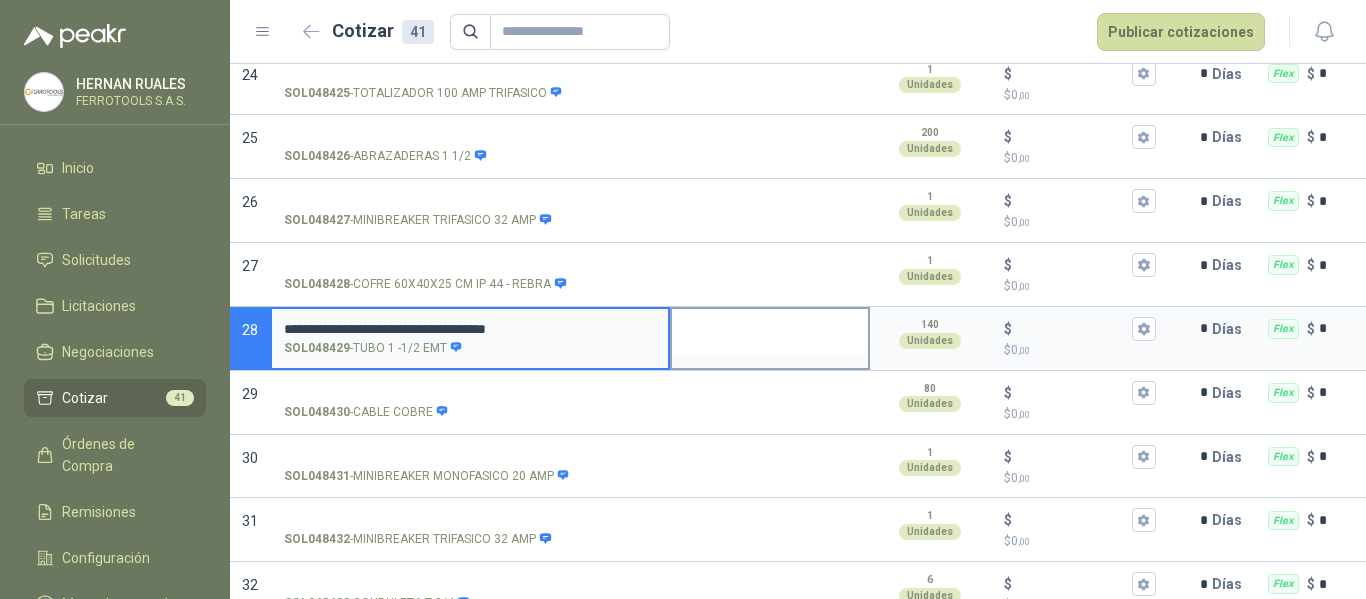 click at bounding box center [770, 332] 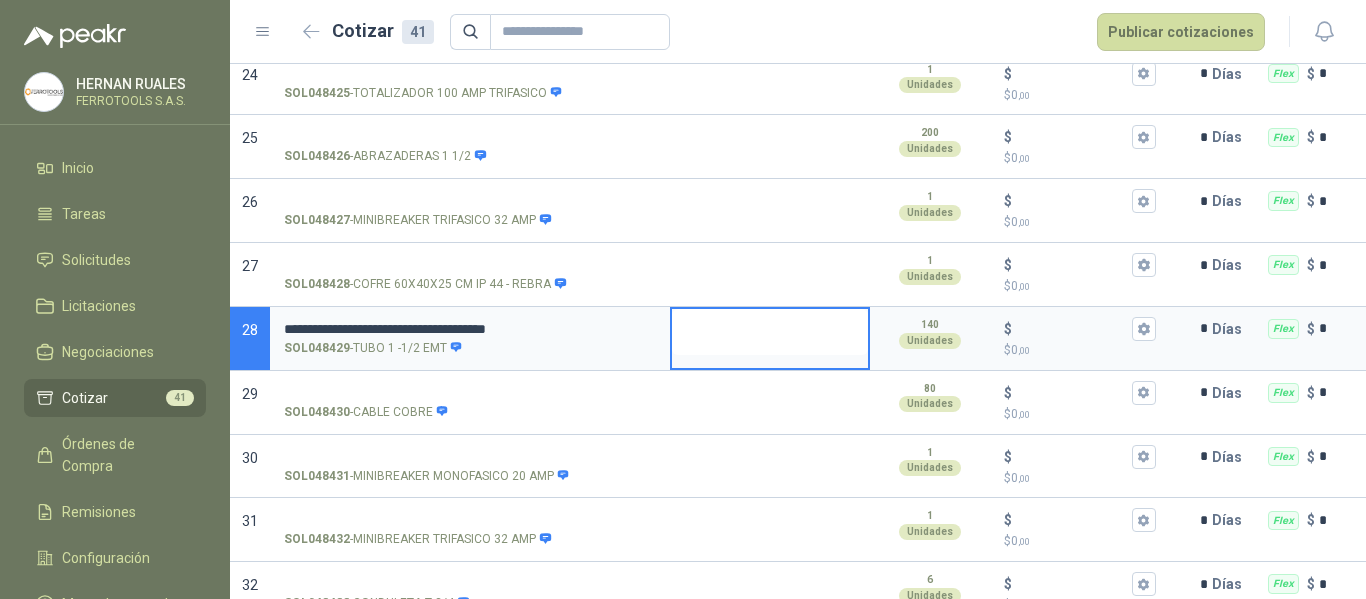 type 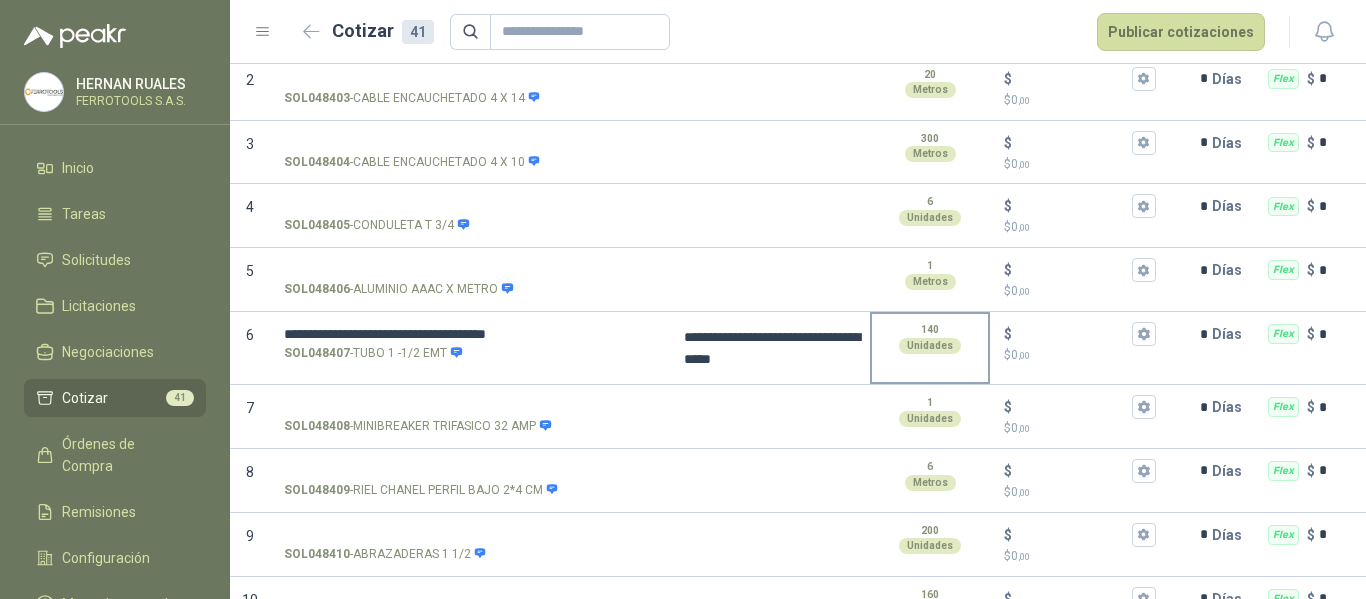 scroll, scrollTop: 300, scrollLeft: 0, axis: vertical 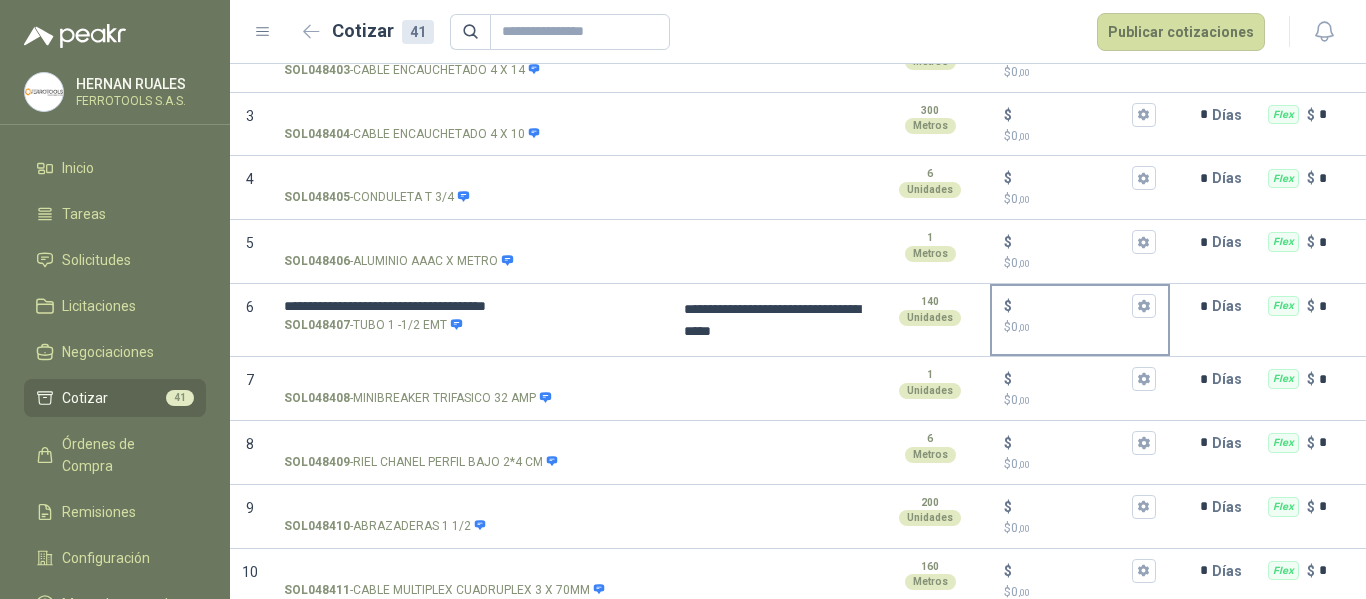 click on "$ $  0 ,00" at bounding box center [1072, 306] 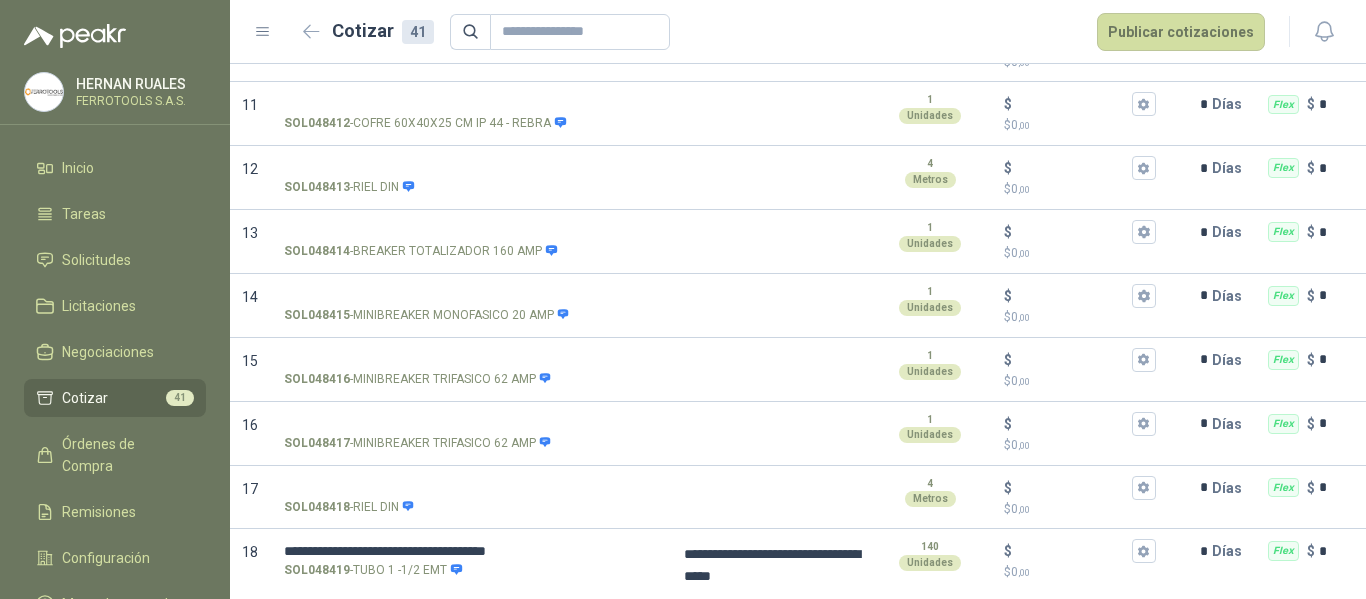 scroll, scrollTop: 1000, scrollLeft: 0, axis: vertical 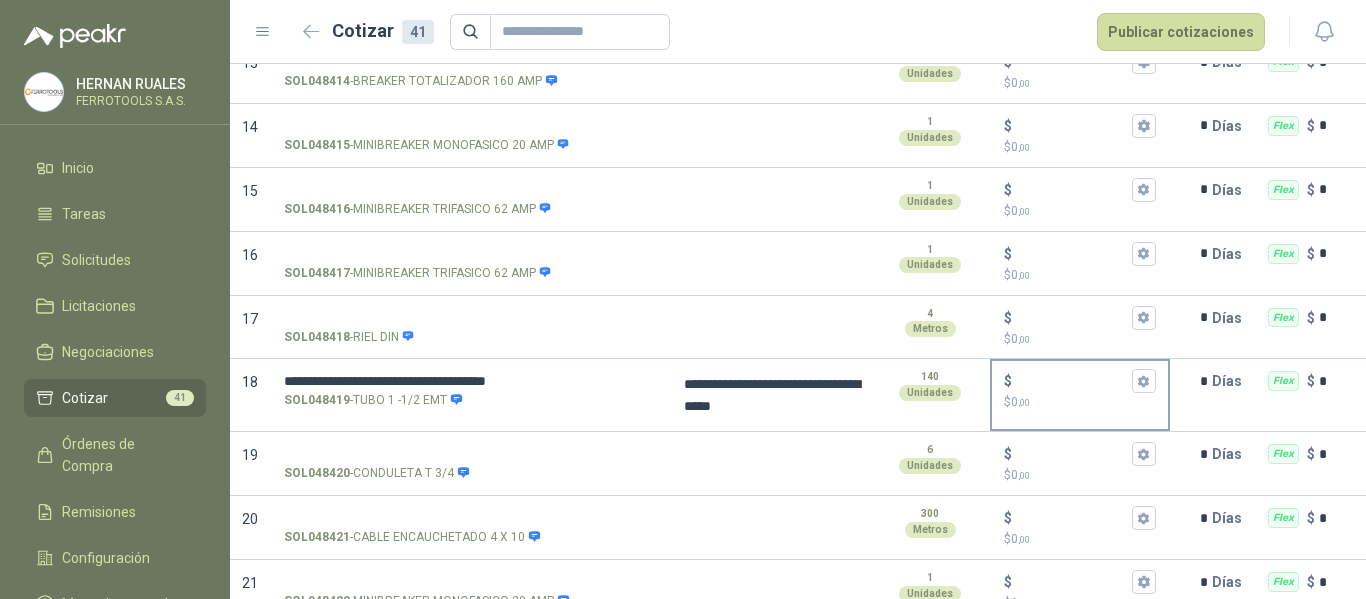 type on "******" 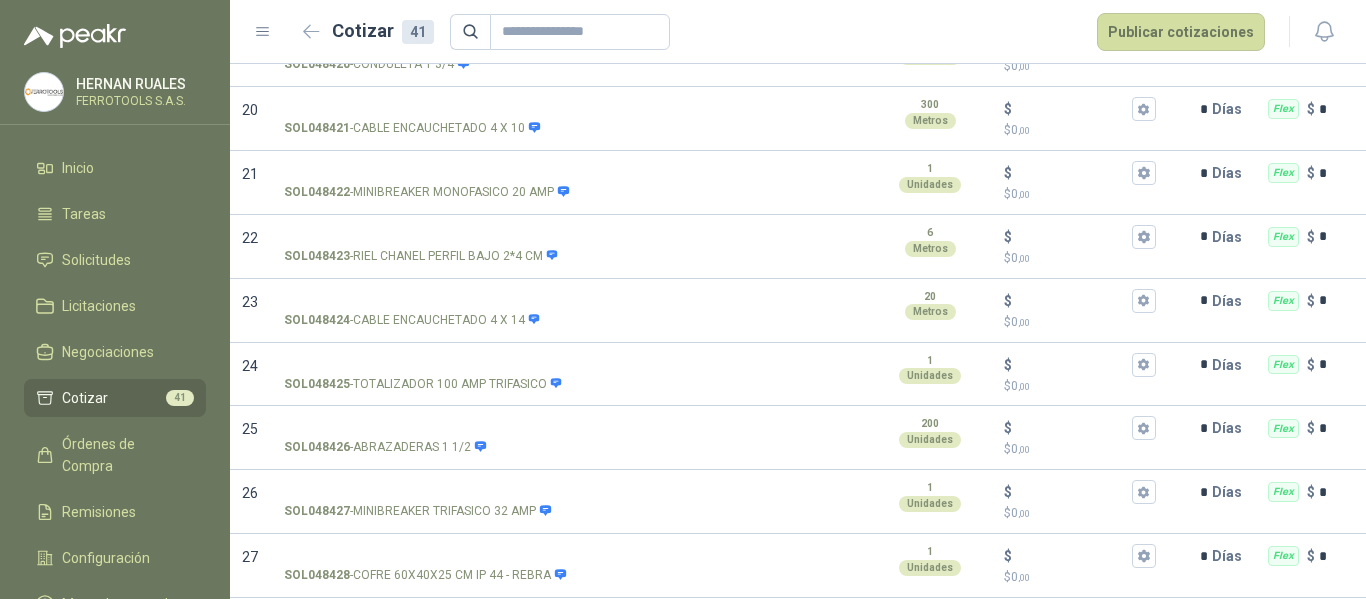 scroll, scrollTop: 1600, scrollLeft: 0, axis: vertical 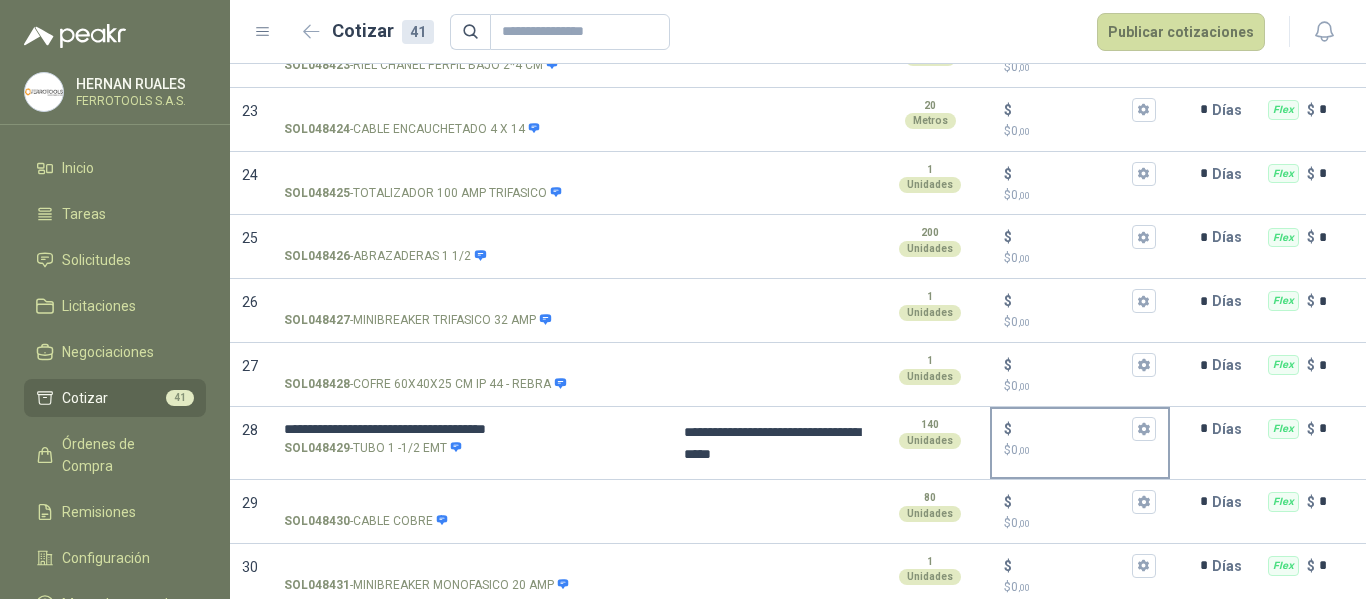 type on "******" 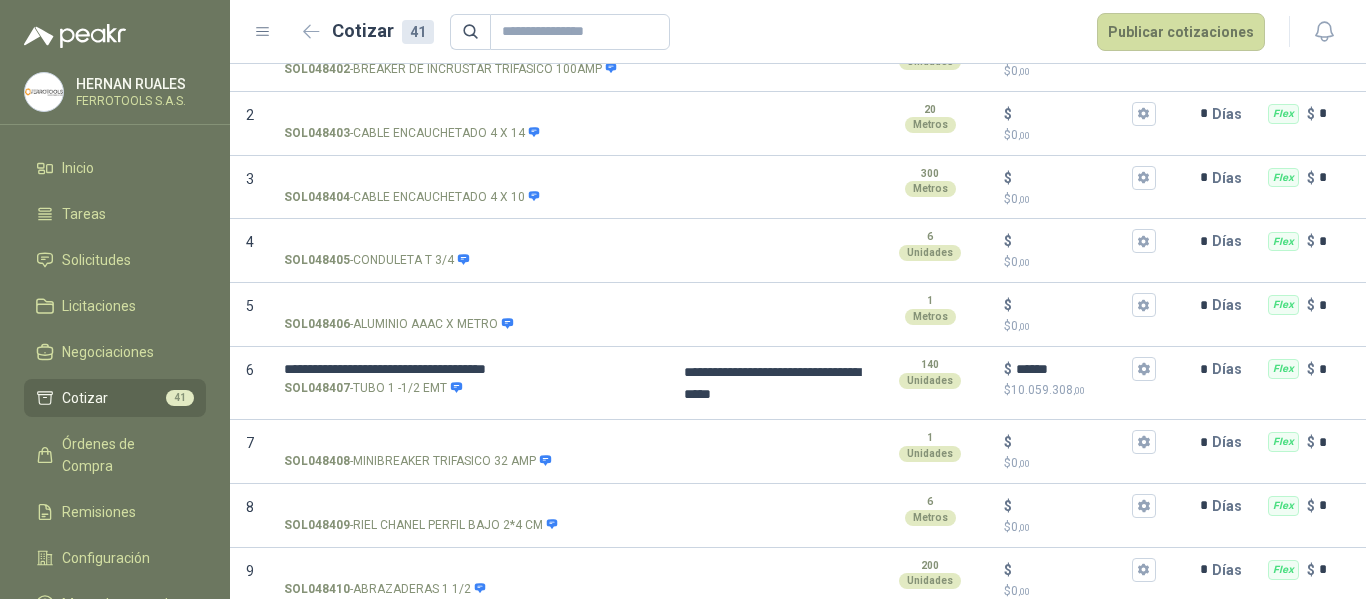 scroll, scrollTop: 0, scrollLeft: 0, axis: both 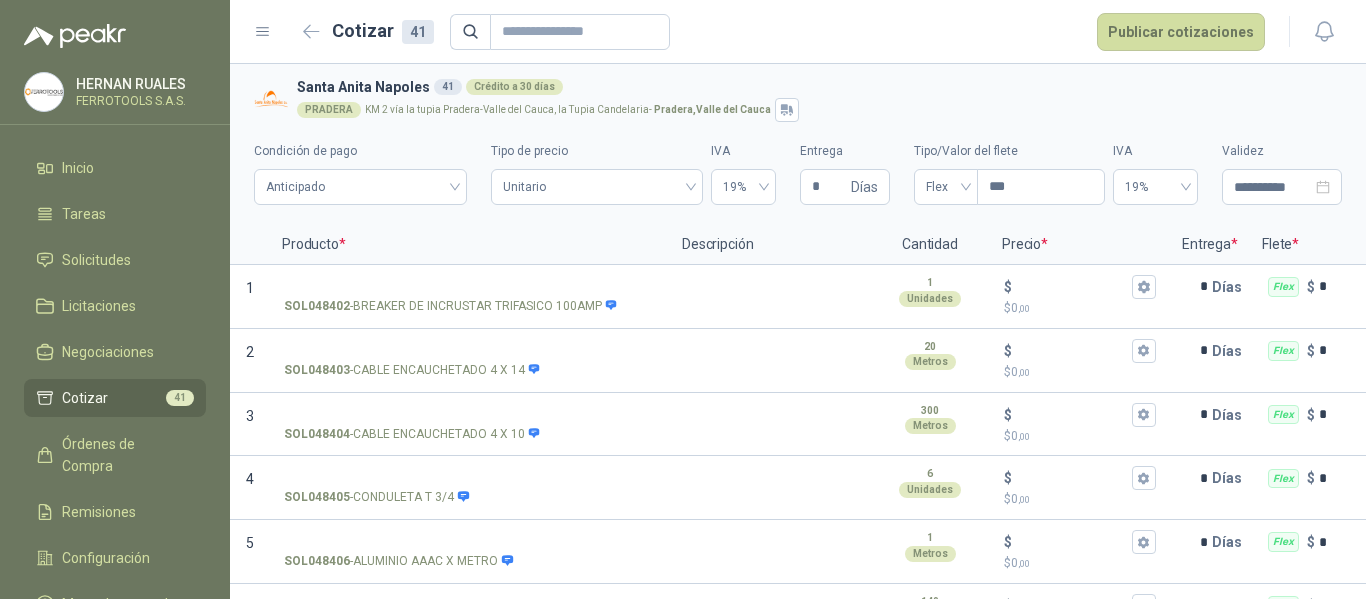 type on "******" 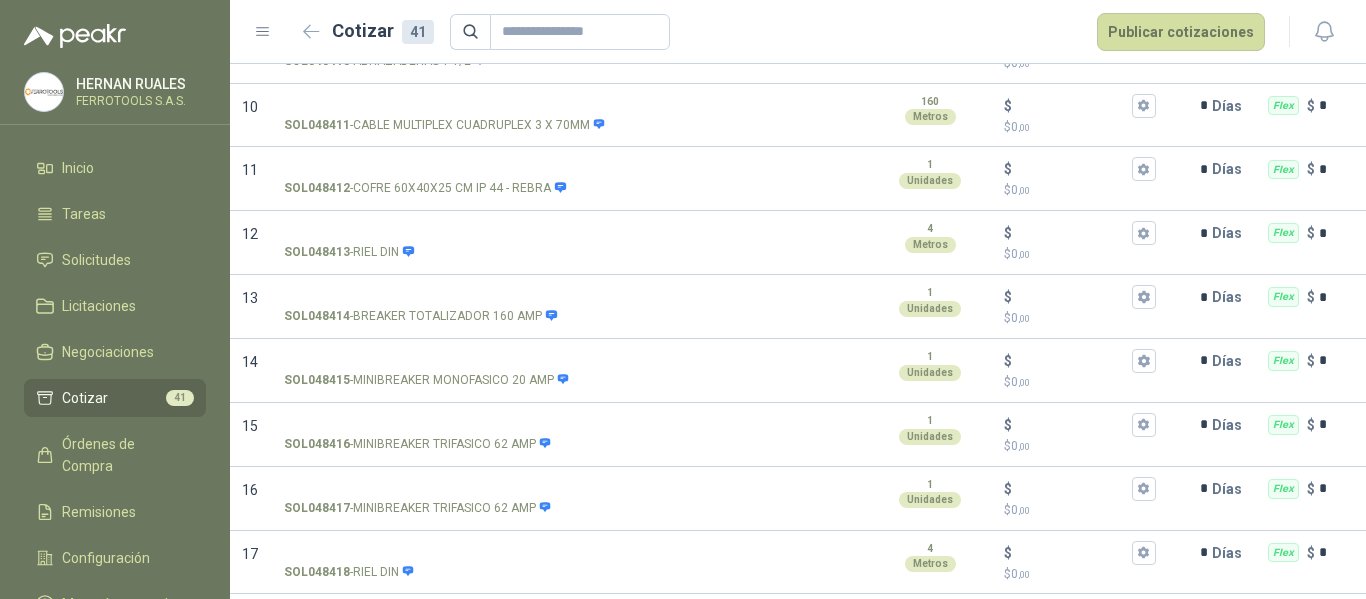 scroll, scrollTop: 800, scrollLeft: 0, axis: vertical 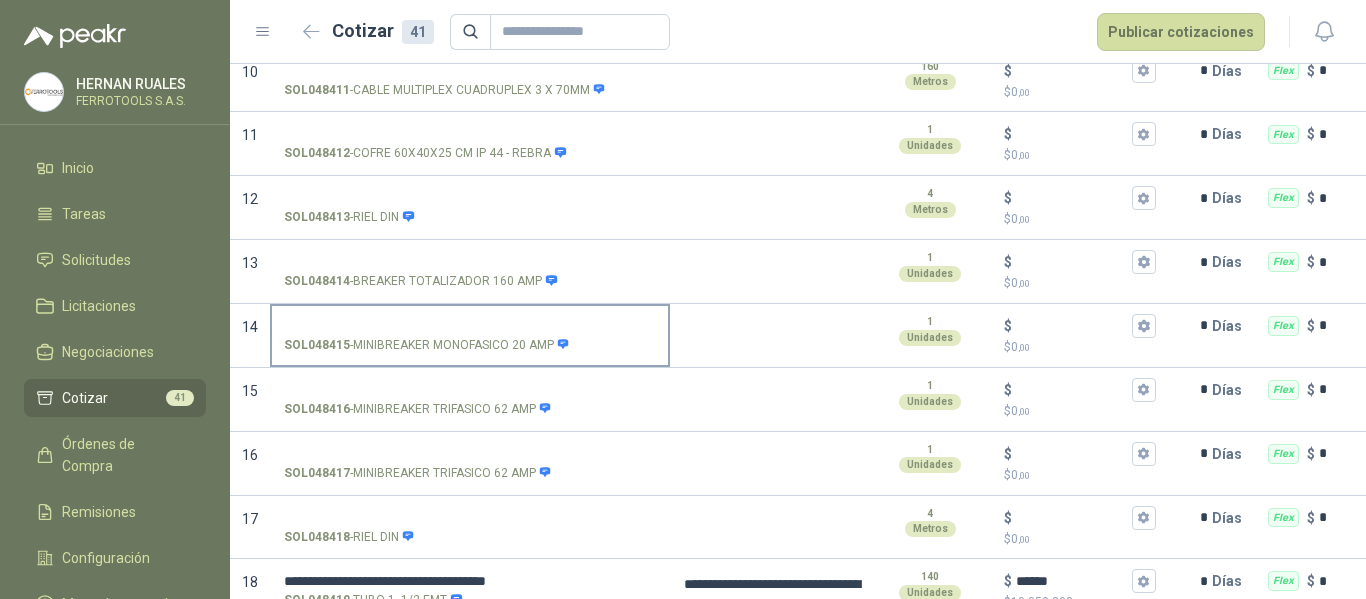 click on "SOL048415  -  MINIBREAKER MONOFASICO 20 AMP" at bounding box center (470, 326) 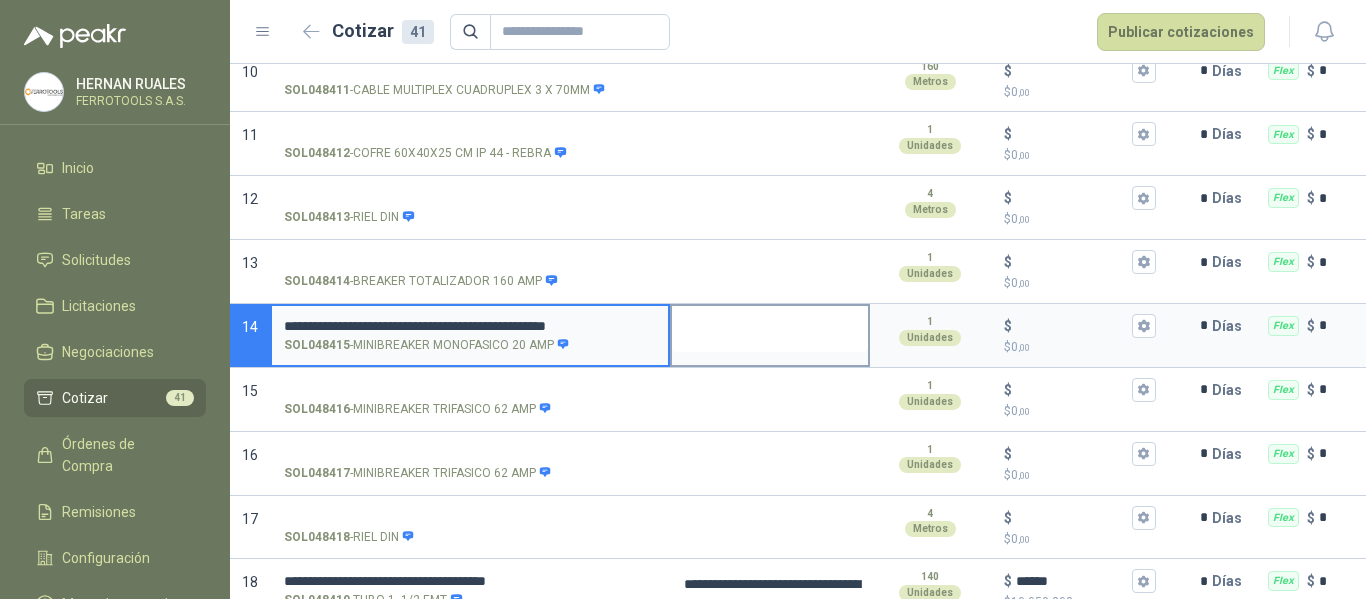 click at bounding box center [770, 329] 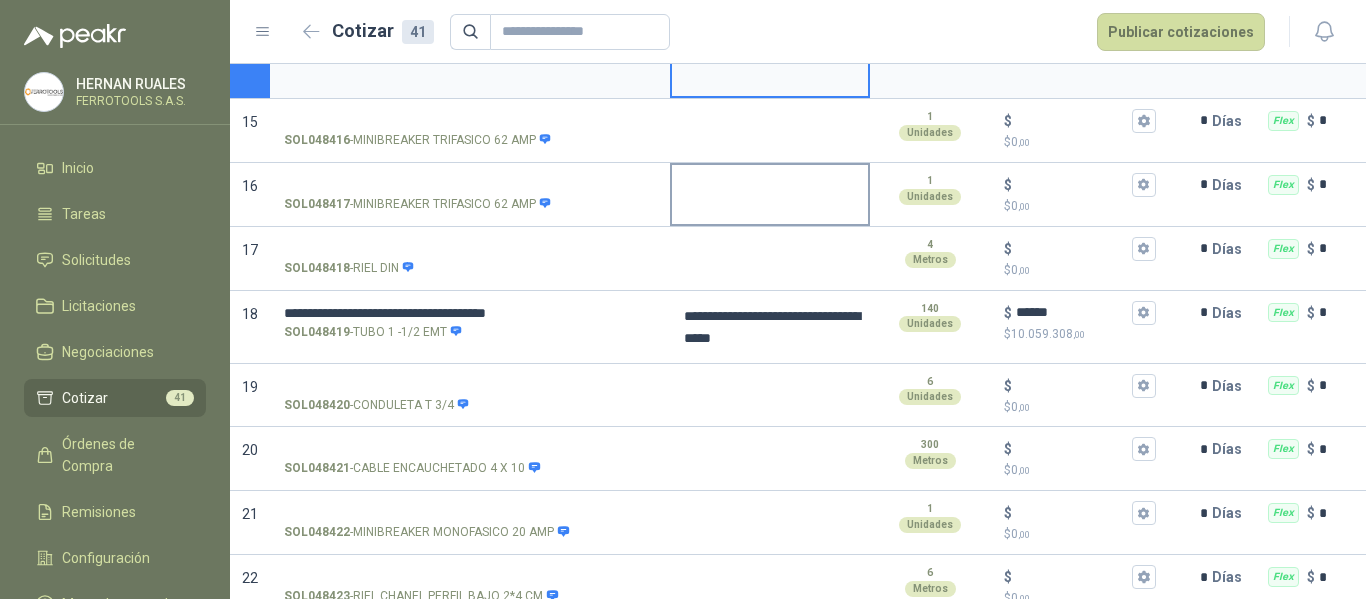 scroll, scrollTop: 1200, scrollLeft: 0, axis: vertical 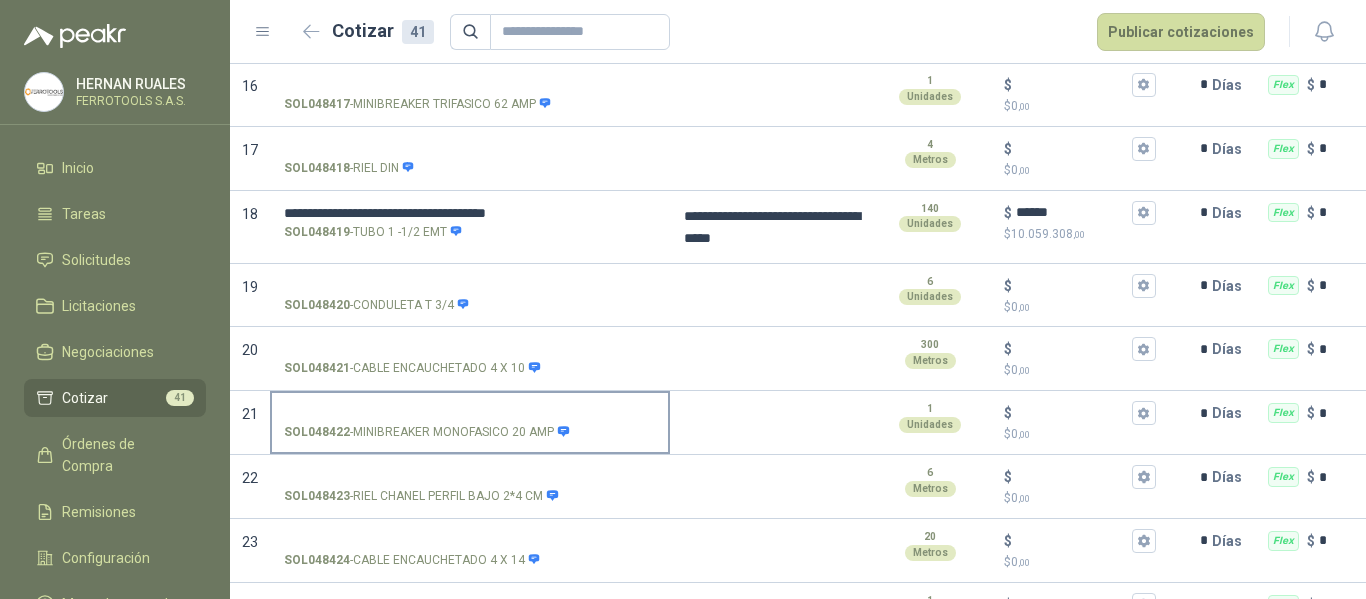 click on "SOL048422  -  MINIBREAKER MONOFASICO 20 AMP" at bounding box center [470, 413] 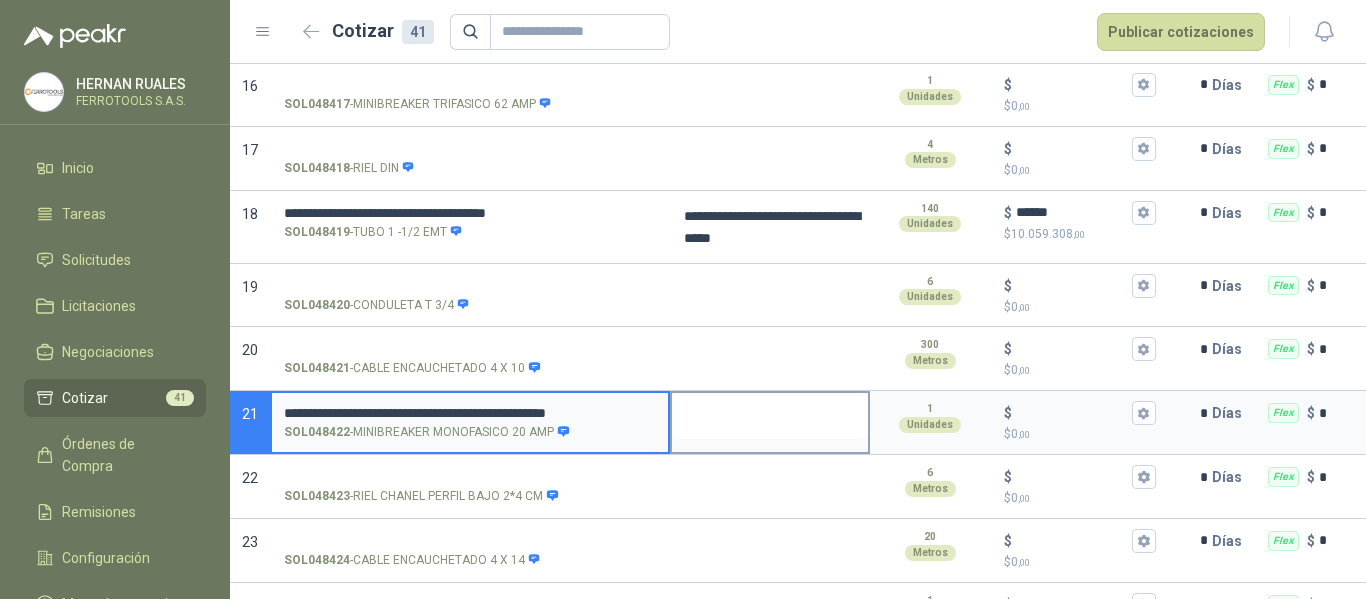 click at bounding box center [770, 416] 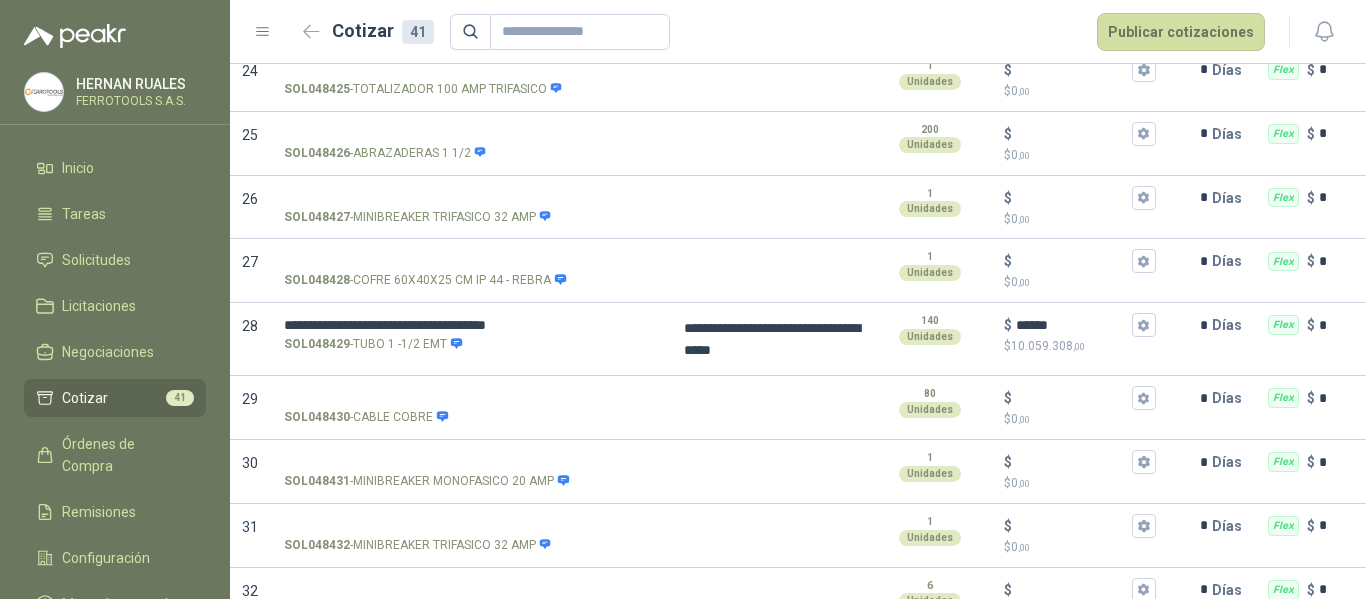 scroll, scrollTop: 1800, scrollLeft: 0, axis: vertical 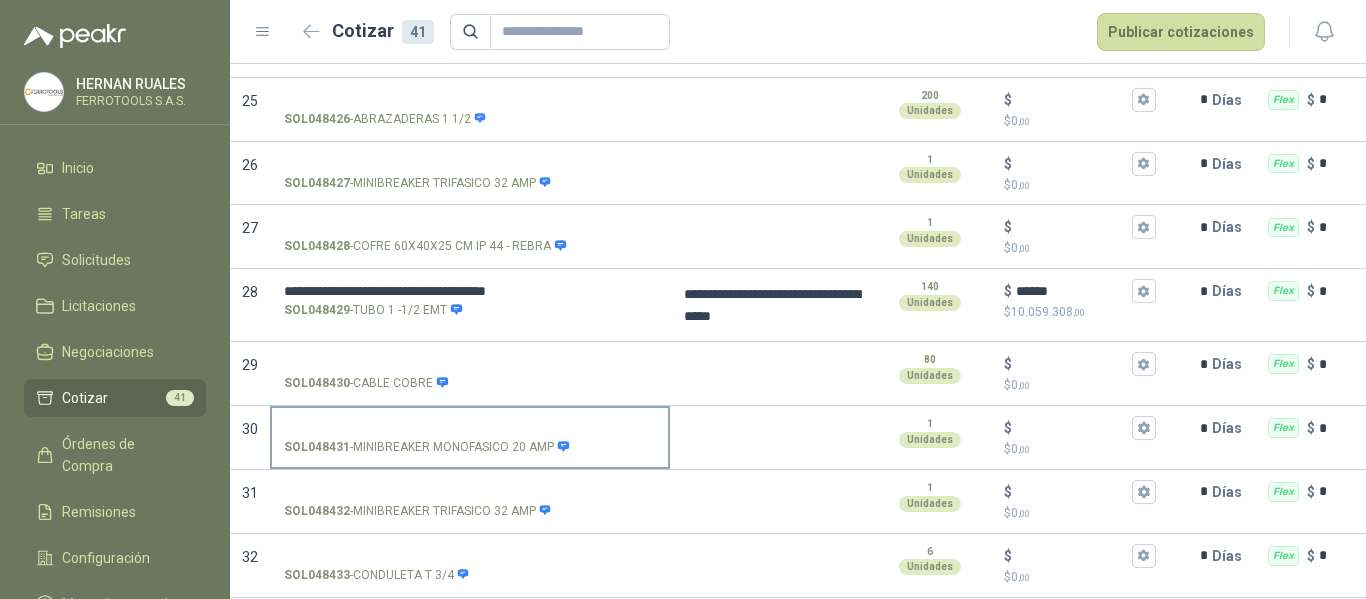 click on "SOL048431  -  MINIBREAKER MONOFASICO 20 AMP" at bounding box center [470, 428] 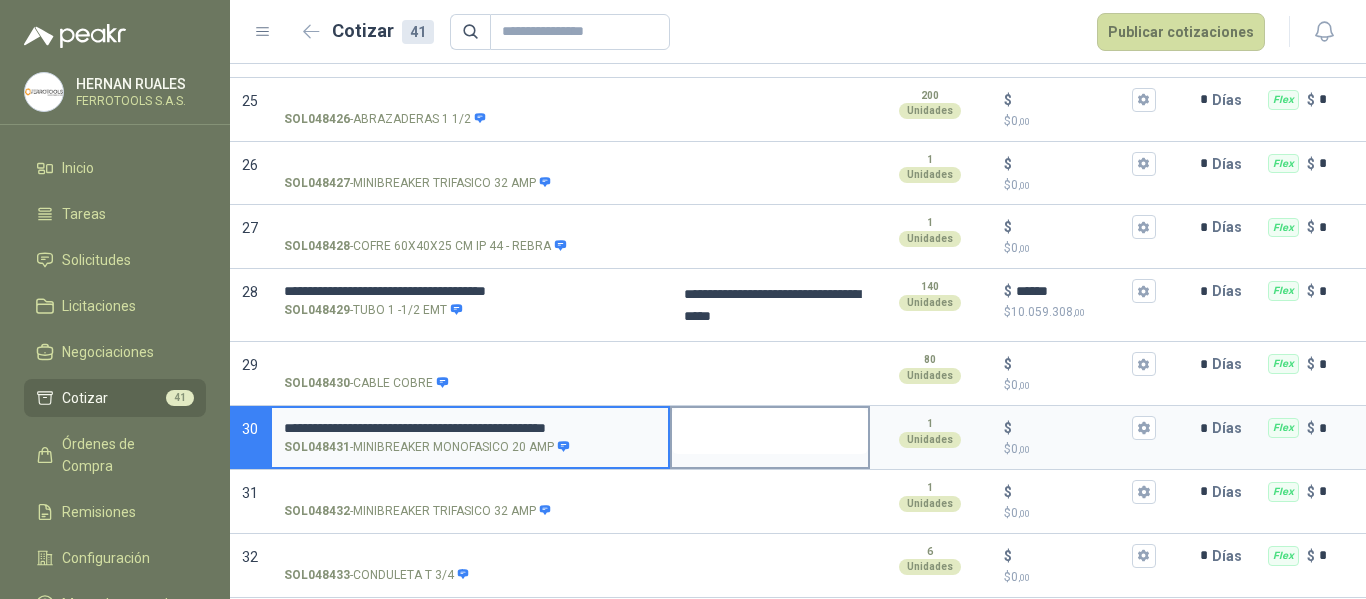 click at bounding box center (770, 431) 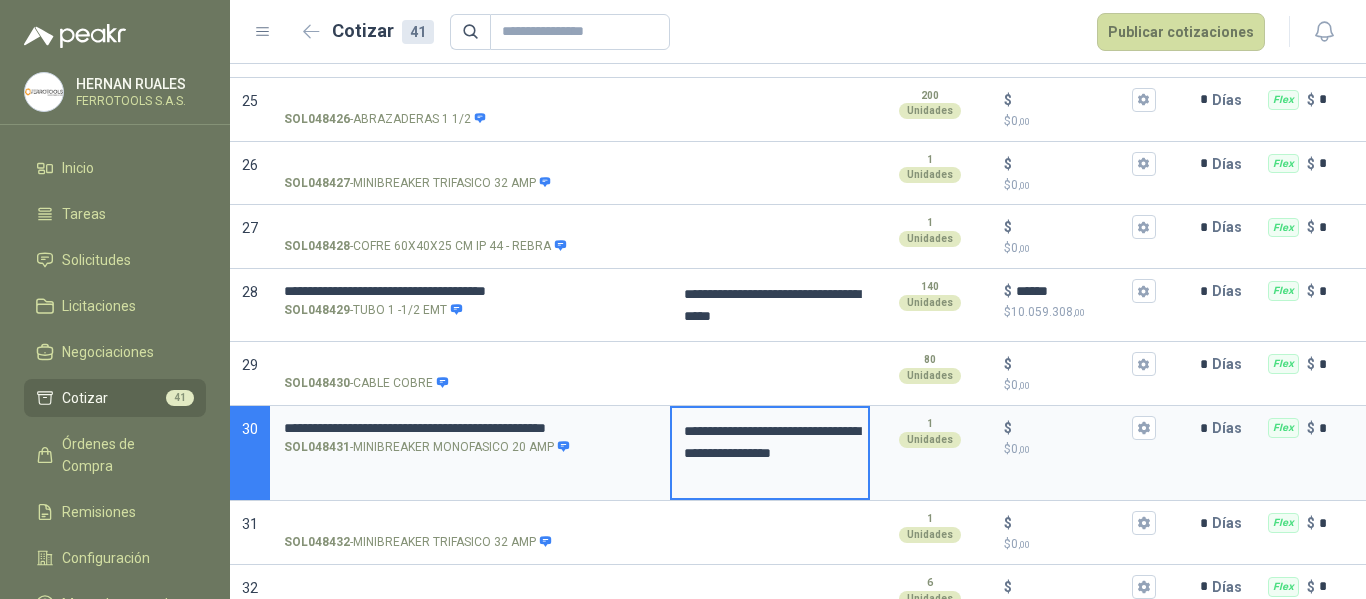 type 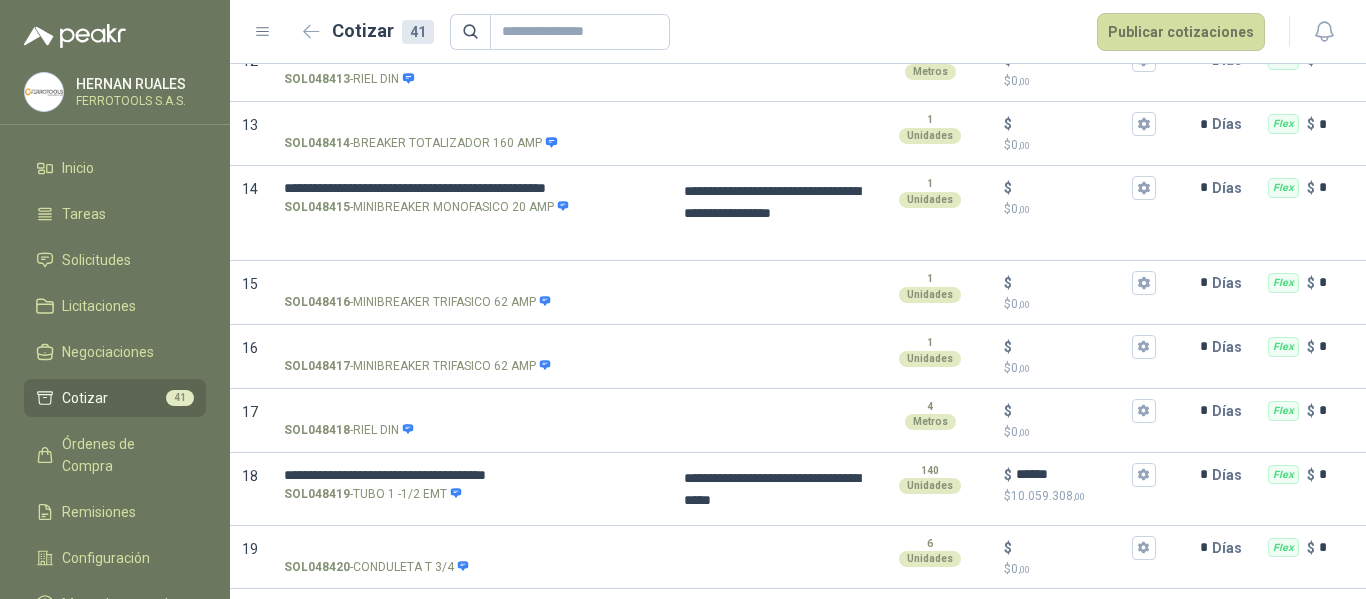 scroll, scrollTop: 1000, scrollLeft: 0, axis: vertical 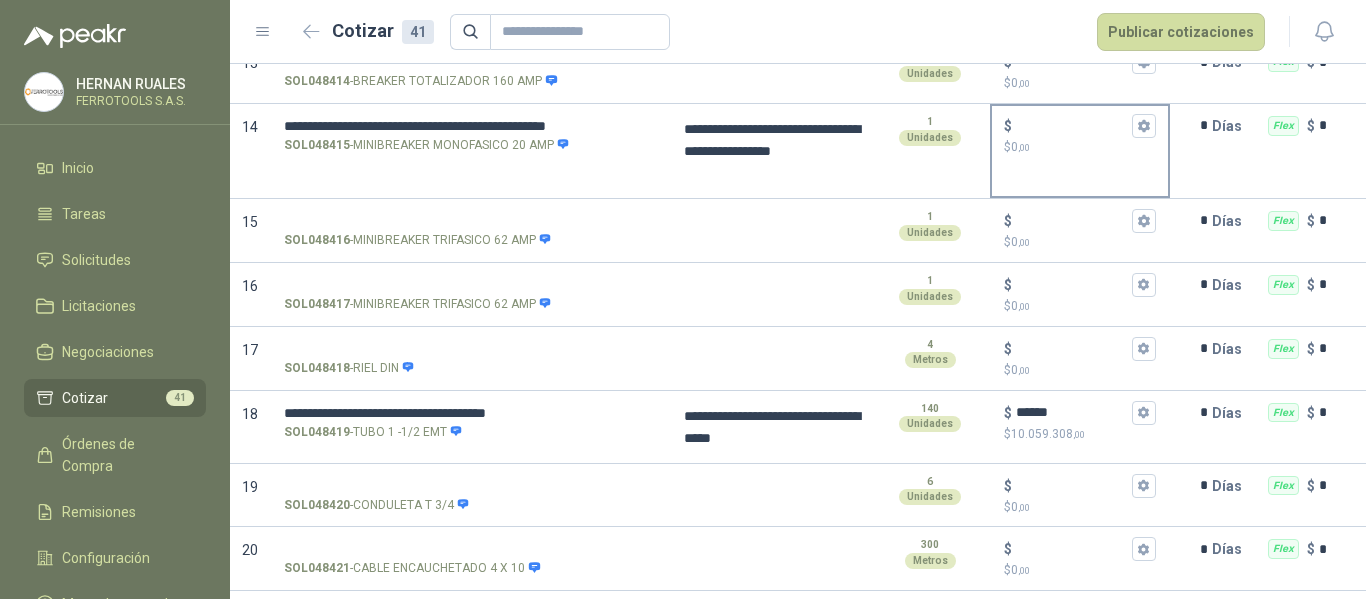 click on "$ $  0 ,00" at bounding box center [1080, 135] 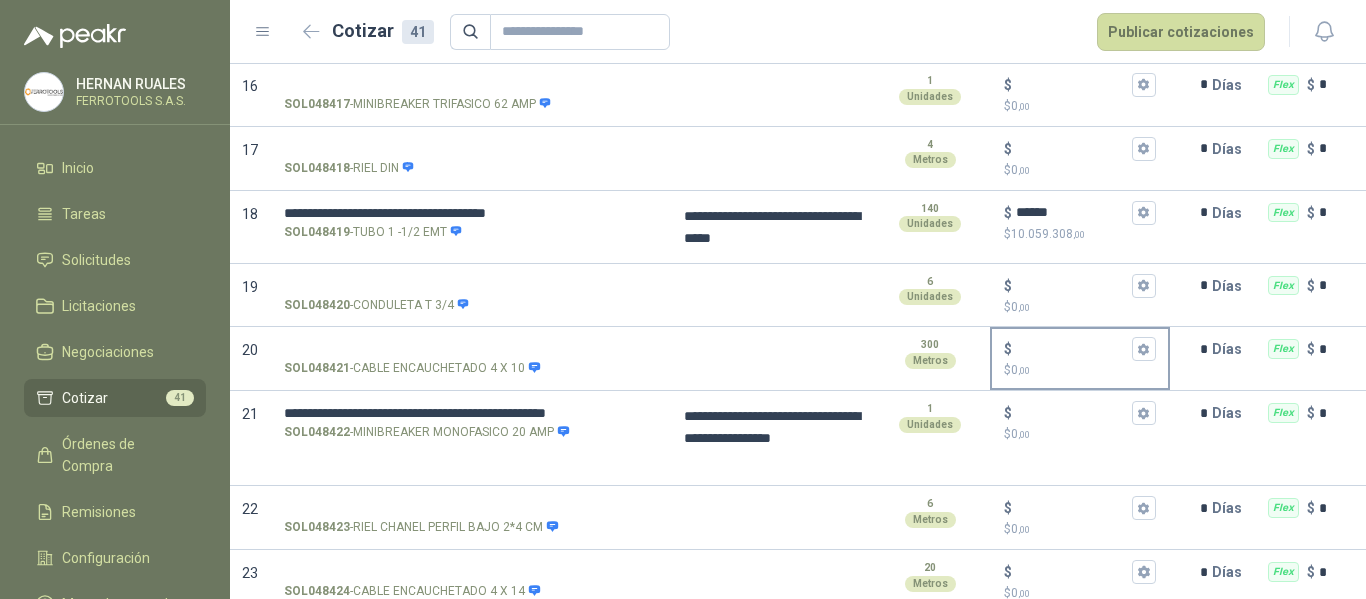 scroll, scrollTop: 1300, scrollLeft: 0, axis: vertical 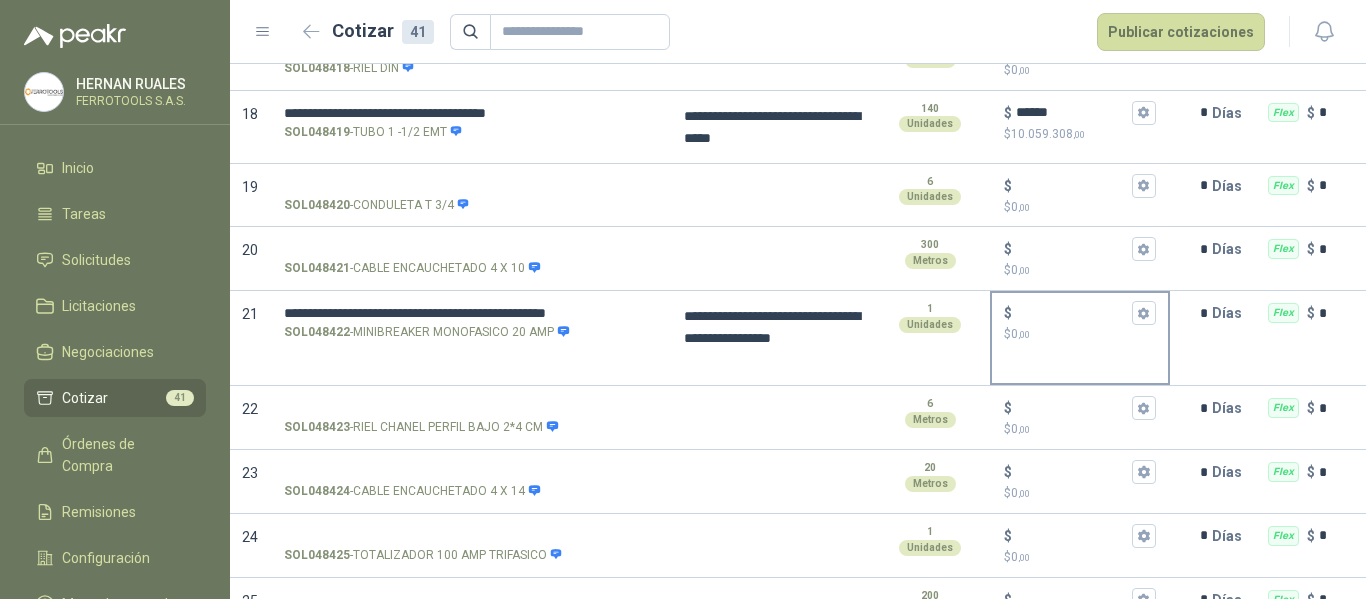 type on "******" 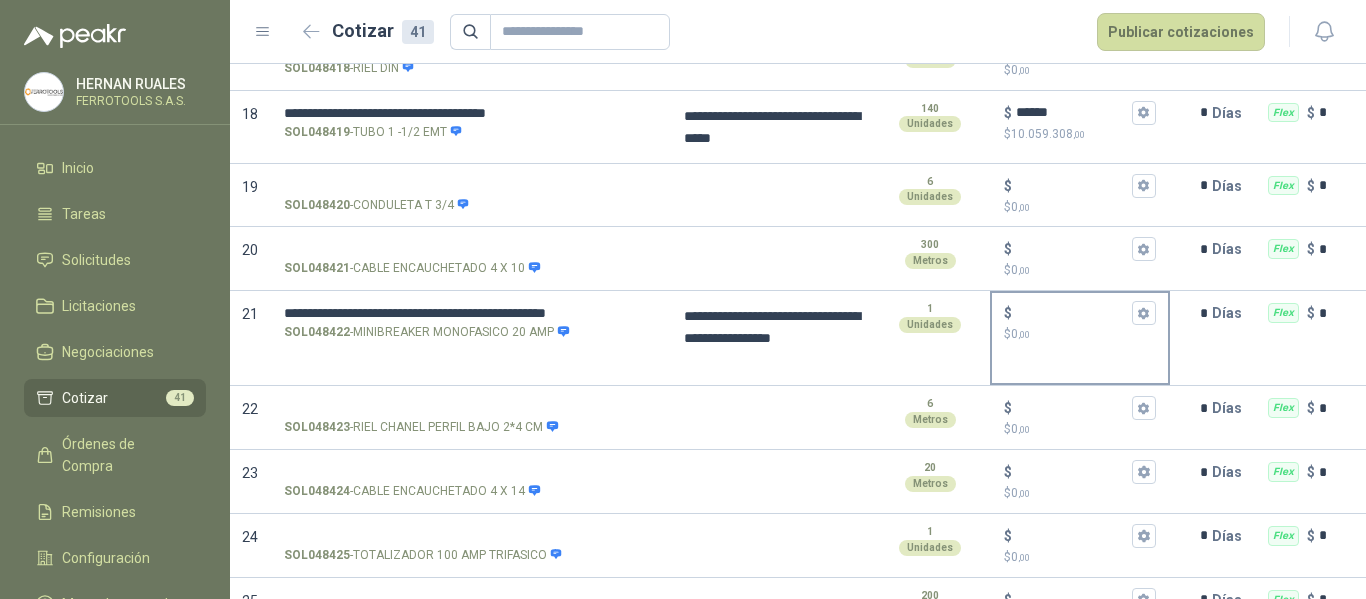 click on "$  0 ,00" at bounding box center (1080, 334) 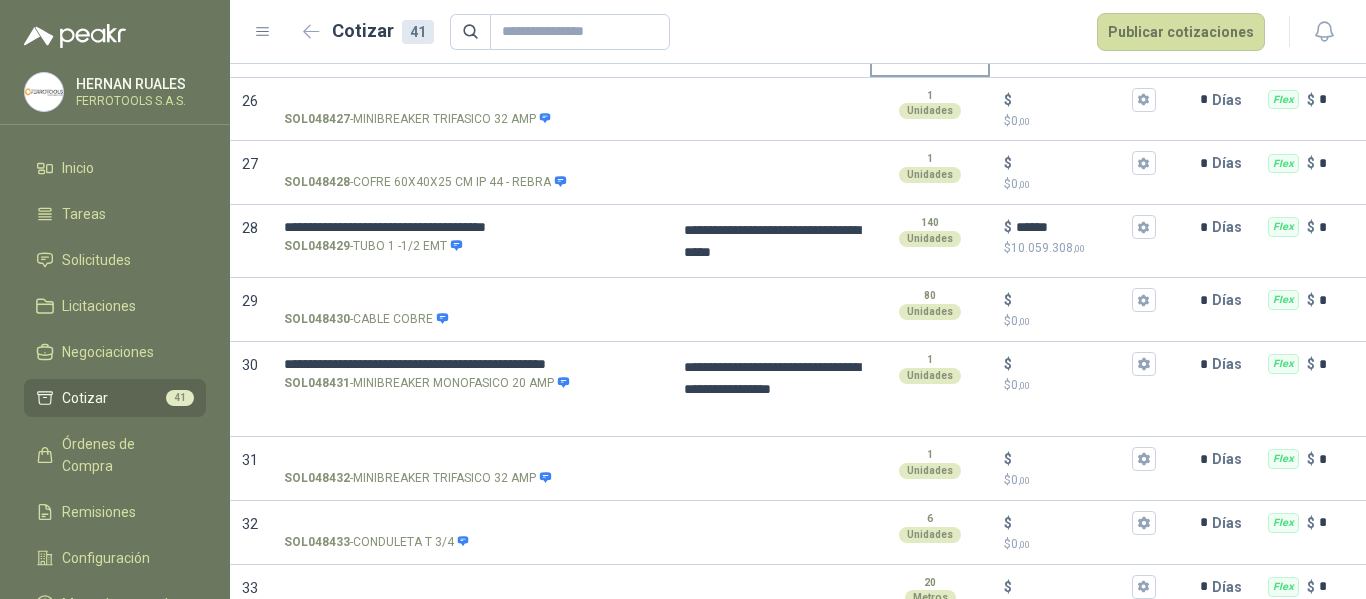 scroll, scrollTop: 1900, scrollLeft: 0, axis: vertical 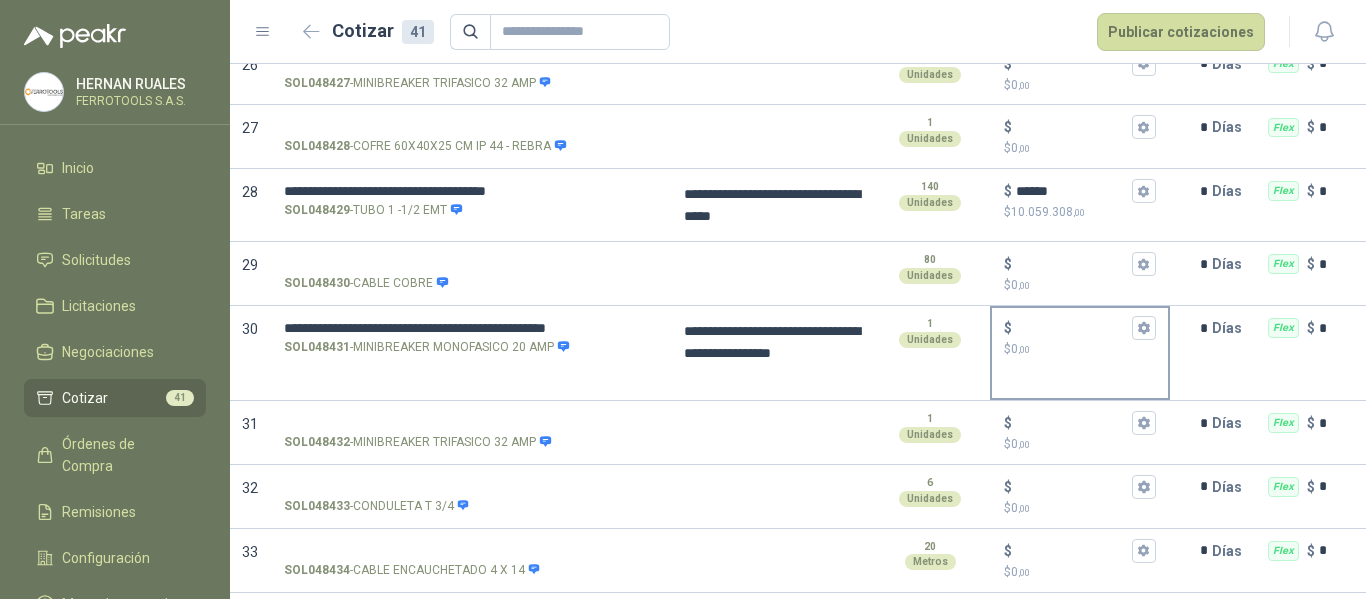 type on "******" 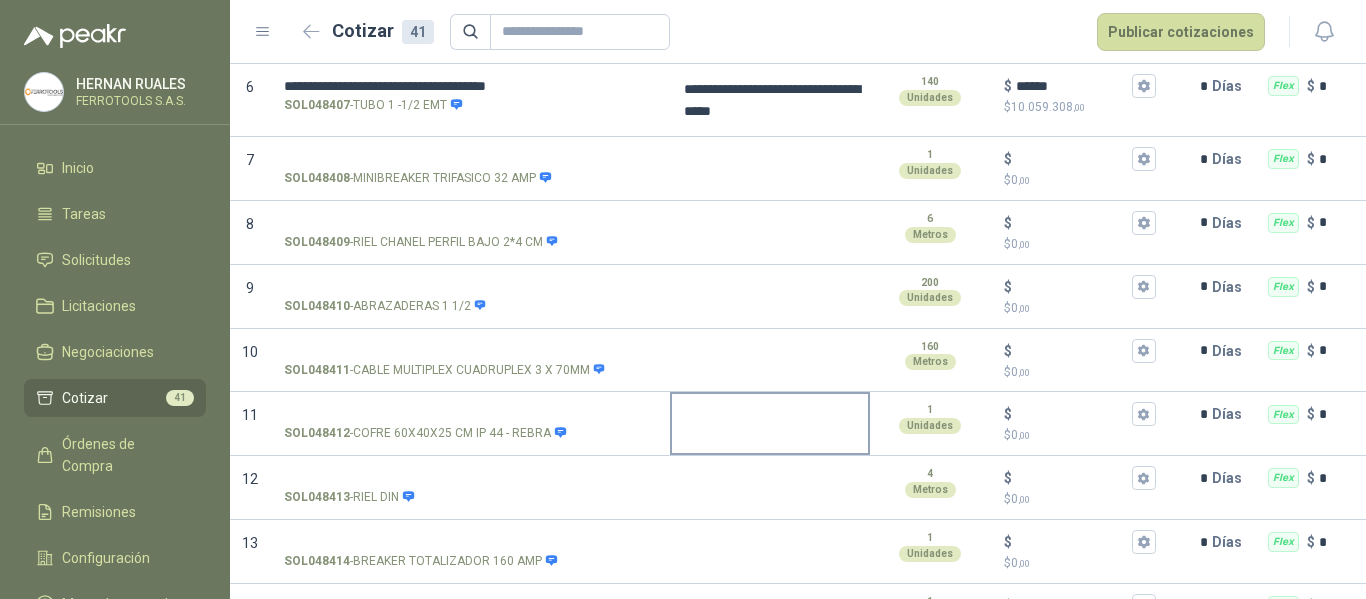 scroll, scrollTop: 0, scrollLeft: 0, axis: both 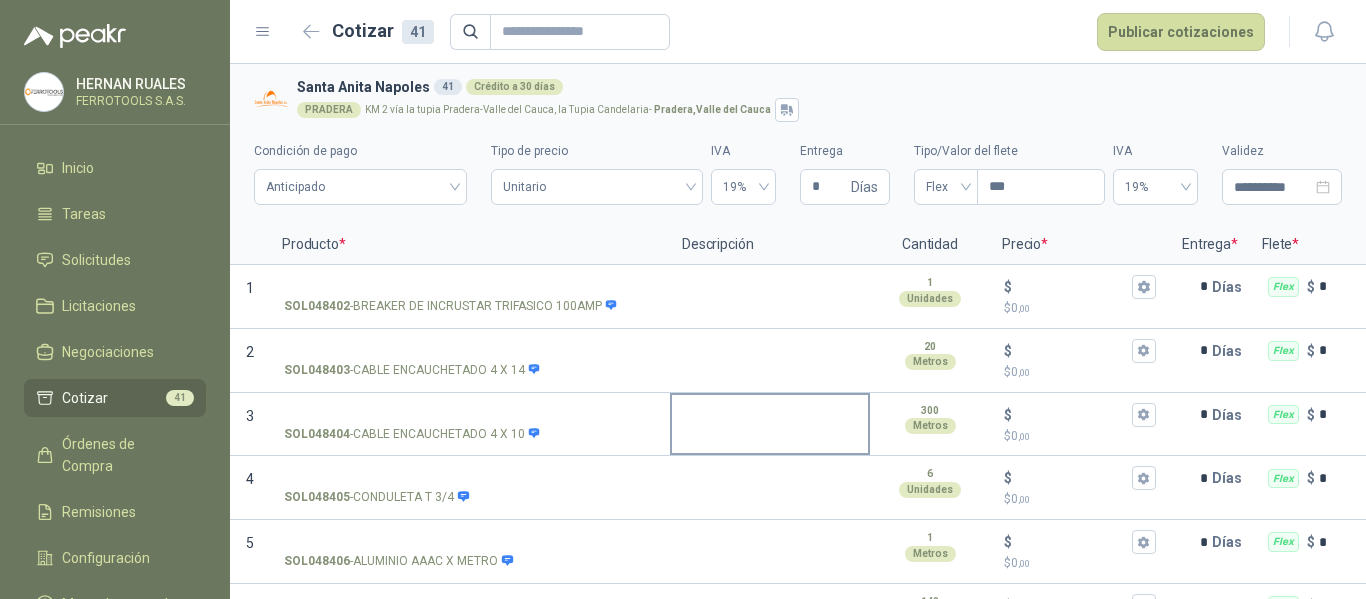 type on "******" 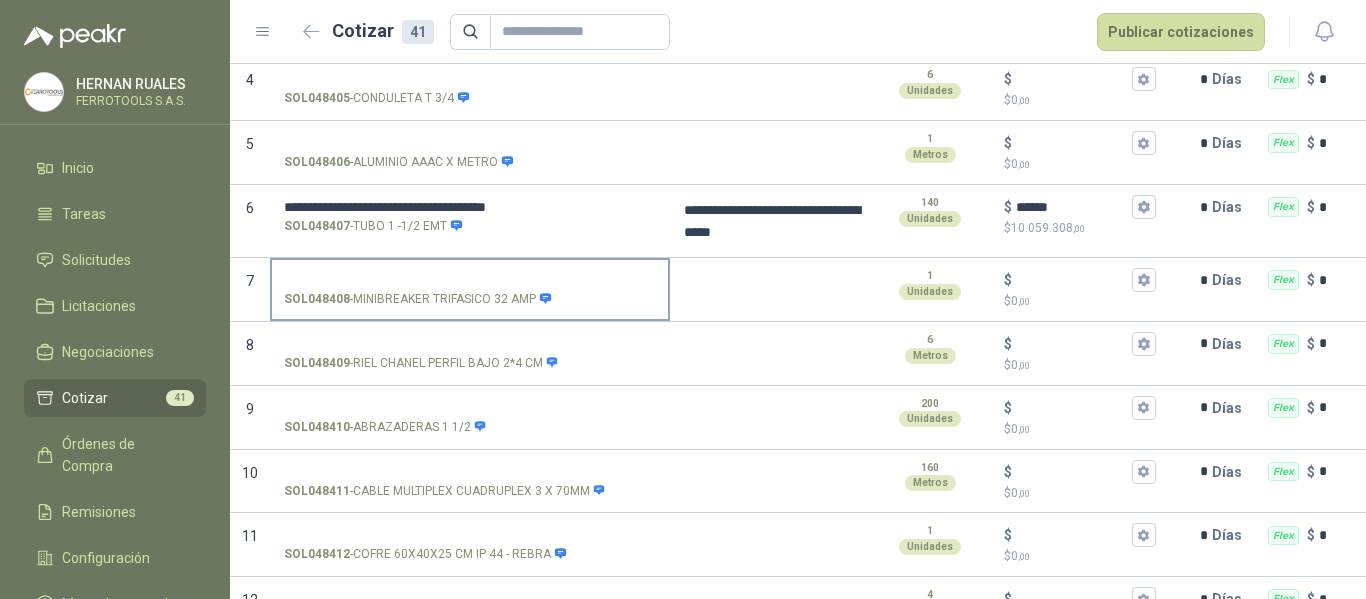 scroll, scrollTop: 400, scrollLeft: 0, axis: vertical 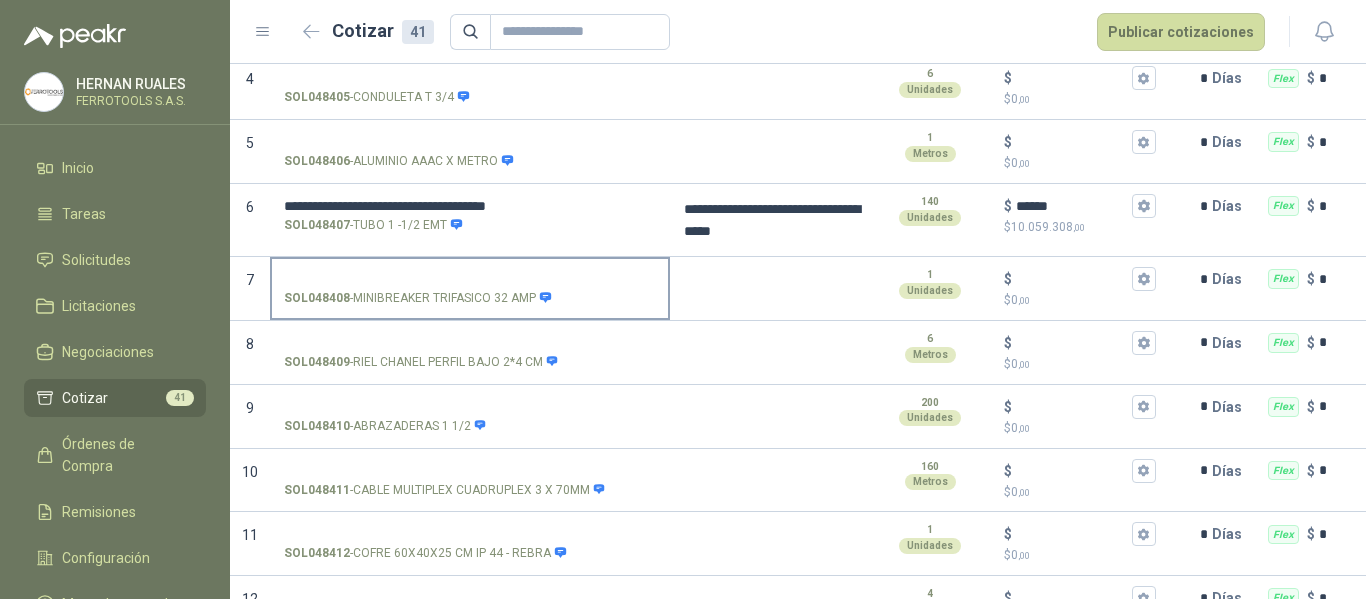 click on "SOL048408  -  MINIBREAKER TRIFASICO 32 AMP" at bounding box center (470, 279) 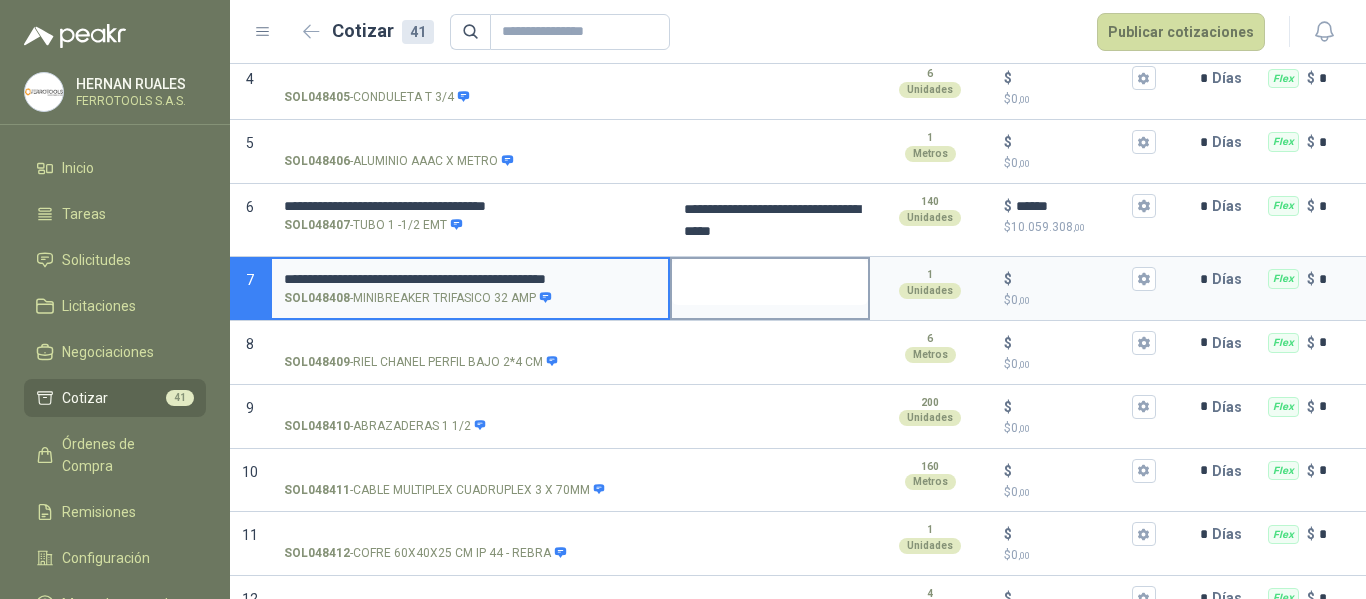 click at bounding box center [770, 282] 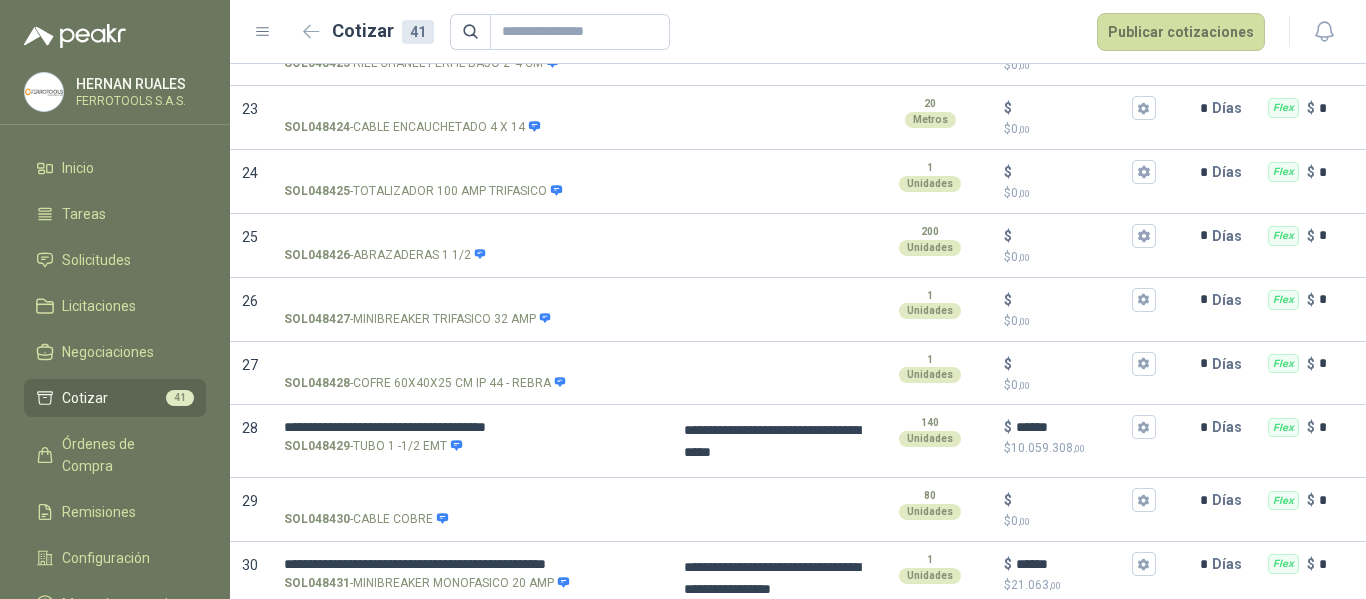 scroll, scrollTop: 1700, scrollLeft: 0, axis: vertical 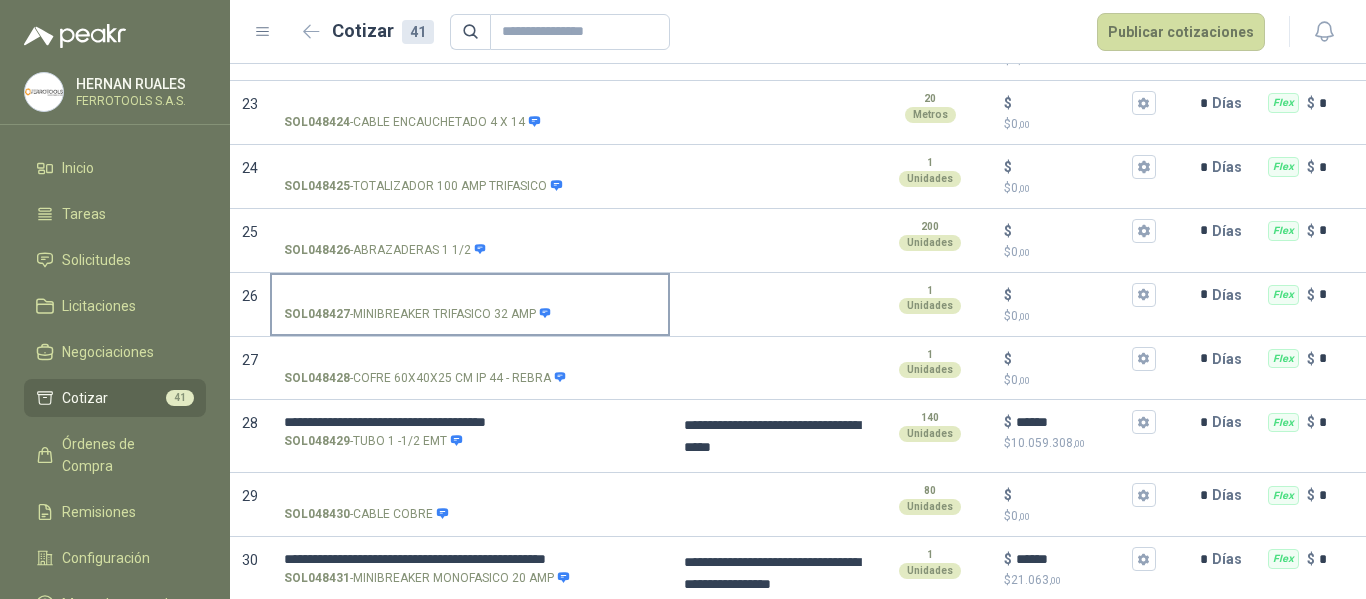 click on "SOL048427  -  MINIBREAKER TRIFASICO 32 AMP" at bounding box center (470, 295) 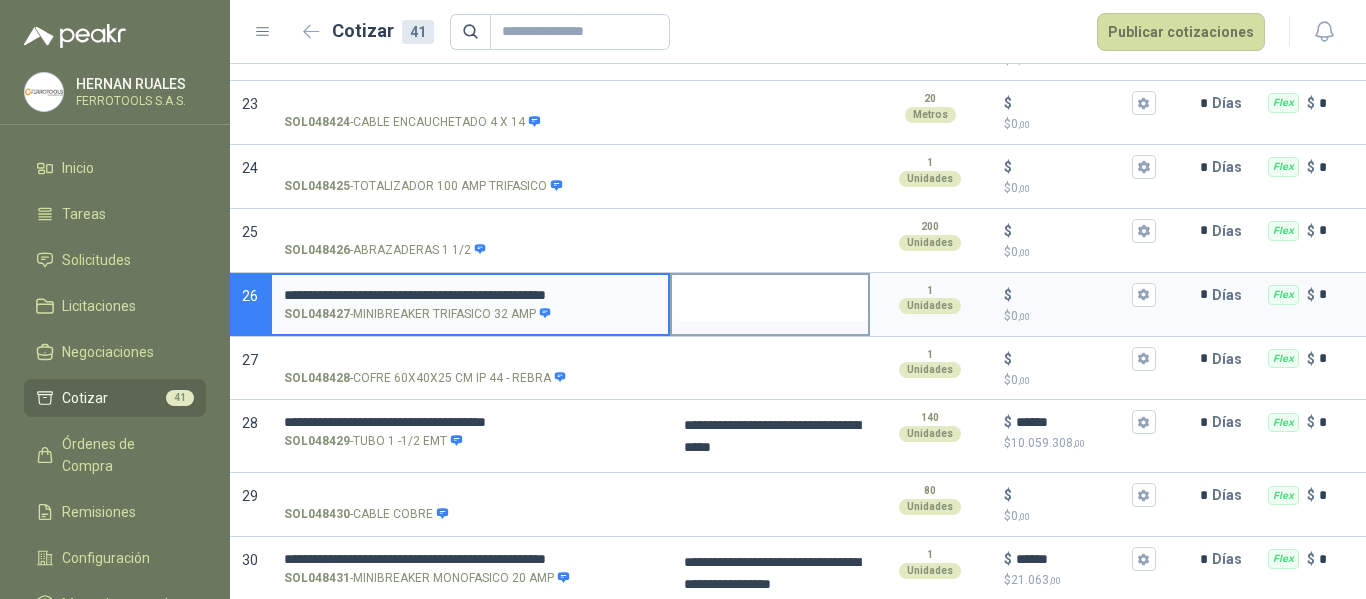 click at bounding box center [770, 298] 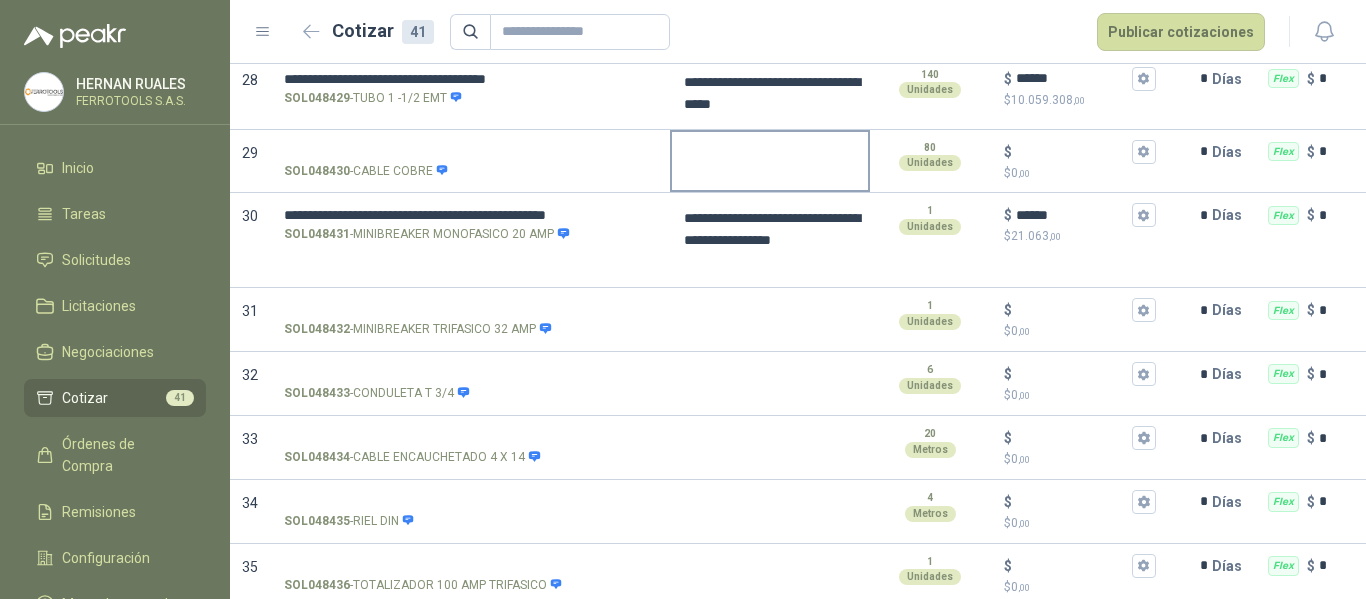 scroll, scrollTop: 2100, scrollLeft: 0, axis: vertical 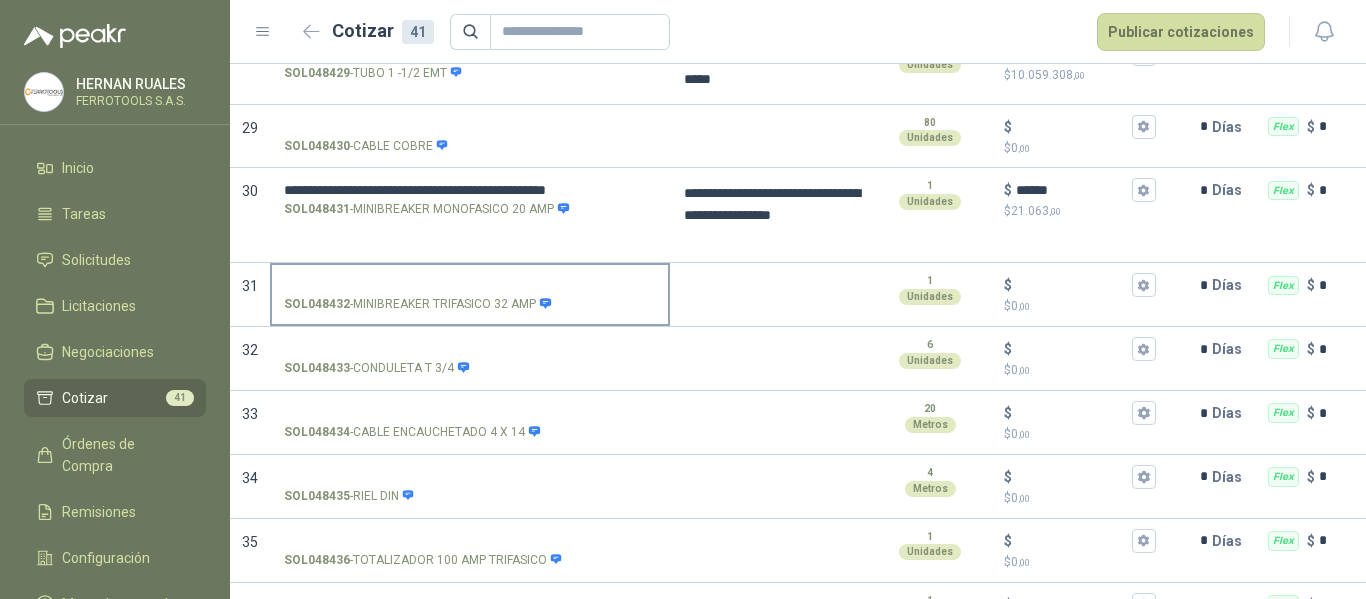 click on "SOL048432  -  MINIBREAKER TRIFASICO 32 AMP" at bounding box center [470, 285] 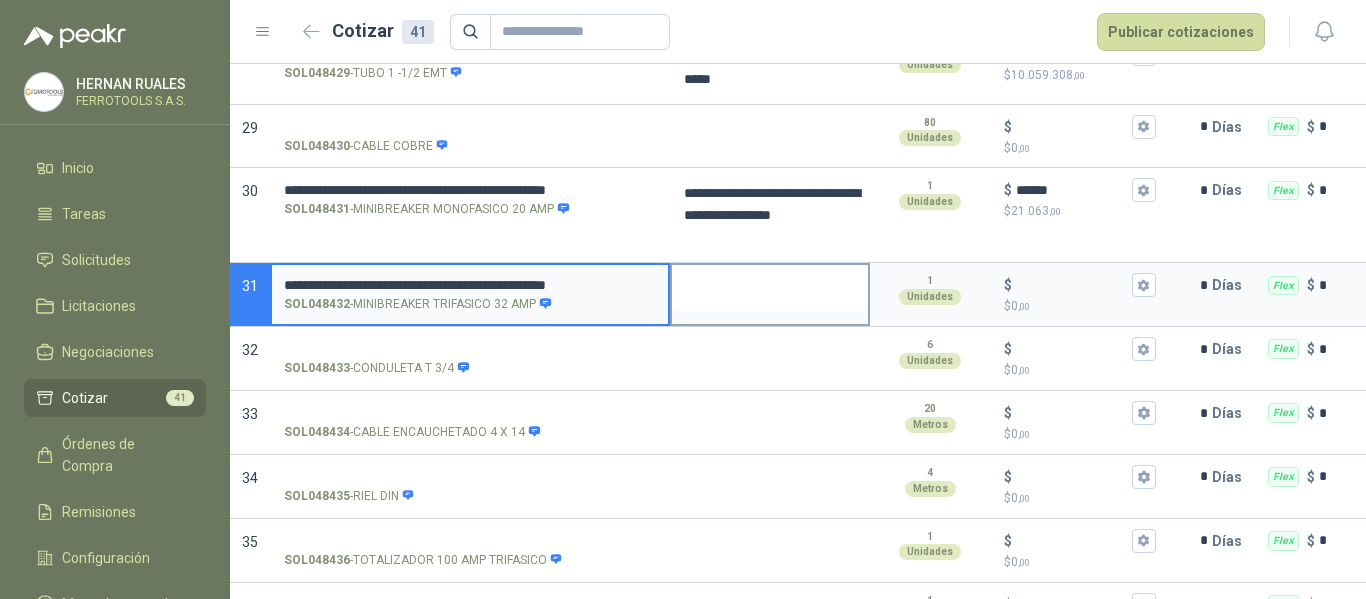 click at bounding box center (770, 288) 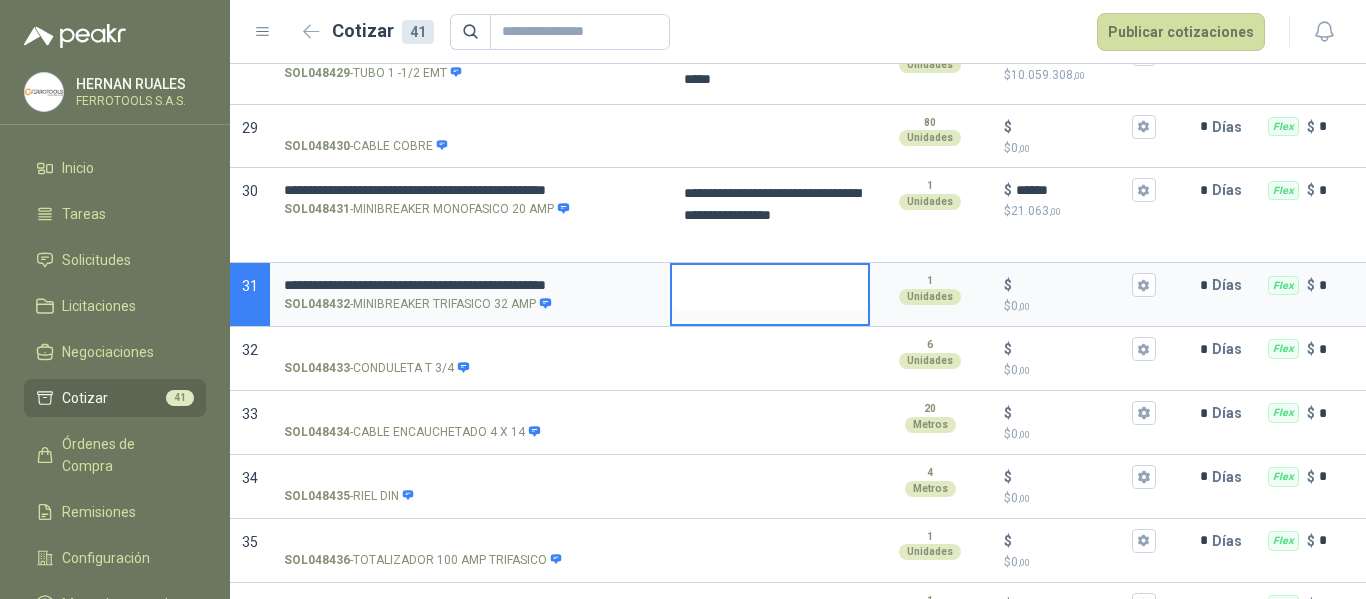 type 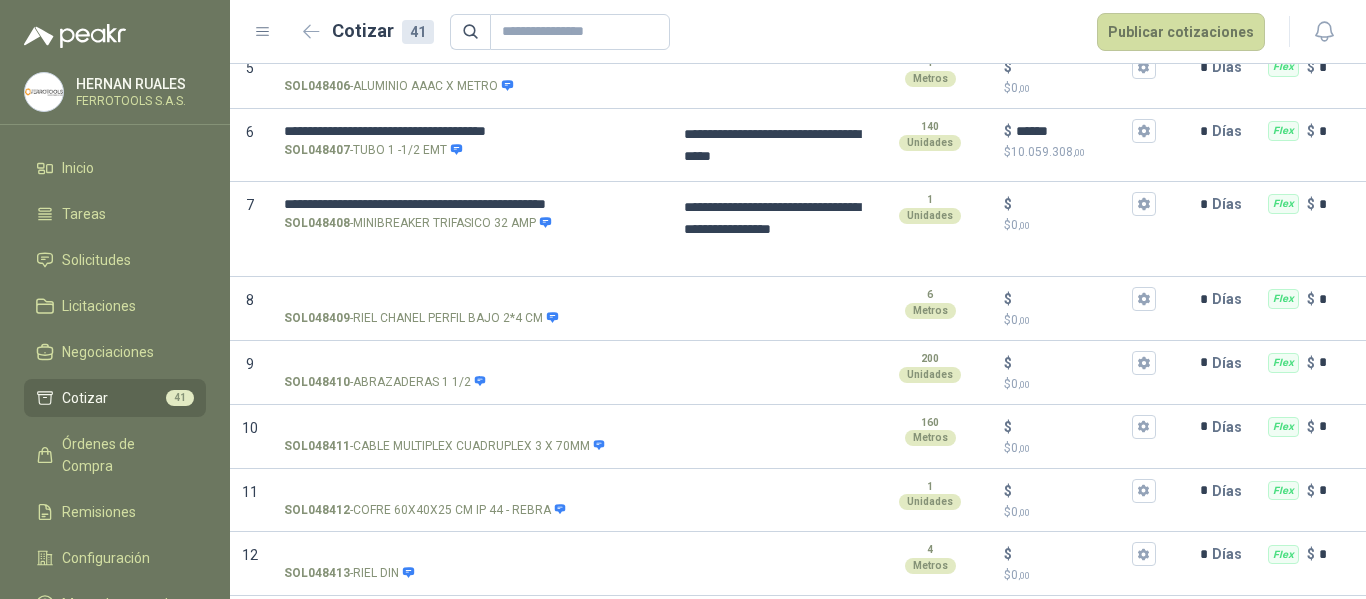 scroll, scrollTop: 500, scrollLeft: 0, axis: vertical 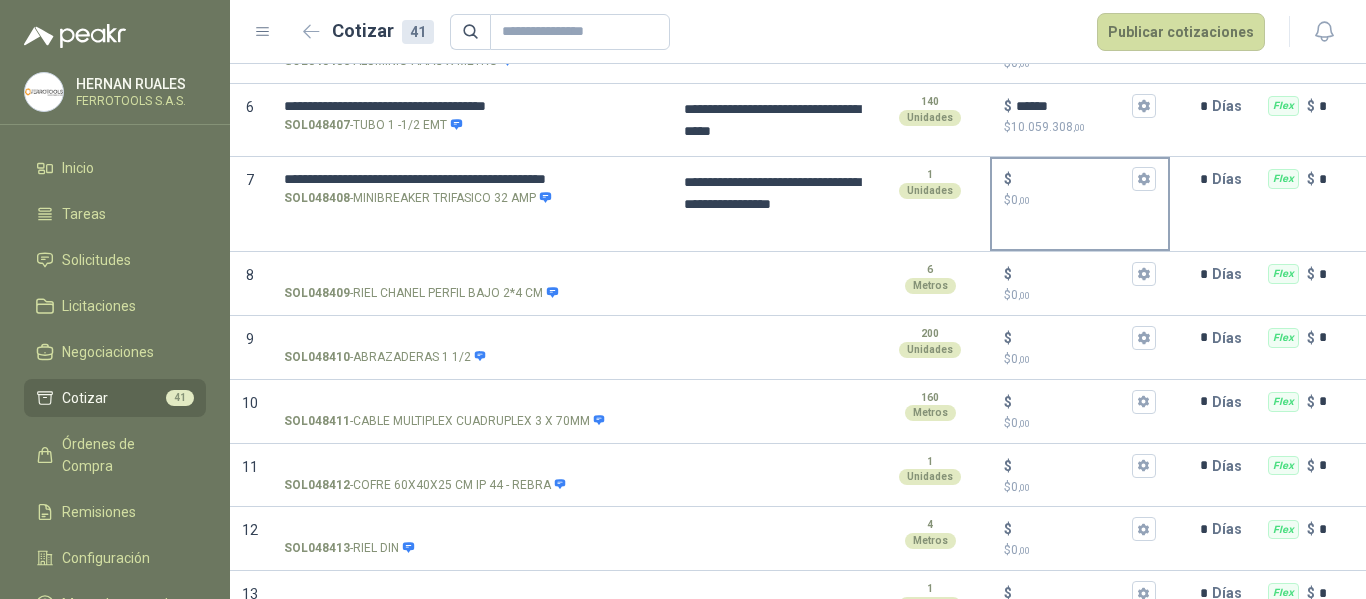 click on "$  0 ,00" at bounding box center (1080, 200) 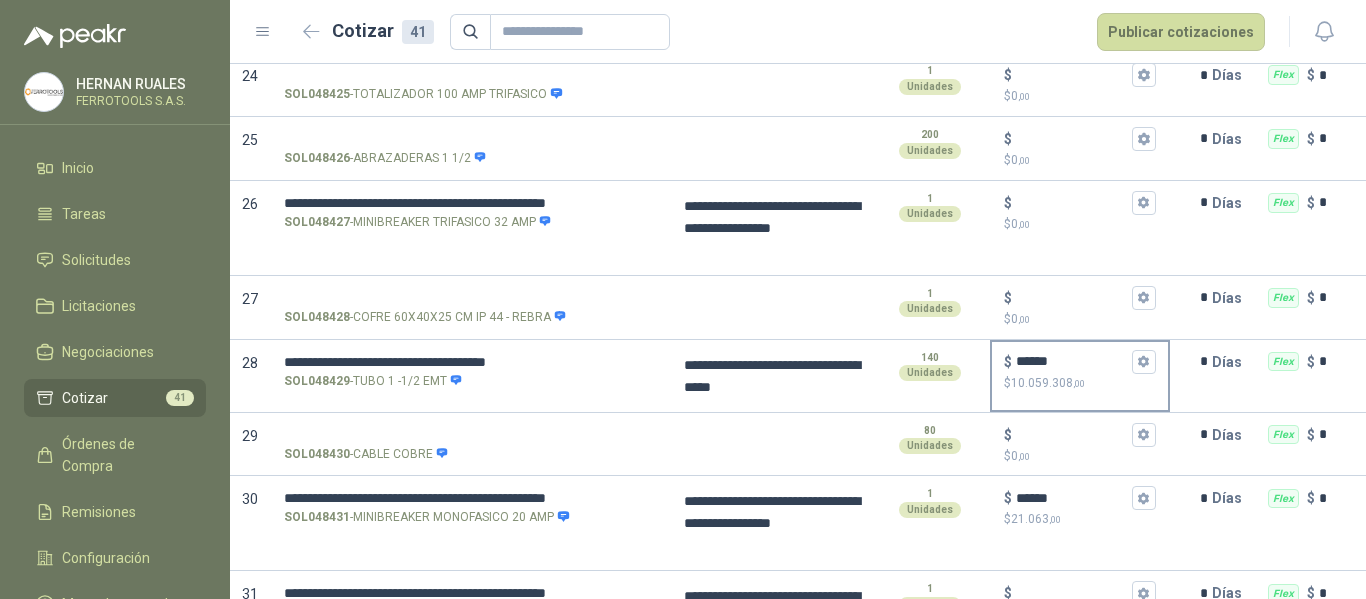 scroll, scrollTop: 1800, scrollLeft: 0, axis: vertical 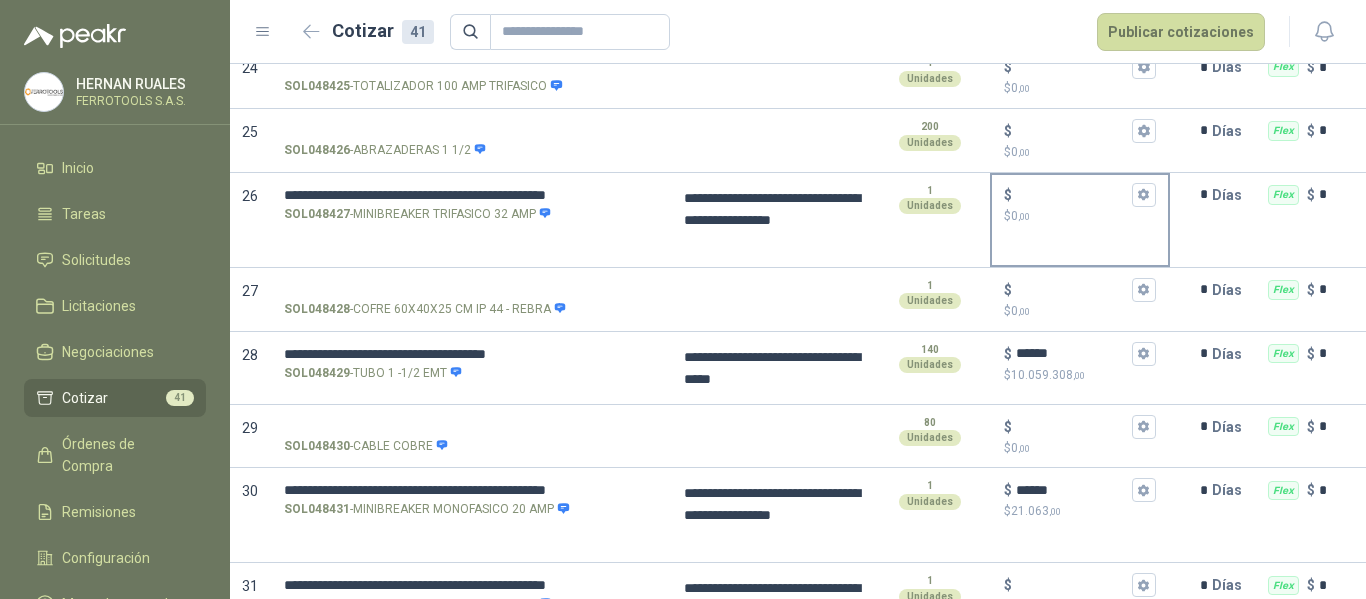 type on "******" 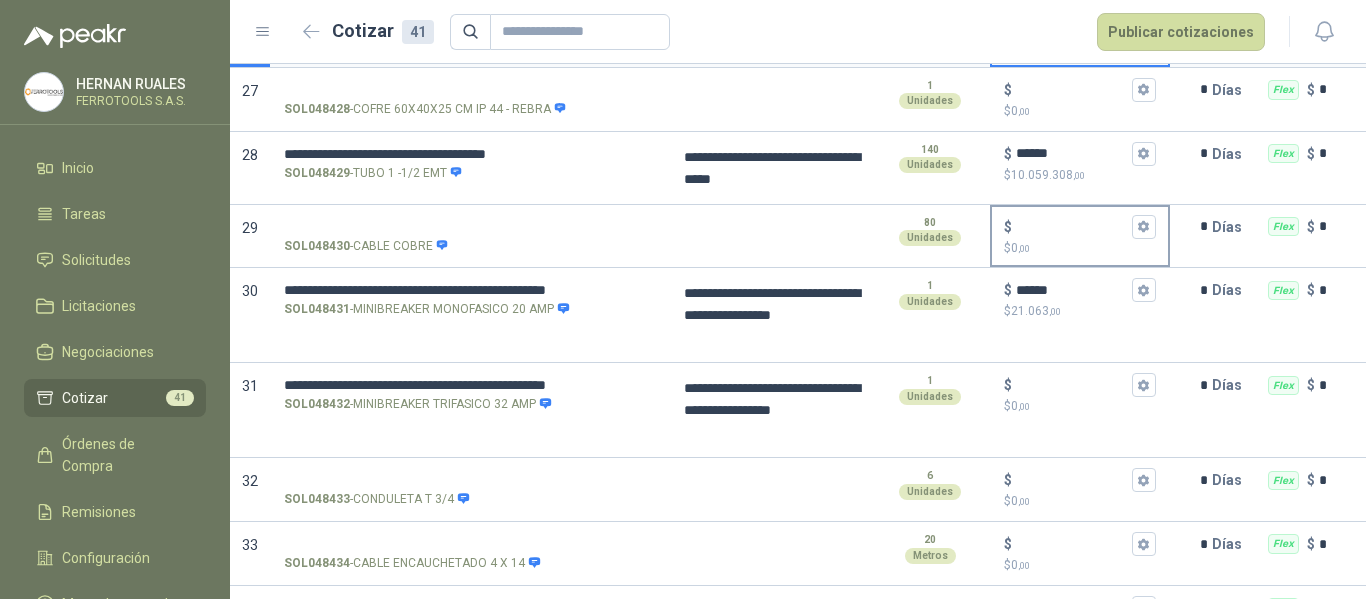 scroll, scrollTop: 2100, scrollLeft: 0, axis: vertical 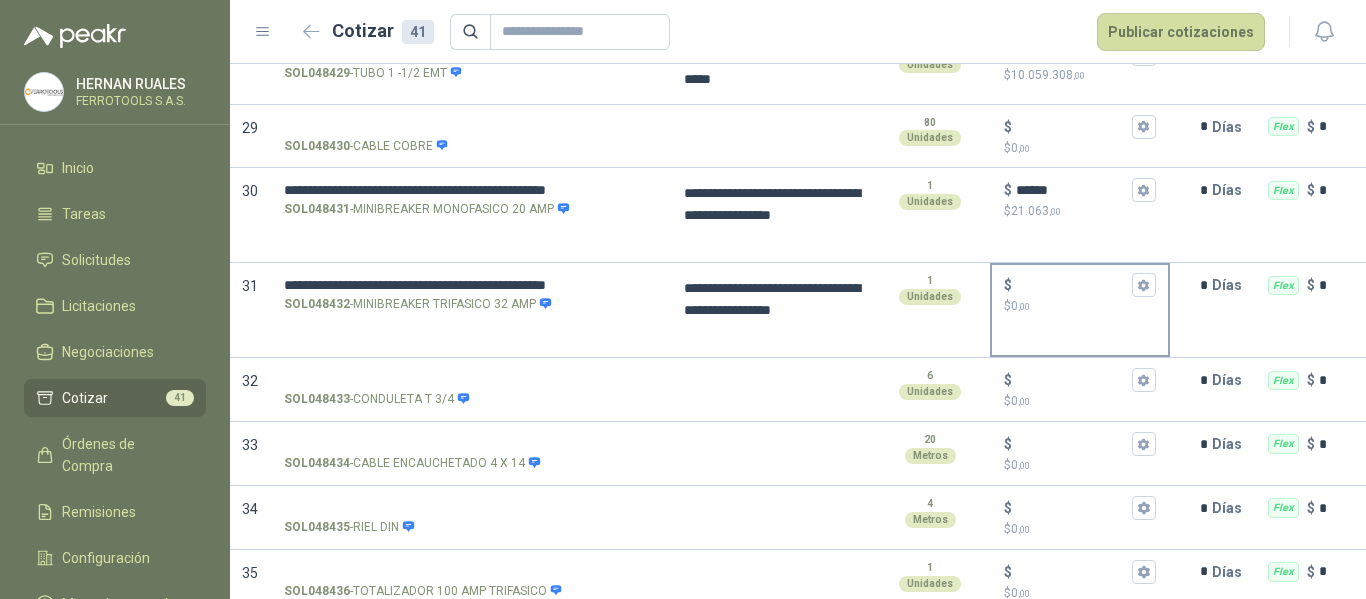 type on "******" 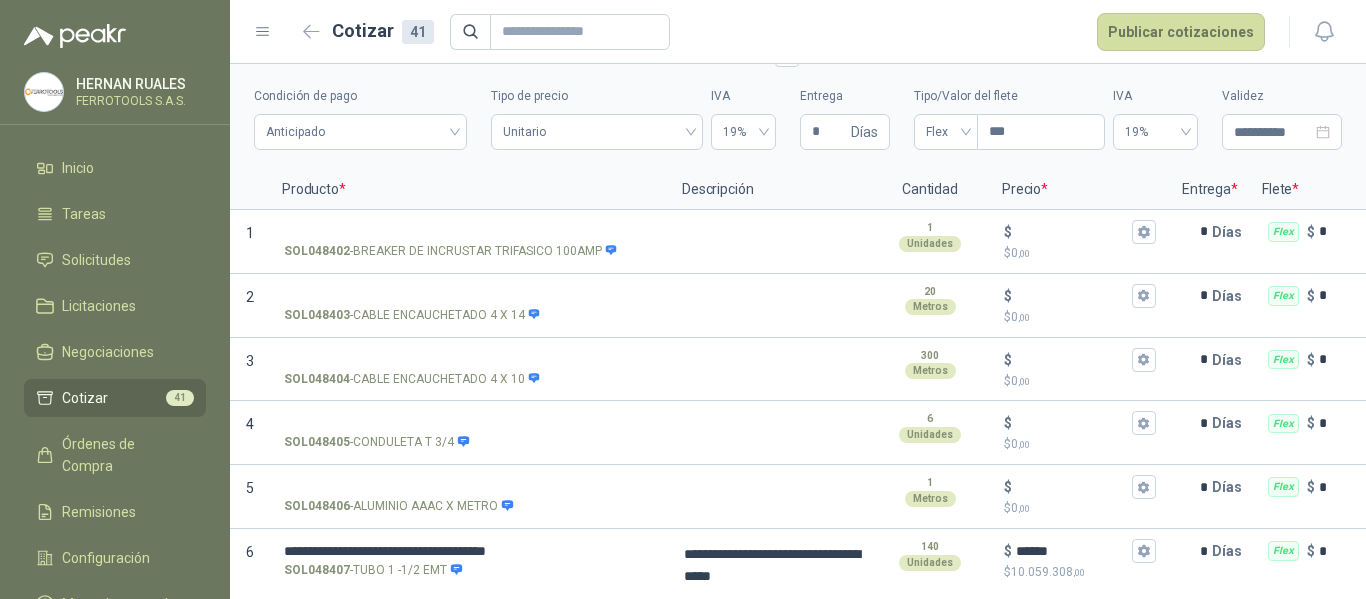 scroll, scrollTop: 100, scrollLeft: 0, axis: vertical 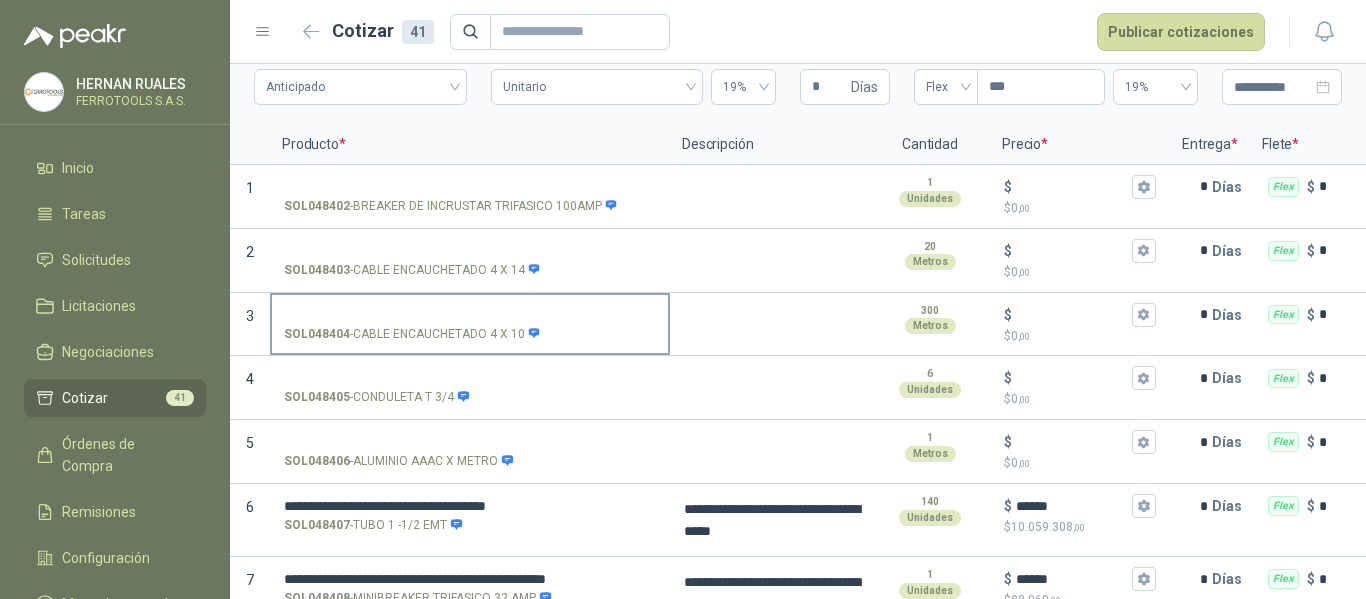 type on "******" 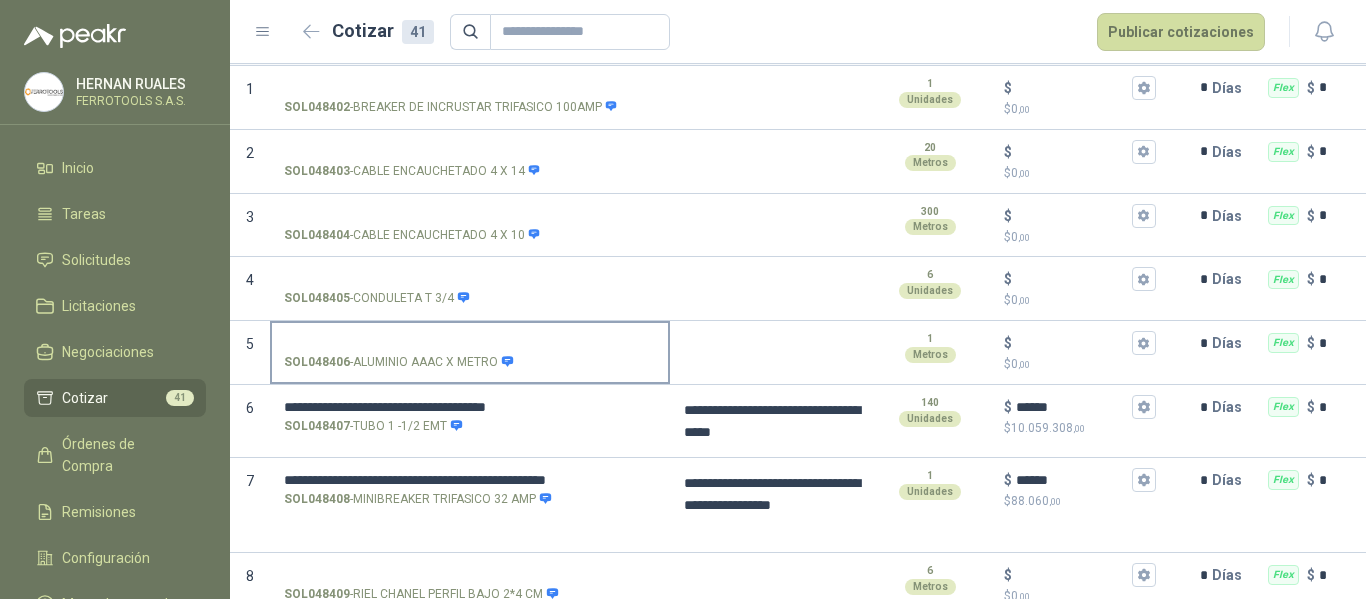 scroll, scrollTop: 200, scrollLeft: 0, axis: vertical 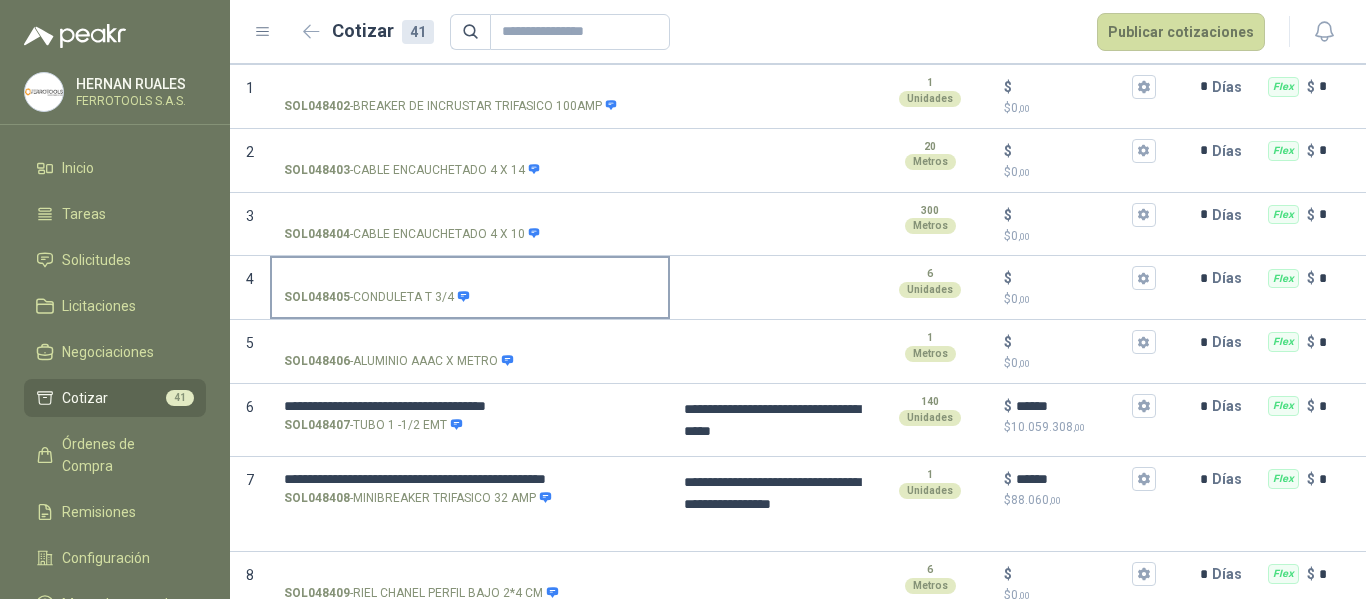 click on "SOL048405  -  CONDULETA T 3/4" at bounding box center [470, 278] 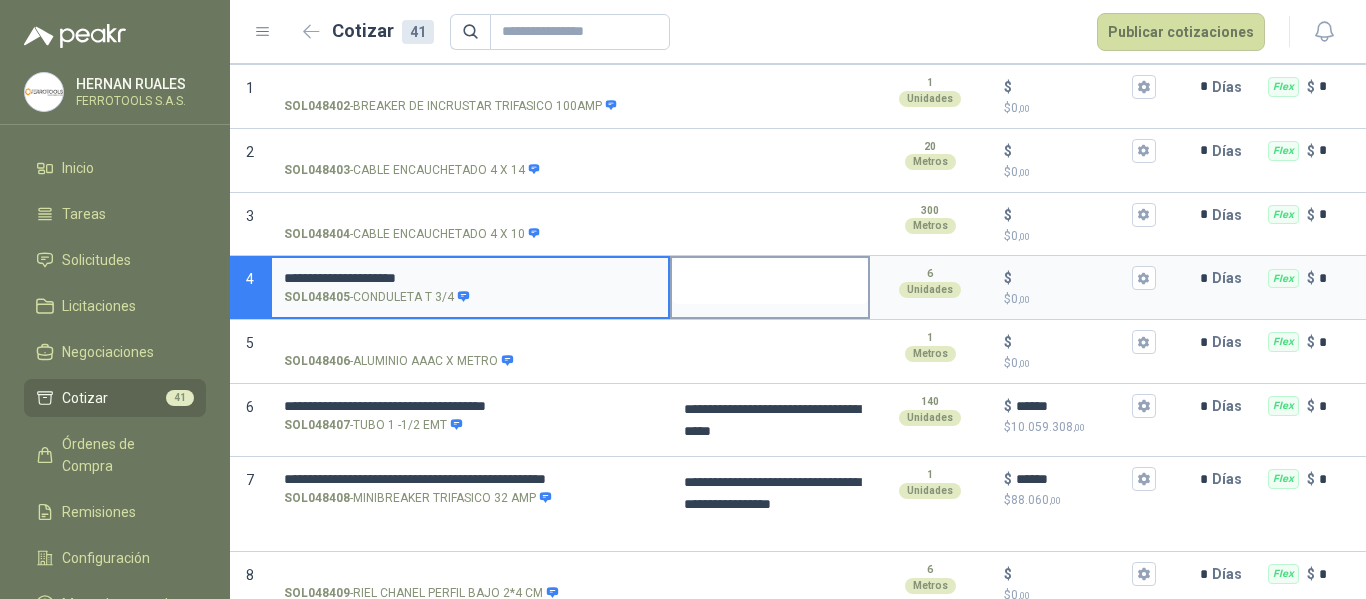 click at bounding box center [770, 281] 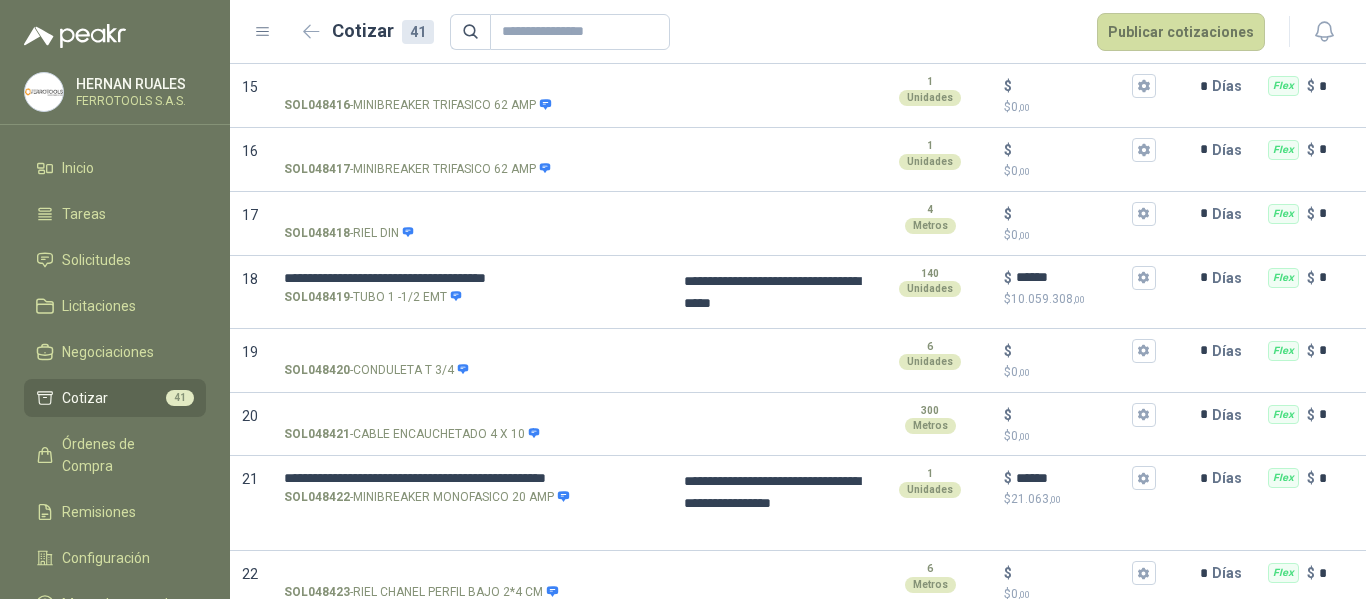 scroll, scrollTop: 1200, scrollLeft: 0, axis: vertical 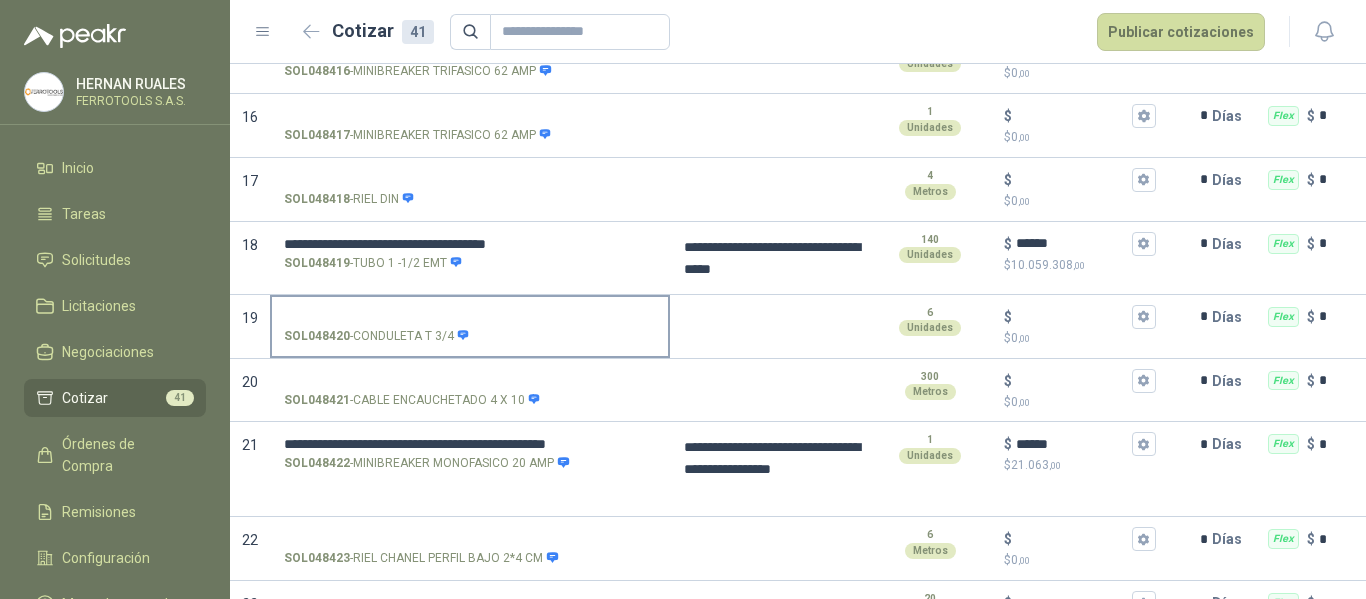 click on "SOL048420  -  CONDULETA T 3/4" at bounding box center [470, 317] 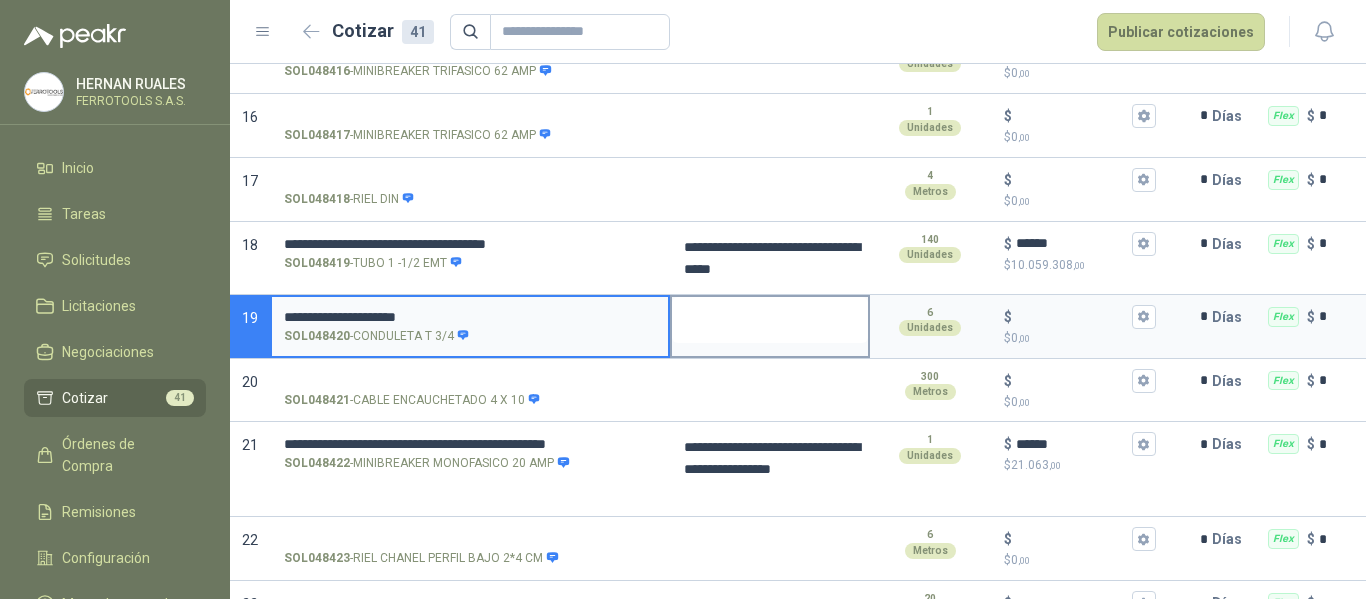 click at bounding box center [770, 320] 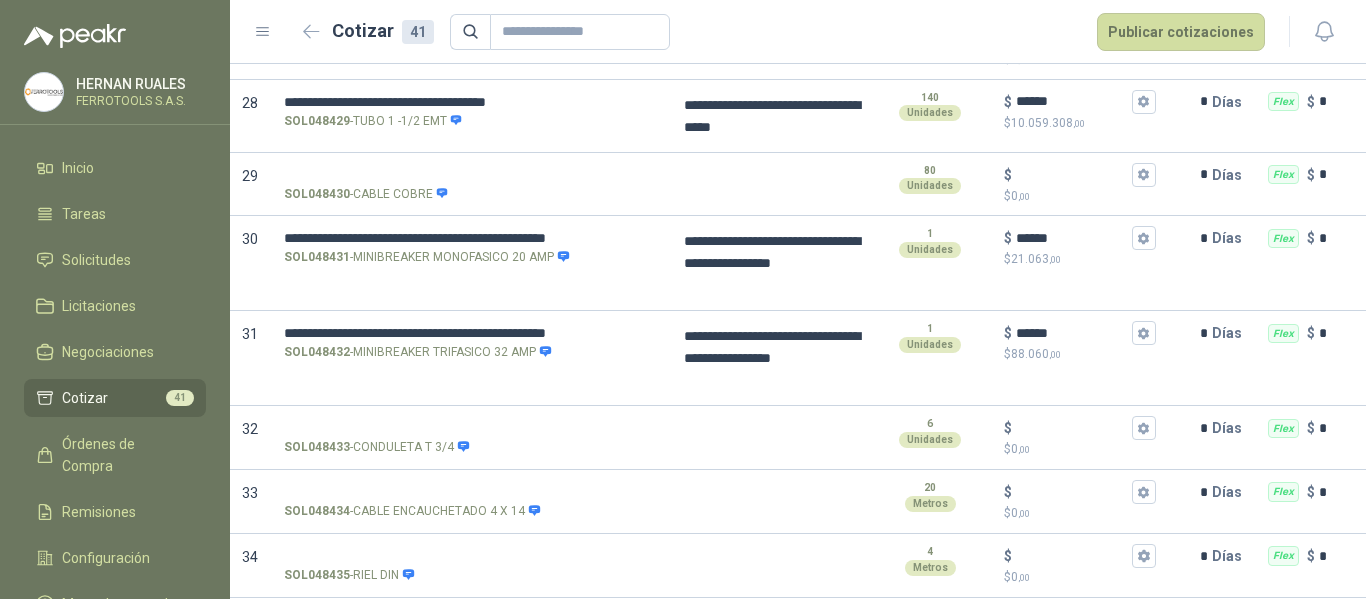 scroll, scrollTop: 2100, scrollLeft: 0, axis: vertical 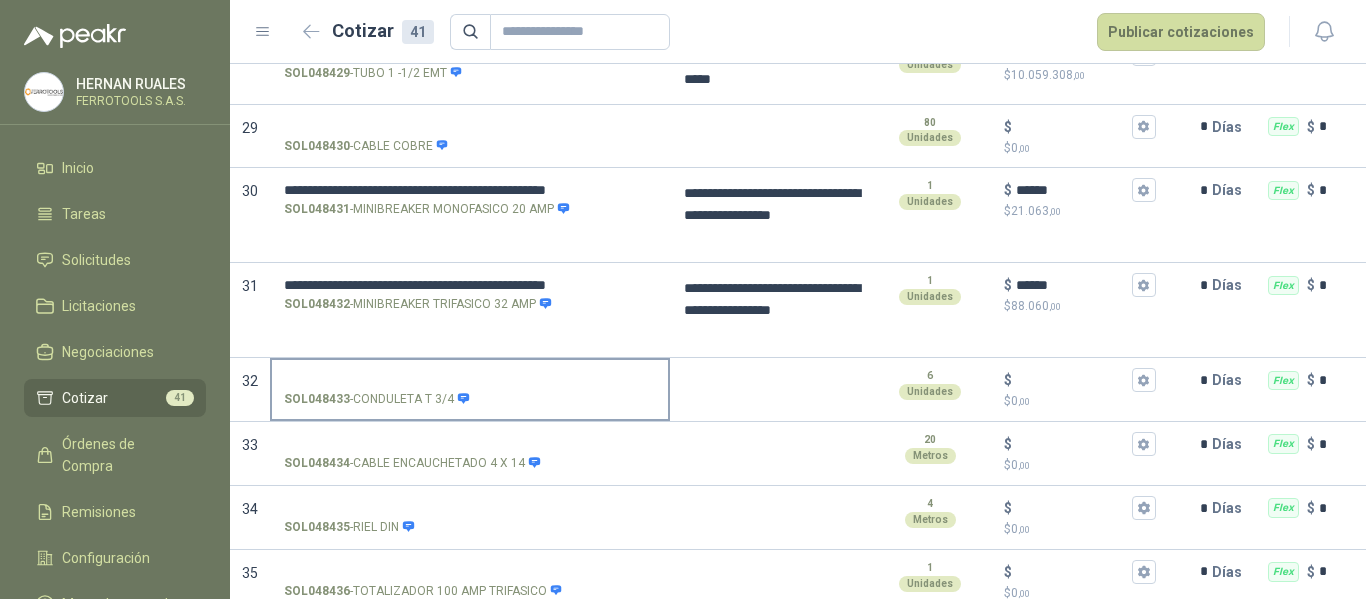 click on "SOL048433  -  CONDULETA T 3/4" at bounding box center [470, 380] 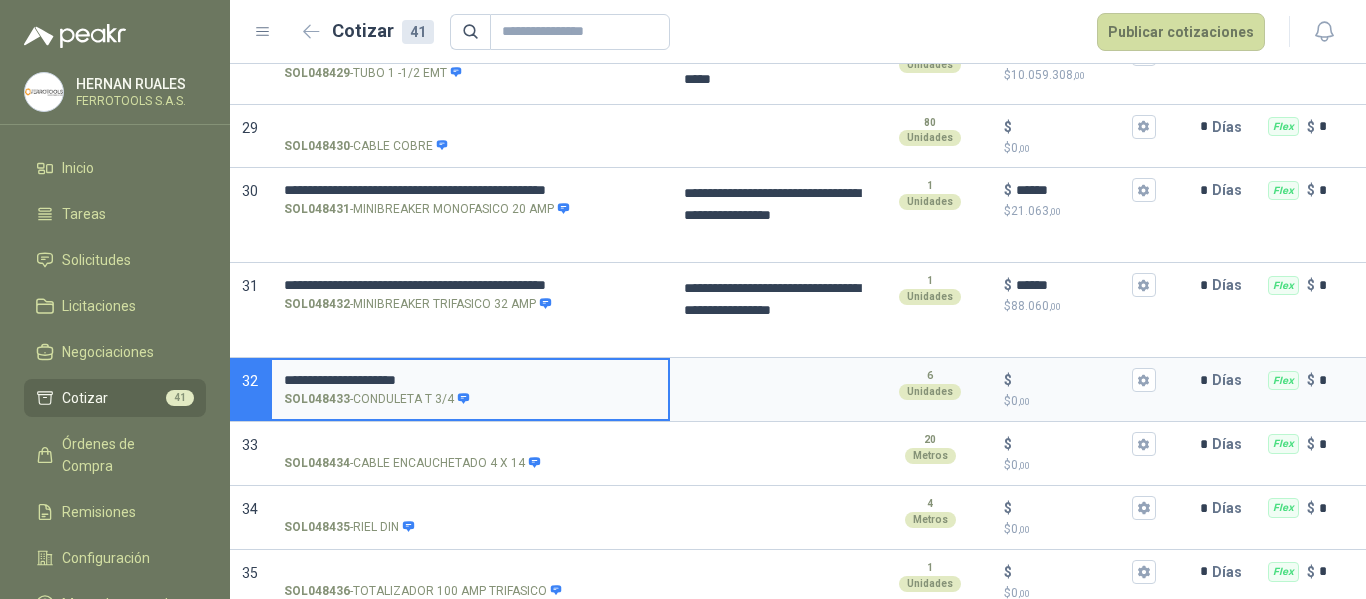 type 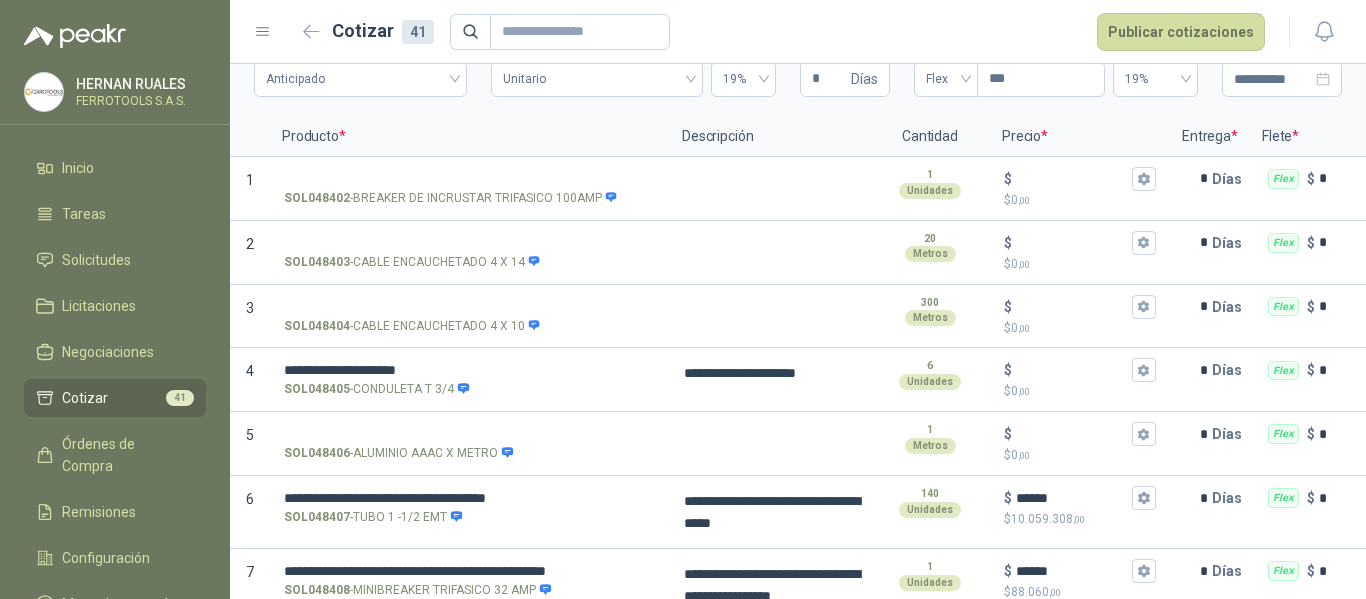 scroll, scrollTop: 0, scrollLeft: 0, axis: both 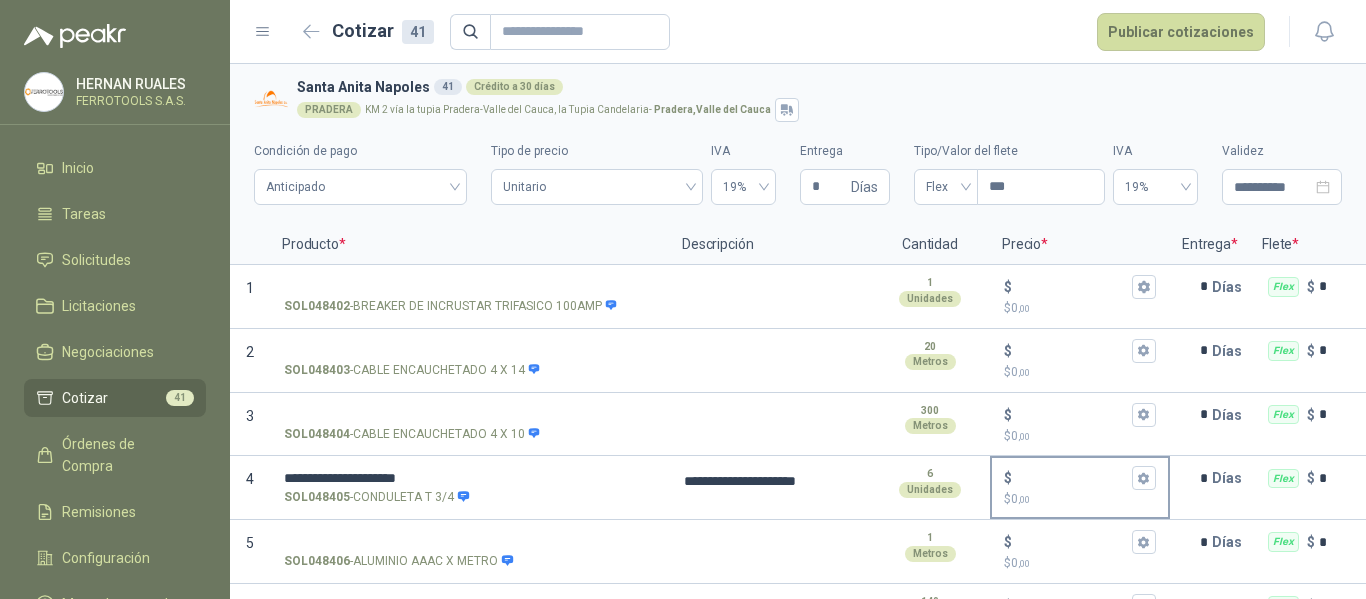 click on "$ $  0 ,00" at bounding box center (1072, 478) 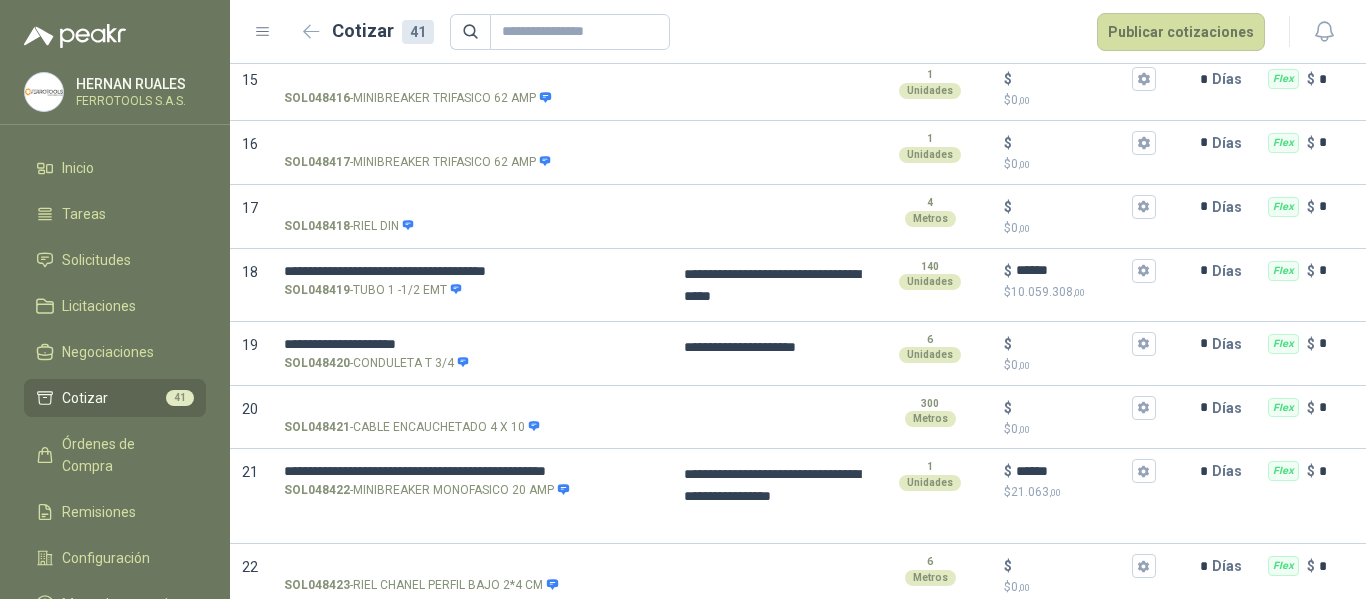 scroll, scrollTop: 1200, scrollLeft: 0, axis: vertical 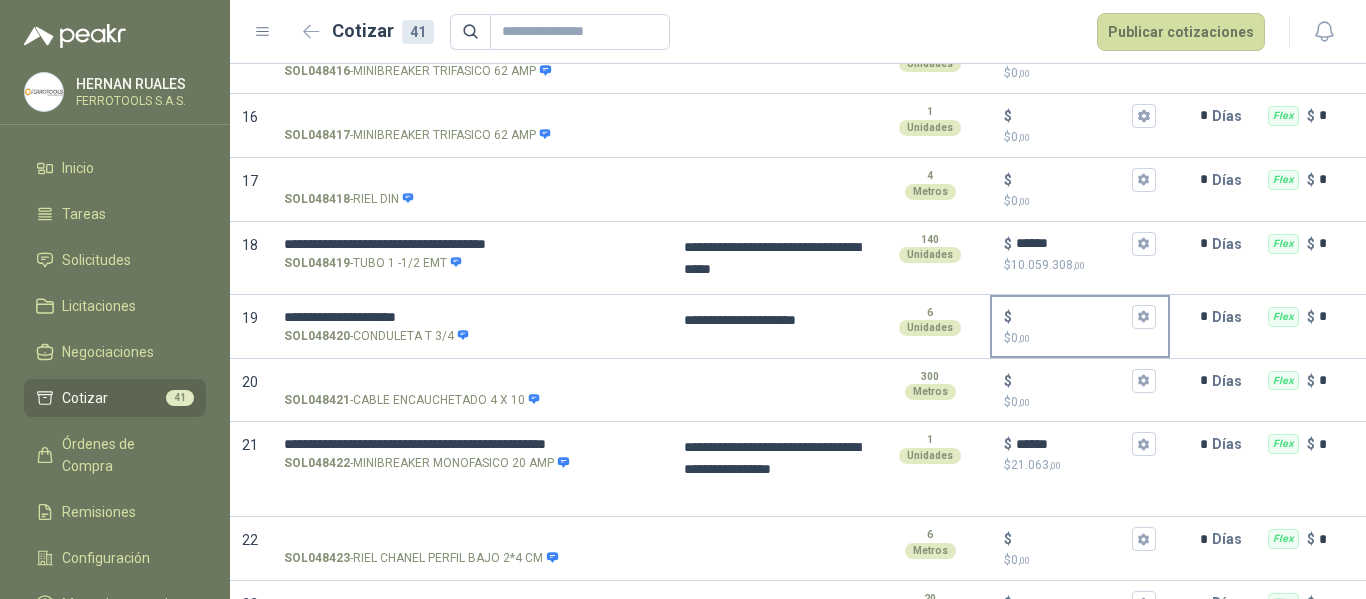 type on "******" 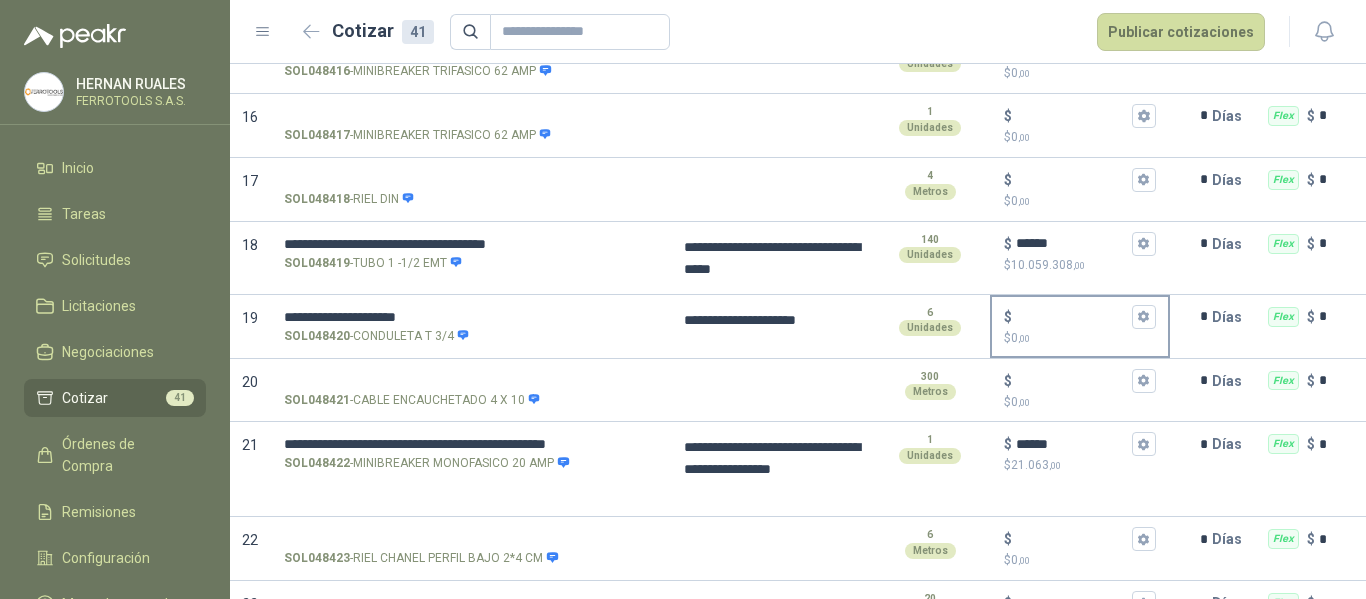click on "$ $  0 ,00" at bounding box center (1072, 316) 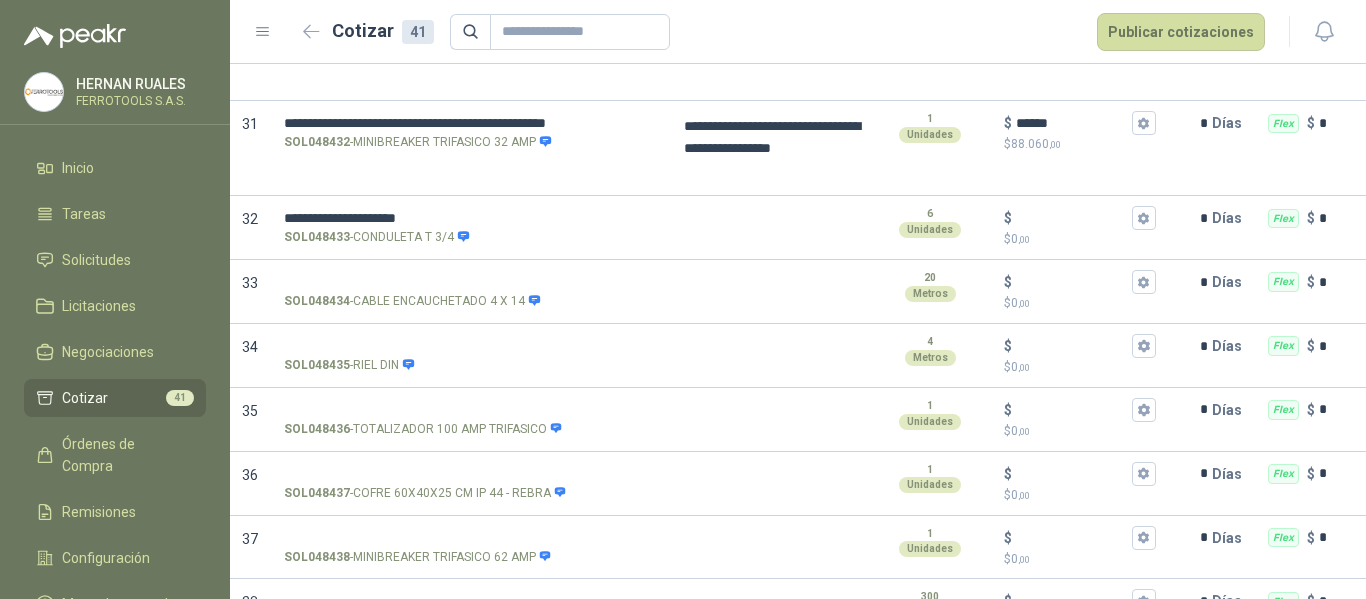 scroll, scrollTop: 2300, scrollLeft: 0, axis: vertical 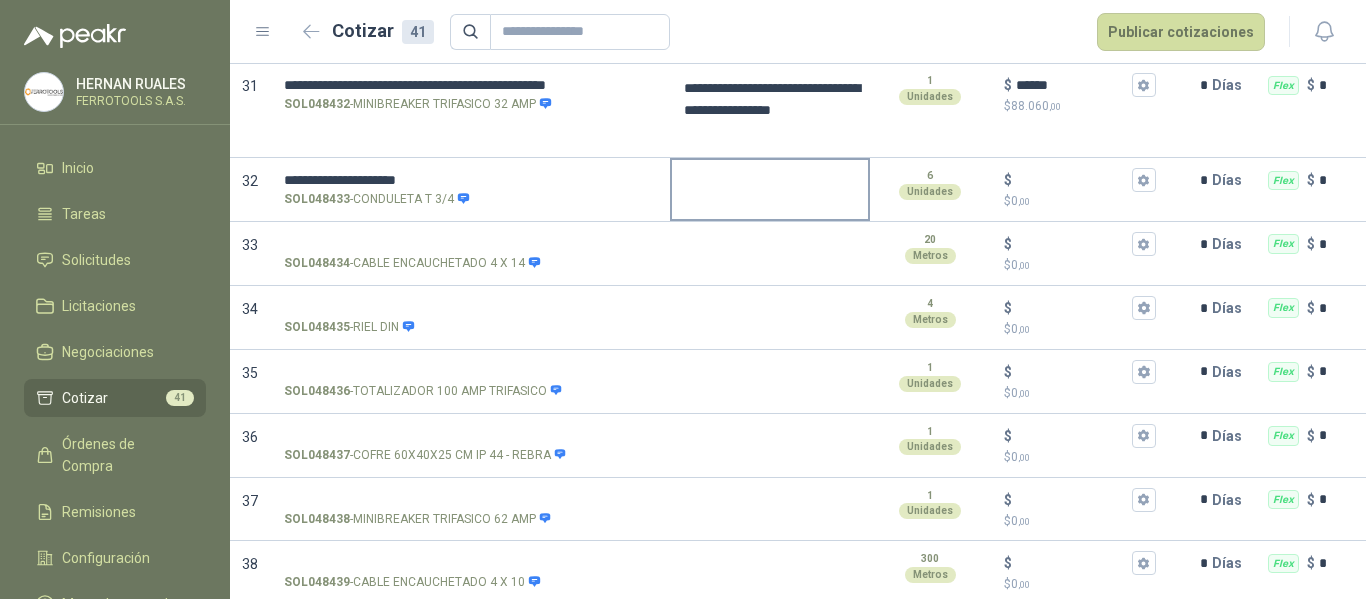 type on "******" 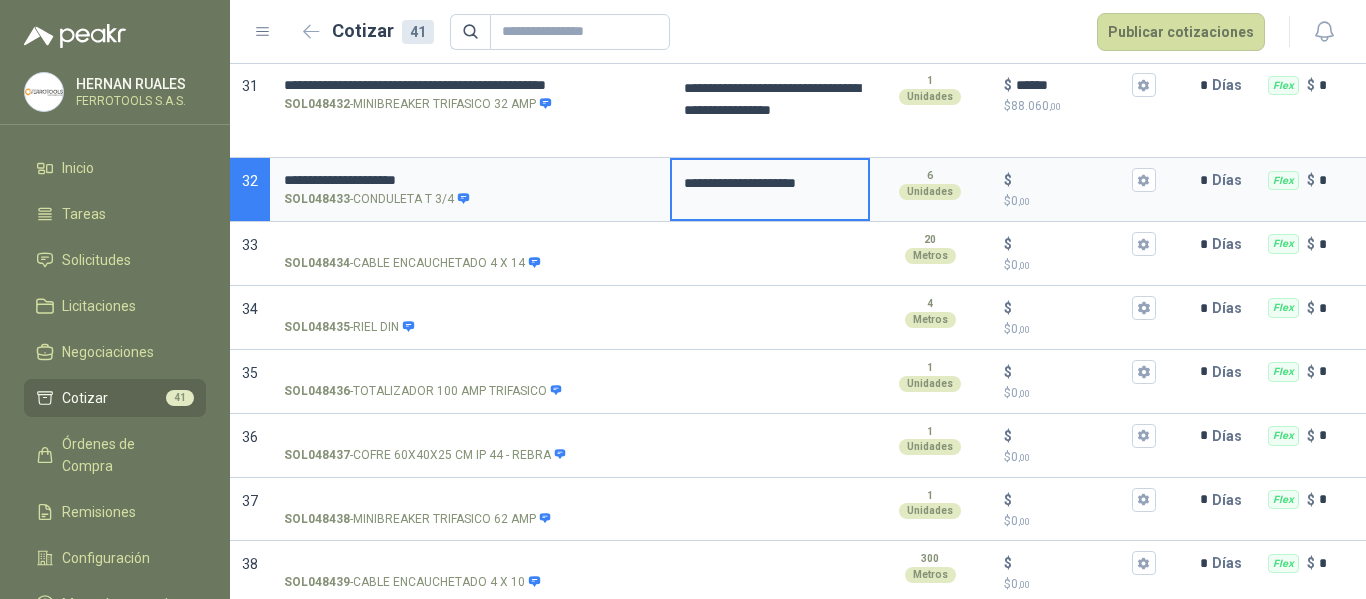 type 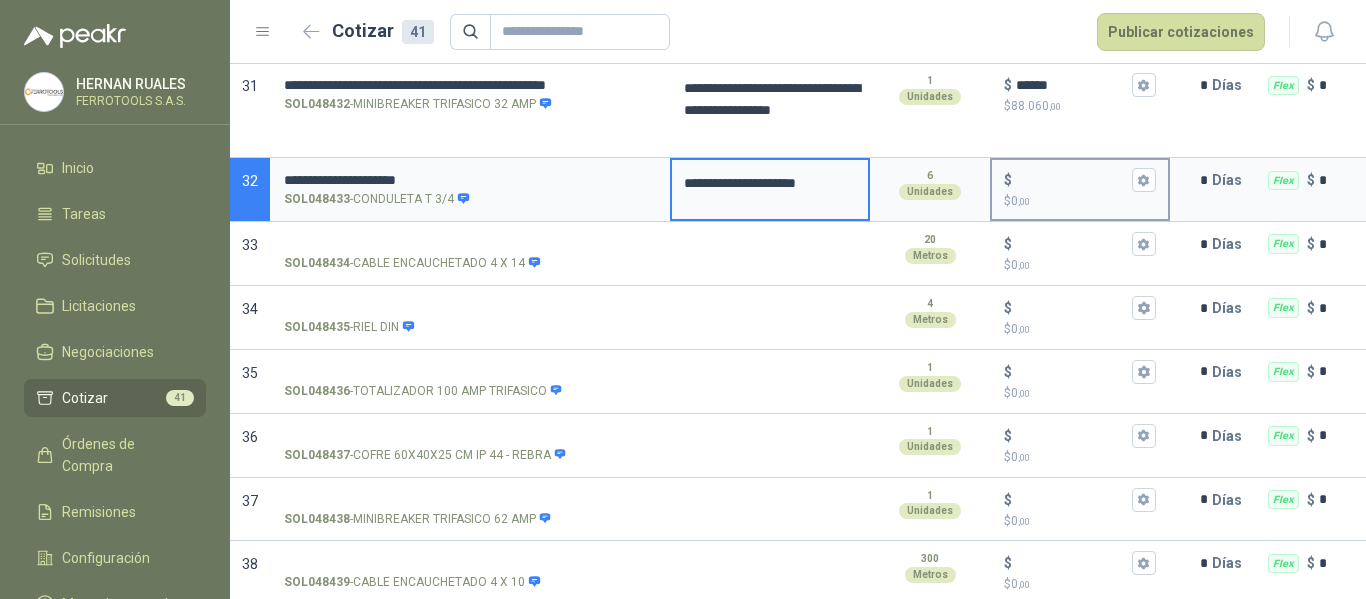 click on "$ $  0 ,00" at bounding box center [1072, 180] 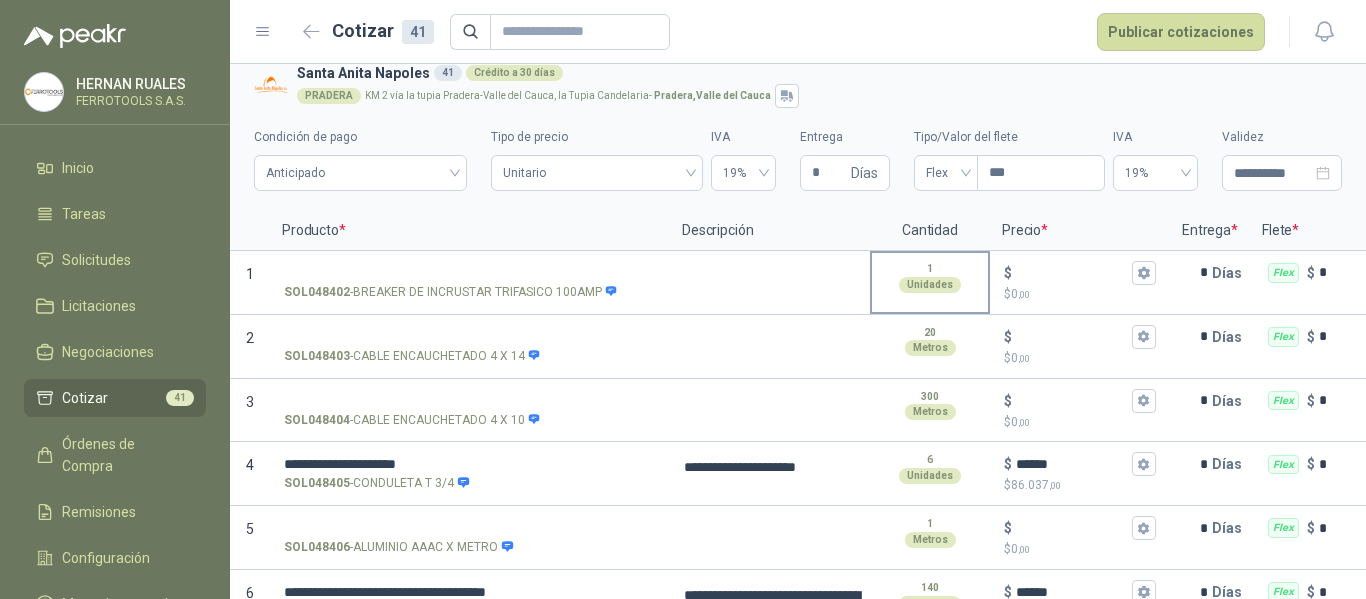scroll, scrollTop: 0, scrollLeft: 0, axis: both 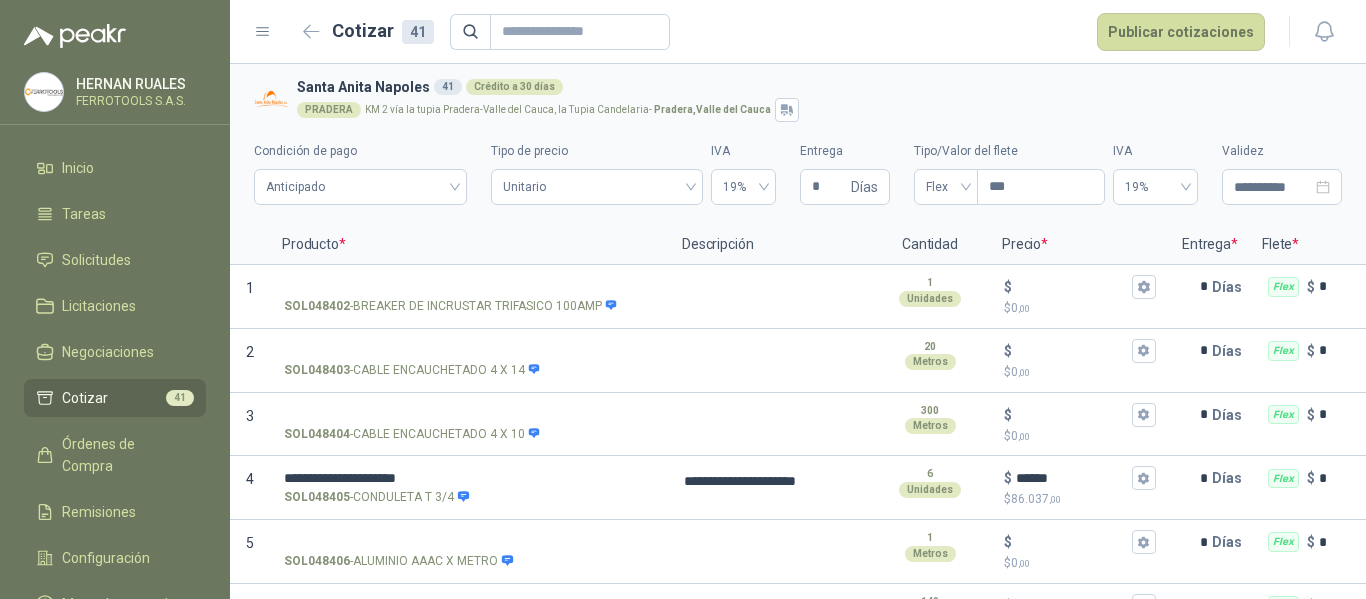 type on "******" 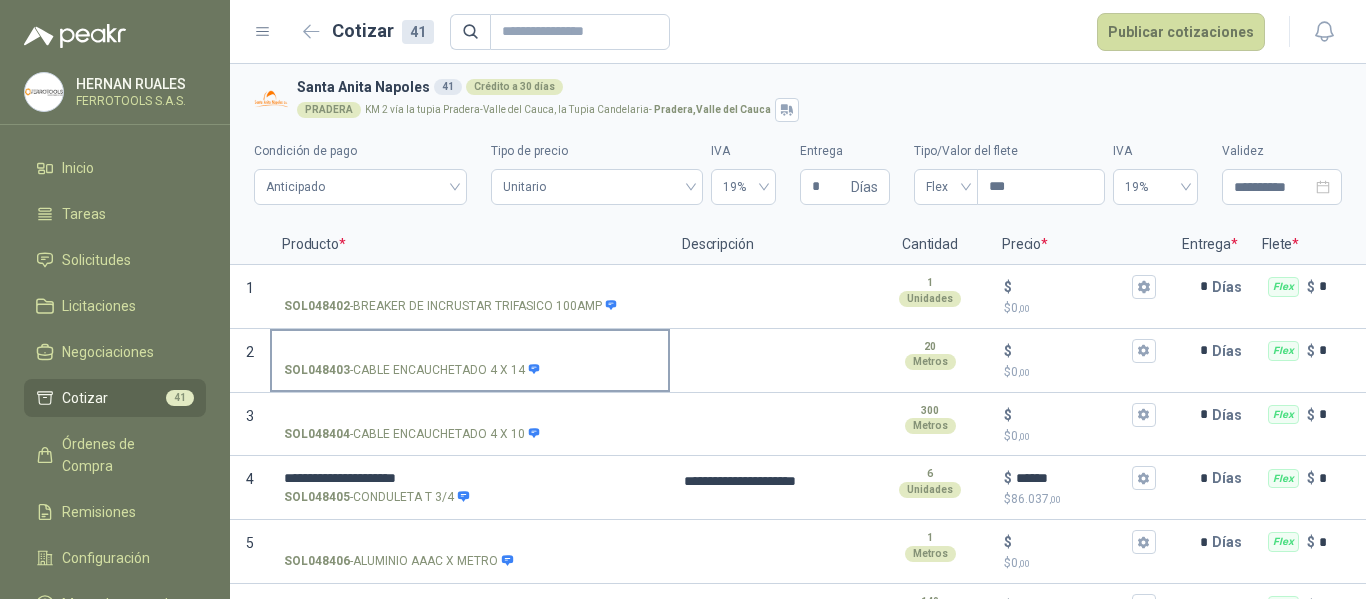 click on "SOL048403  -  CABLE ENCAUCHETADO 4 X 14" at bounding box center [470, 351] 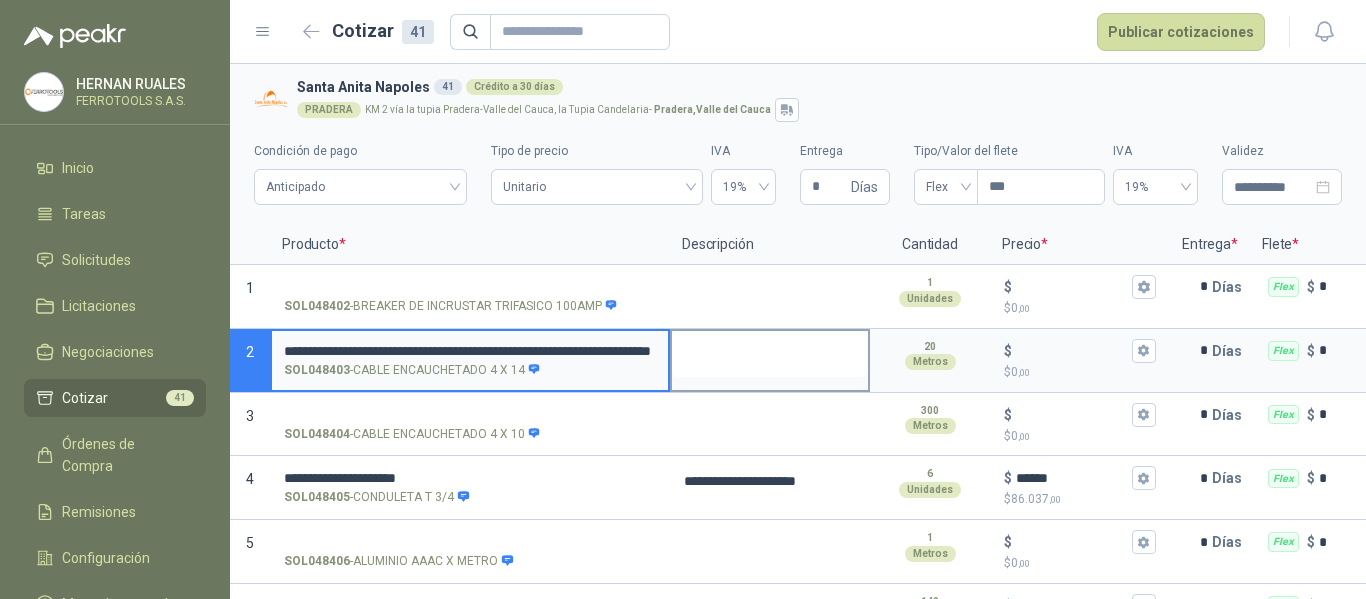 click at bounding box center [770, 354] 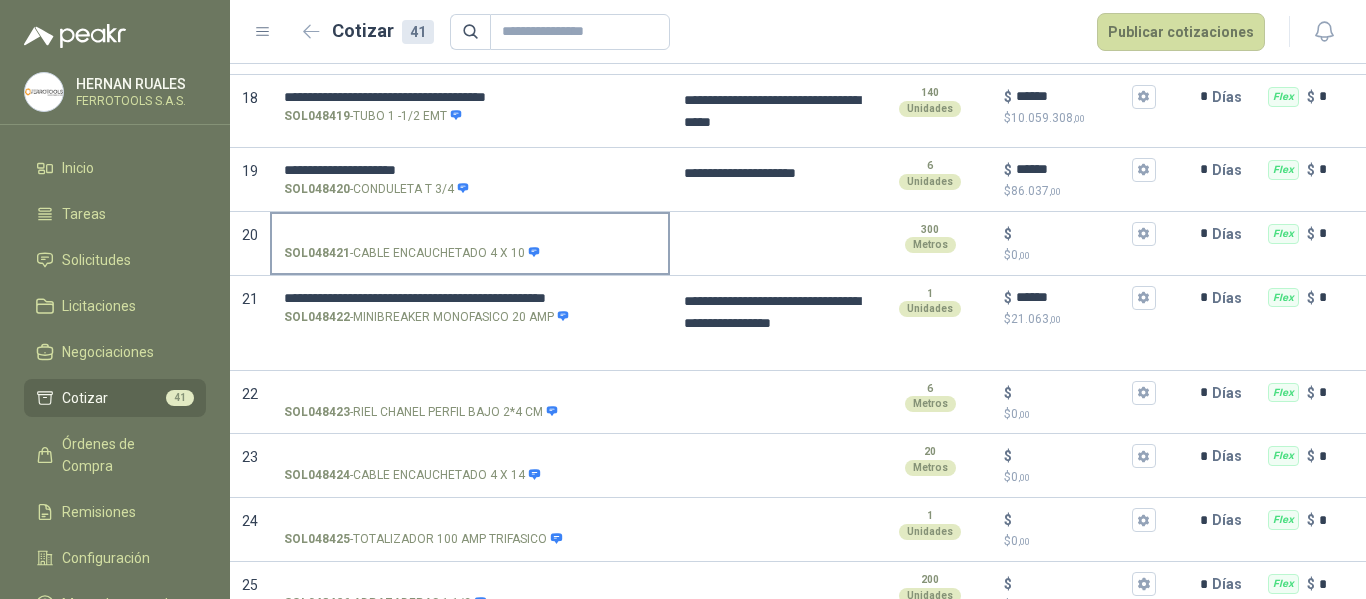 scroll, scrollTop: 1500, scrollLeft: 0, axis: vertical 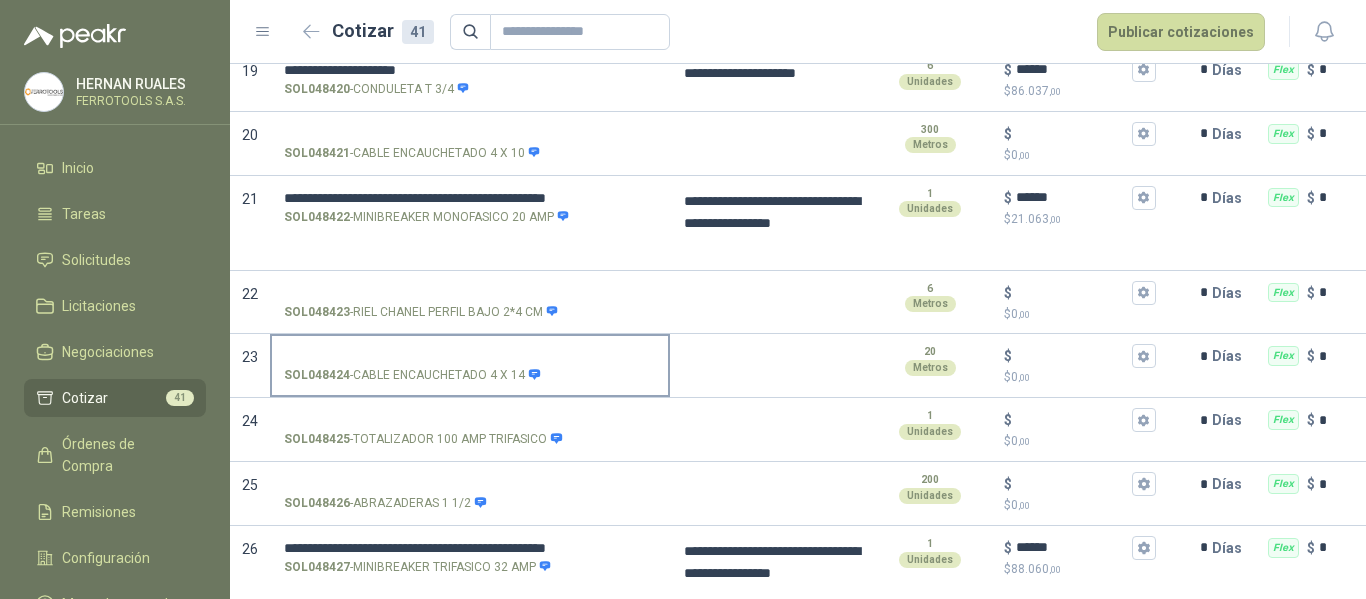 click on "SOL048424  -  CABLE ENCAUCHETADO 4 X 14" at bounding box center [470, 356] 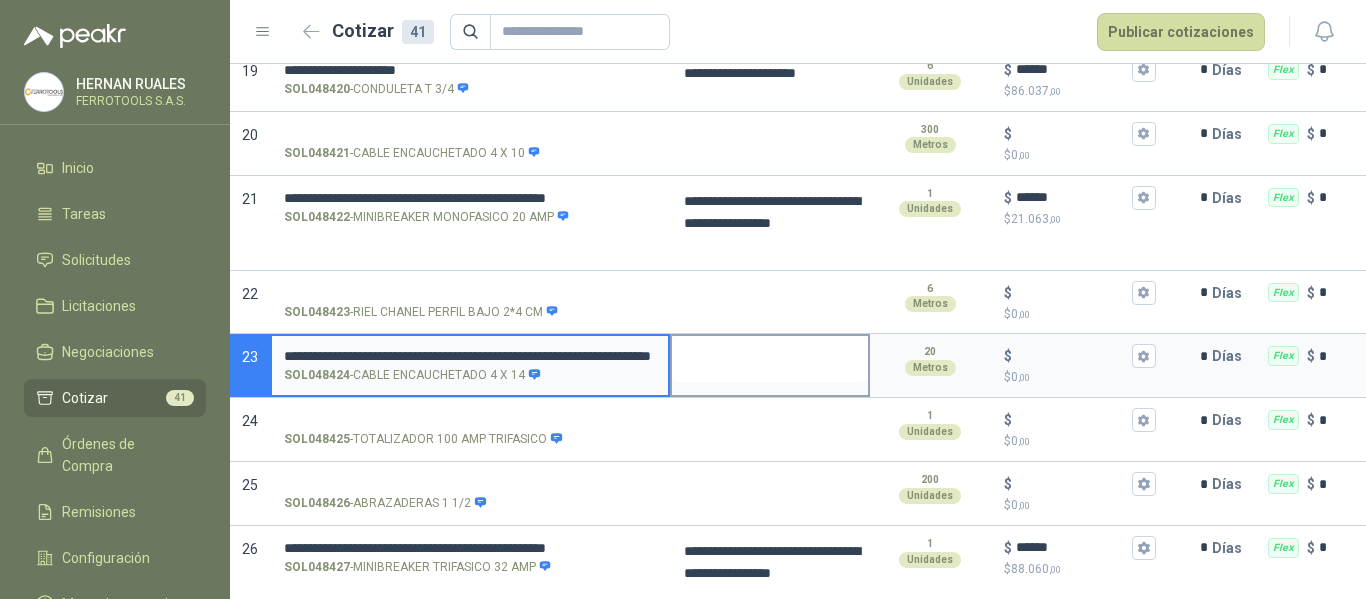click at bounding box center [770, 359] 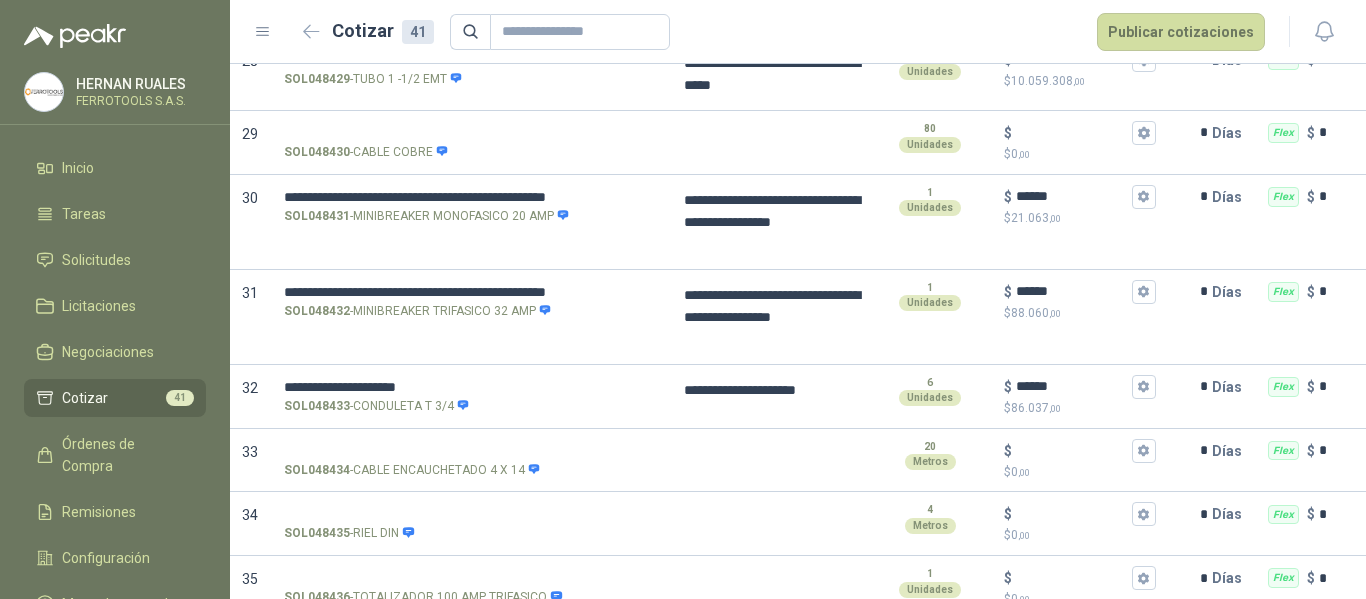 scroll, scrollTop: 2300, scrollLeft: 0, axis: vertical 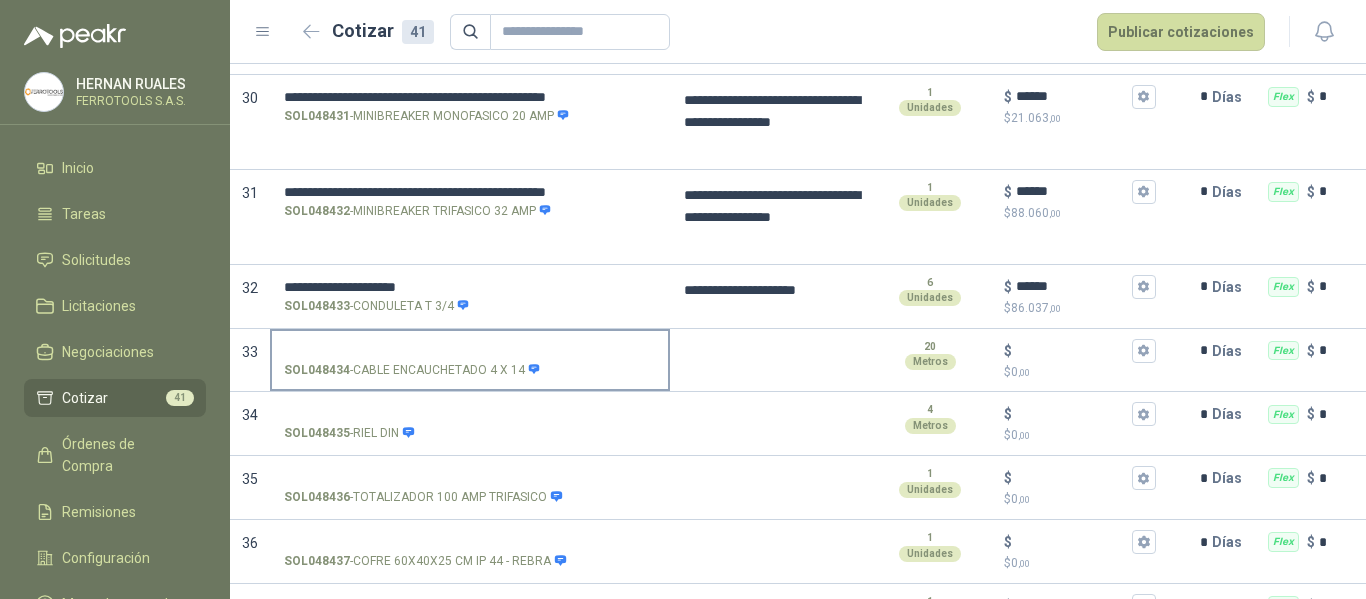 click on "SOL048434  -  CABLE ENCAUCHETADO 4 X 14" at bounding box center (470, 351) 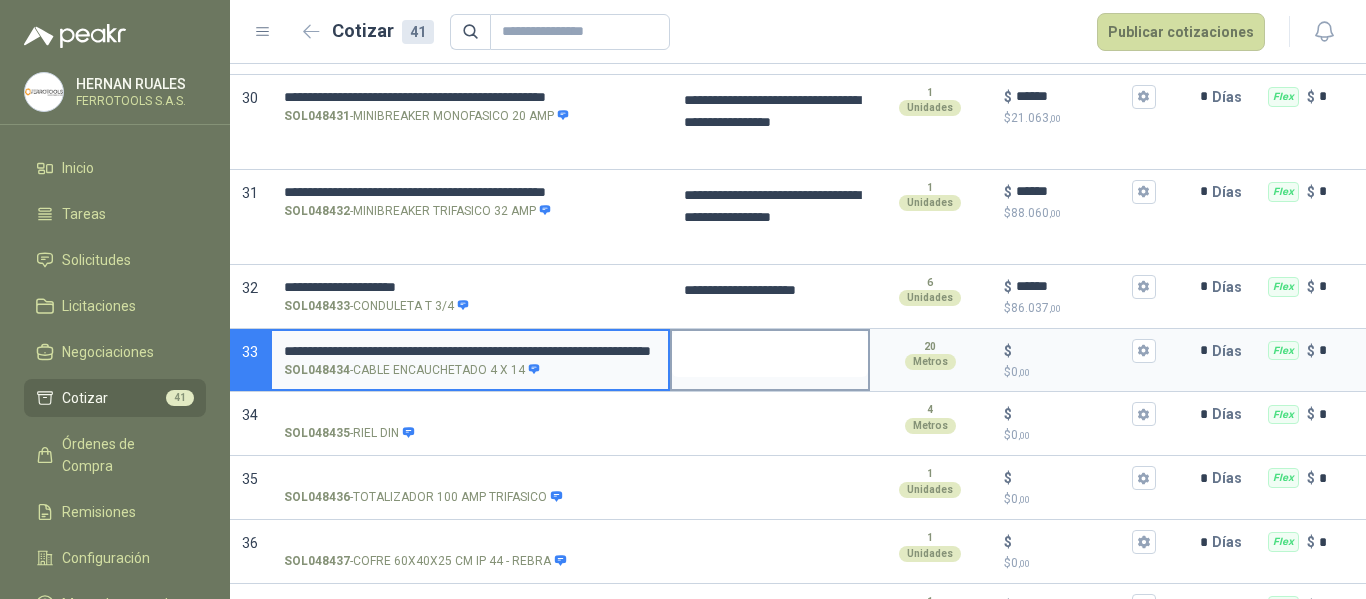 click at bounding box center (770, 354) 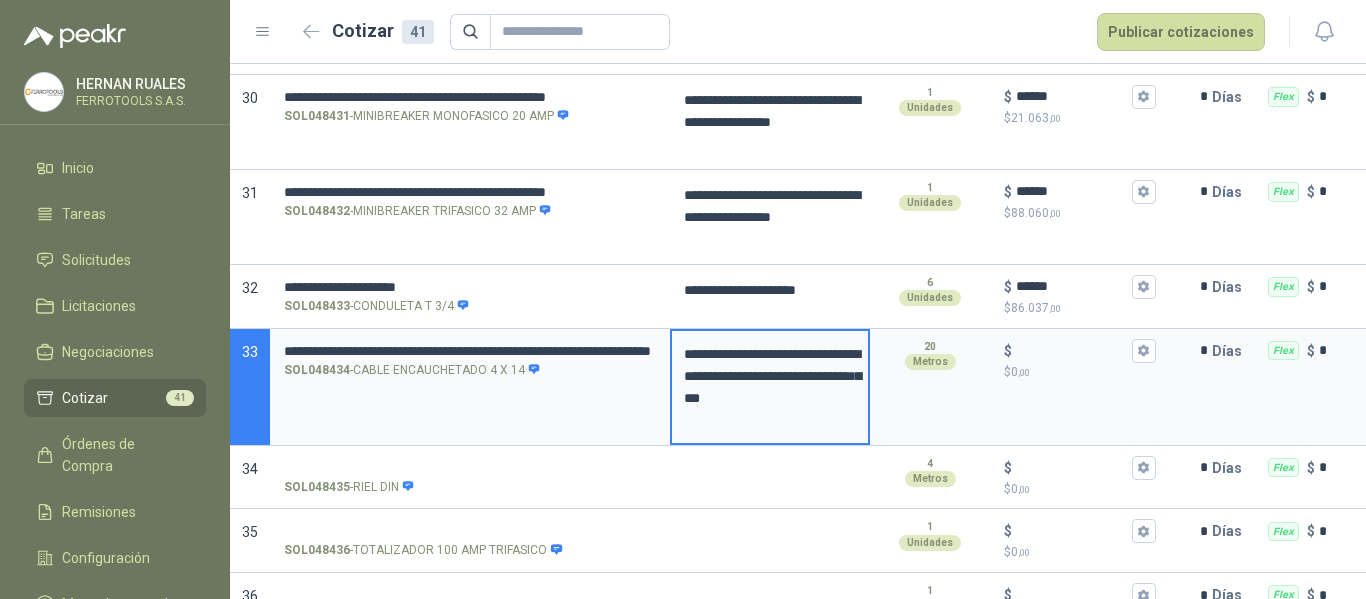 type 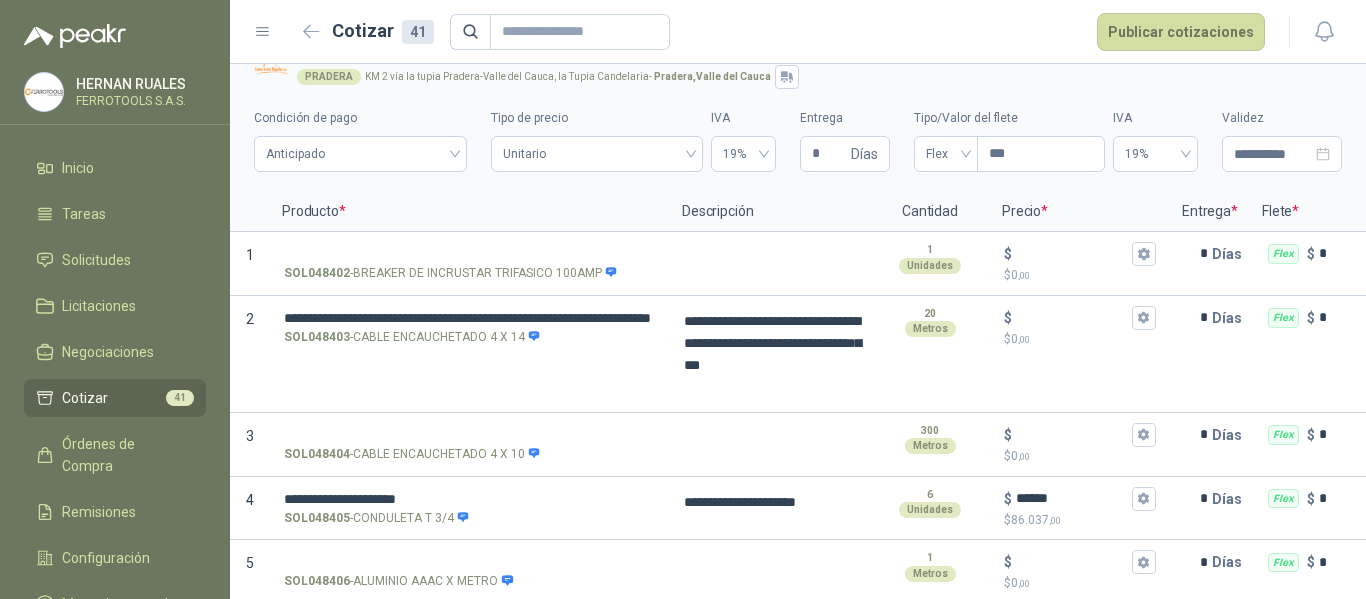 scroll, scrollTop: 0, scrollLeft: 0, axis: both 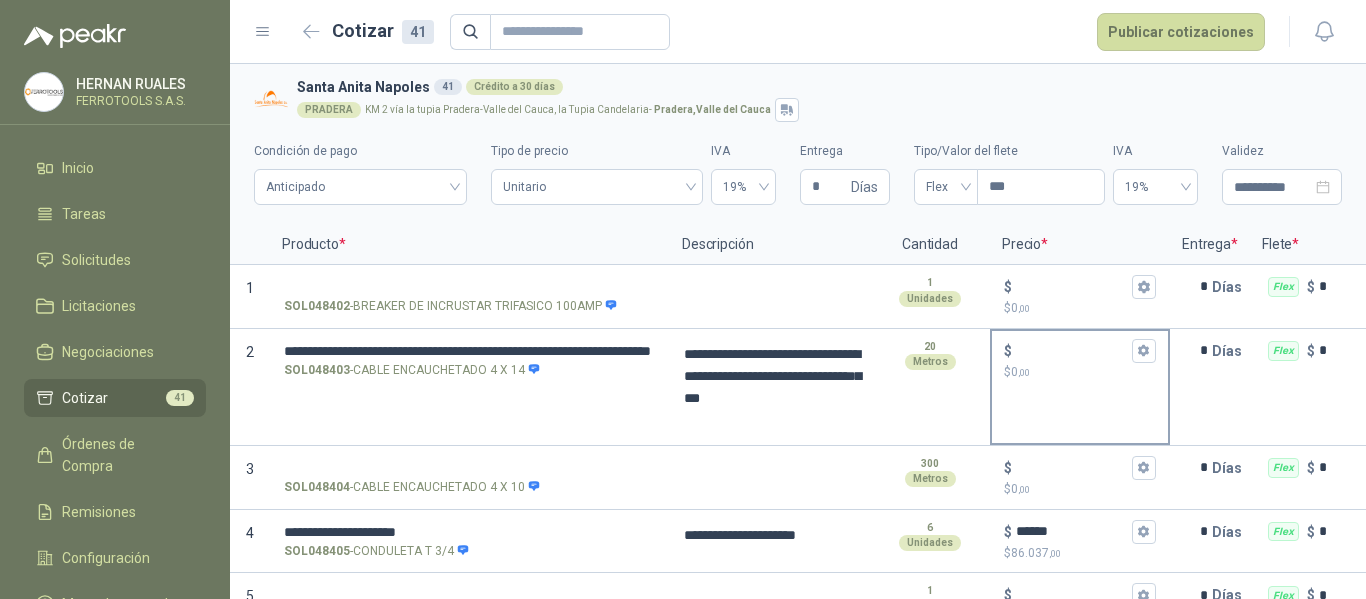 click on "$  0 ,00" at bounding box center [1080, 372] 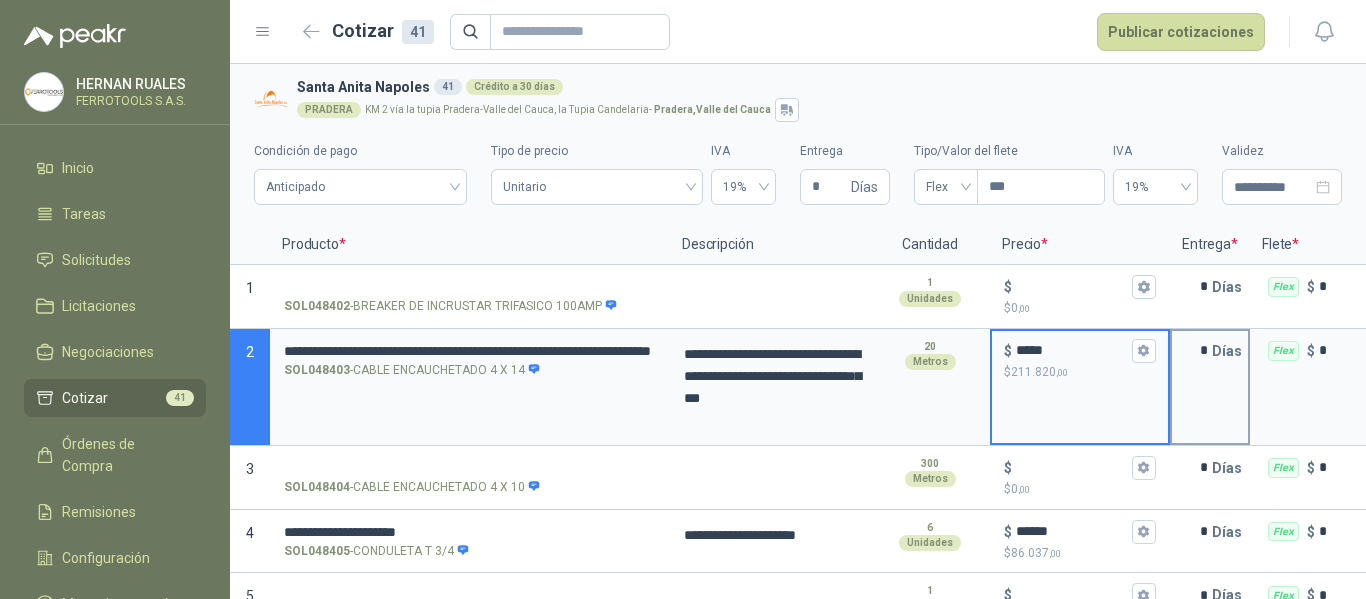 type on "*****" 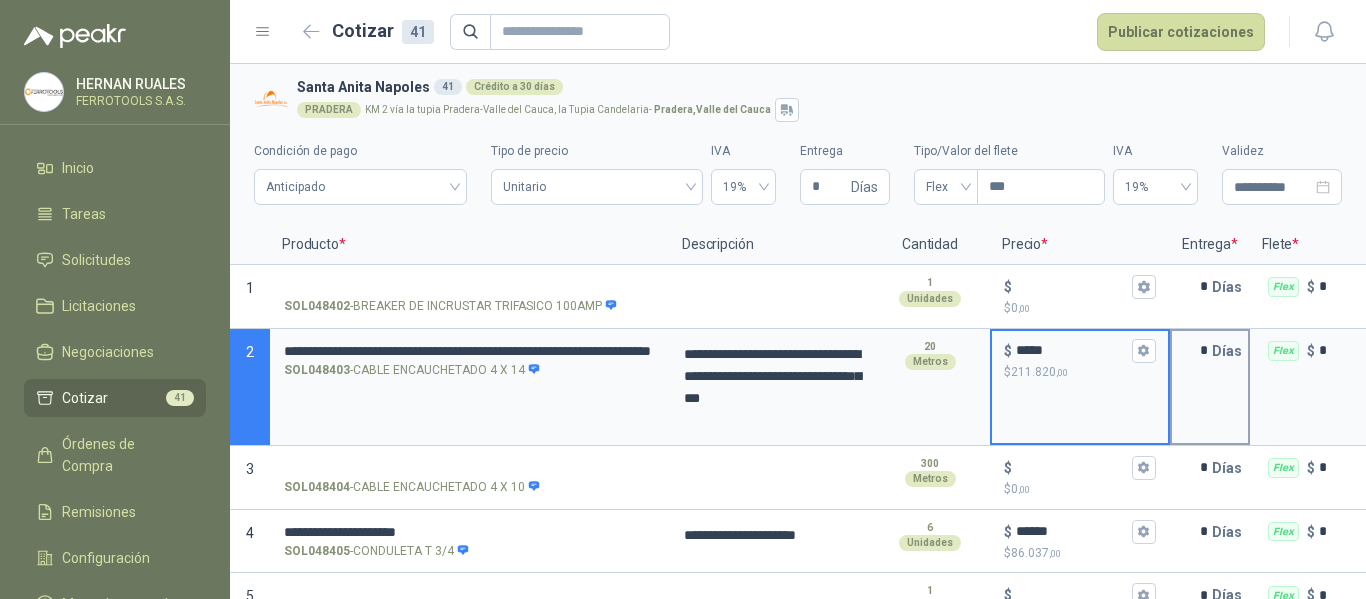 type 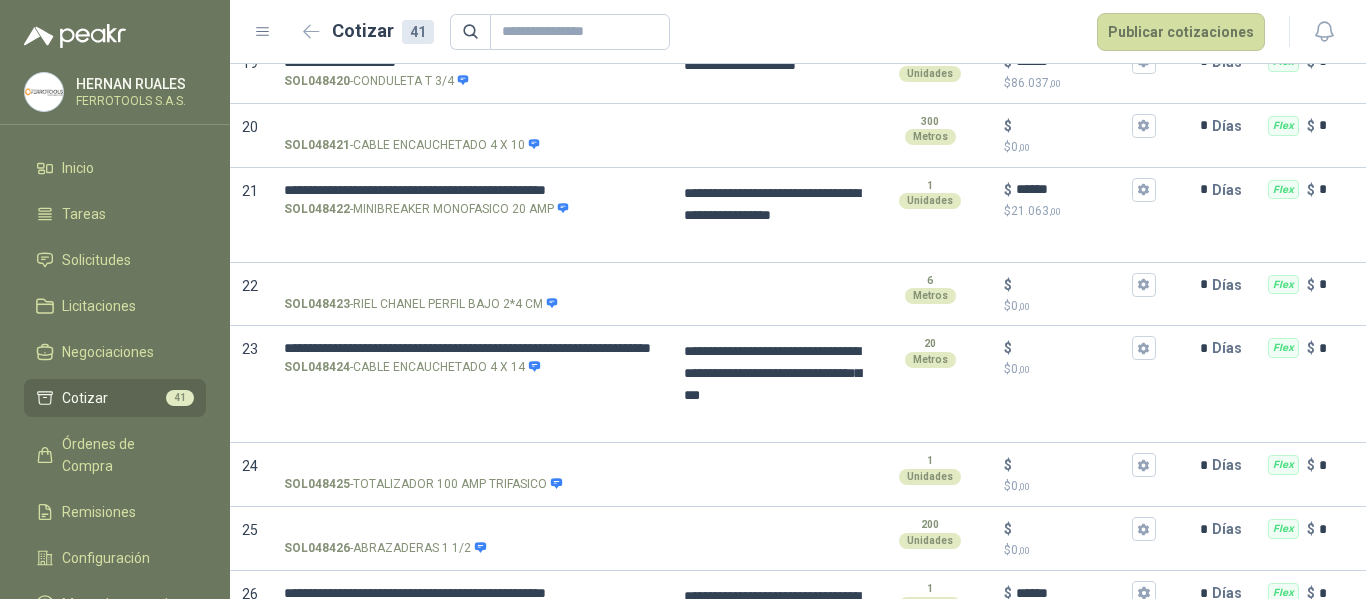 scroll, scrollTop: 1600, scrollLeft: 0, axis: vertical 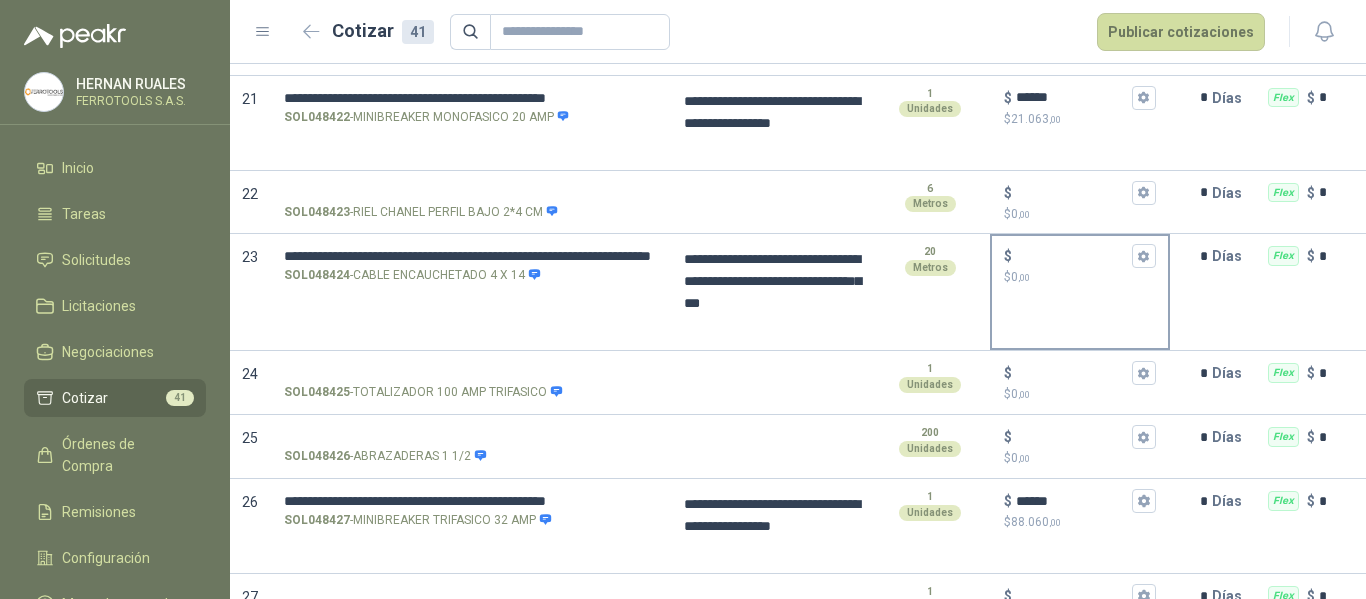 click on "$  0 ,00" at bounding box center (1080, 277) 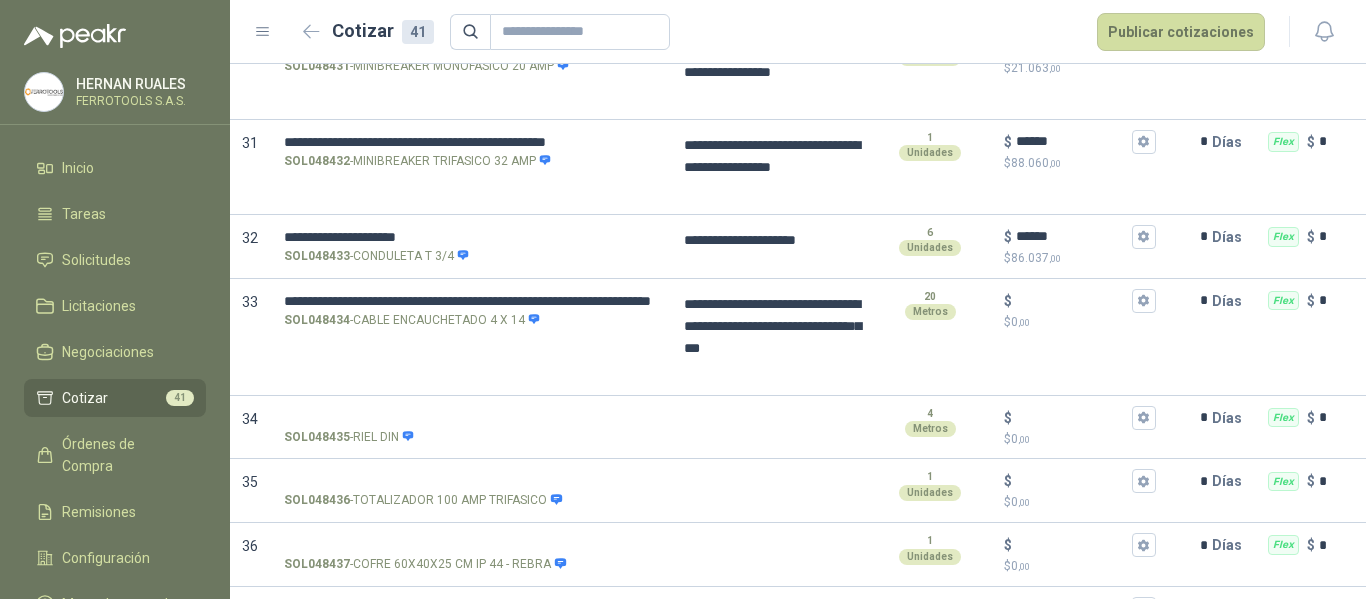 scroll, scrollTop: 2400, scrollLeft: 0, axis: vertical 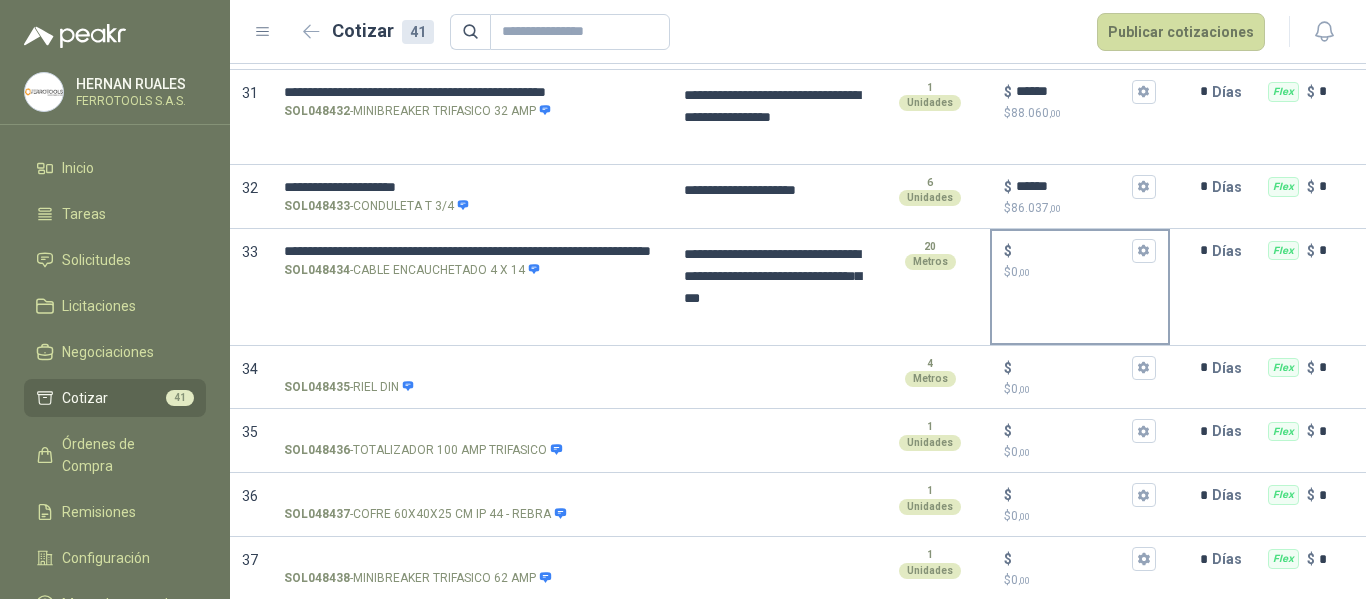 type on "*****" 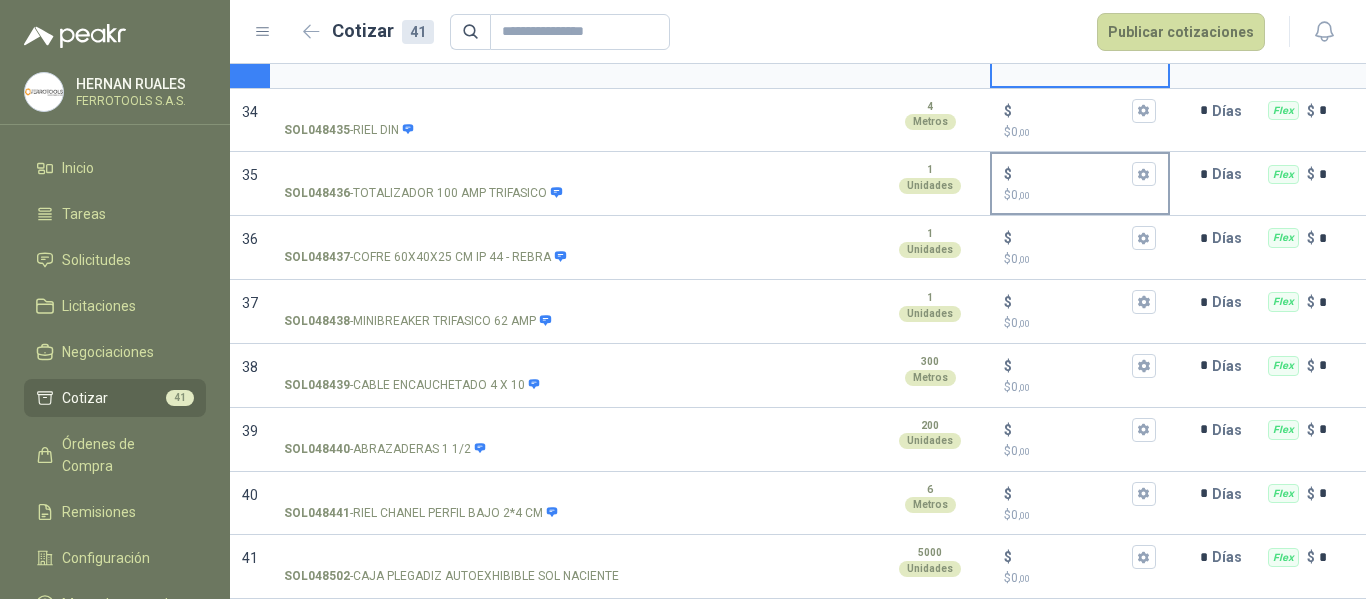 scroll, scrollTop: 2673, scrollLeft: 0, axis: vertical 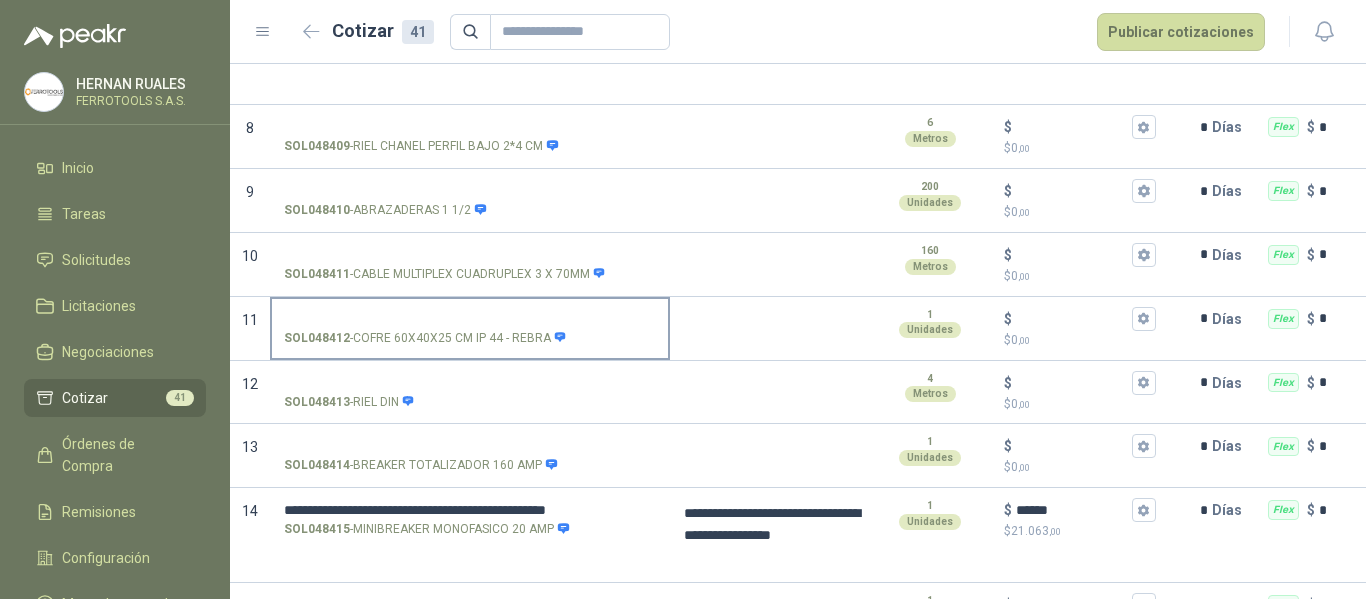 click on "SOL048412  -  COFRE 60X40X25 CM IP 44 - REBRA" at bounding box center [470, 319] 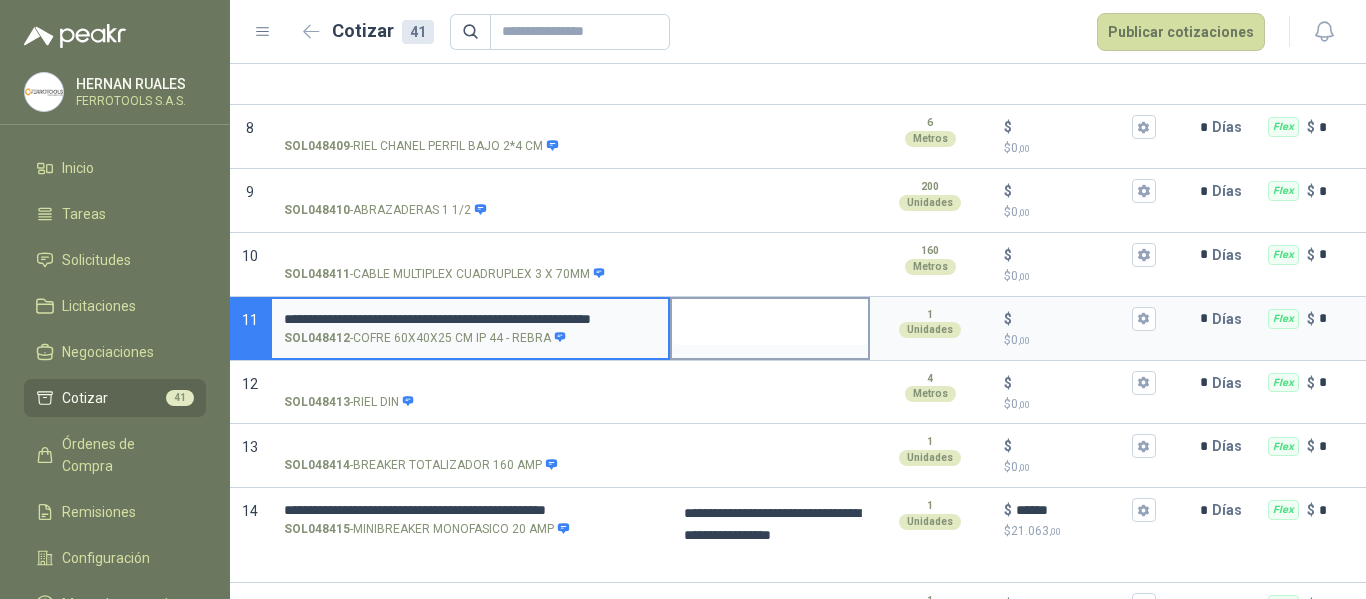 click at bounding box center (770, 322) 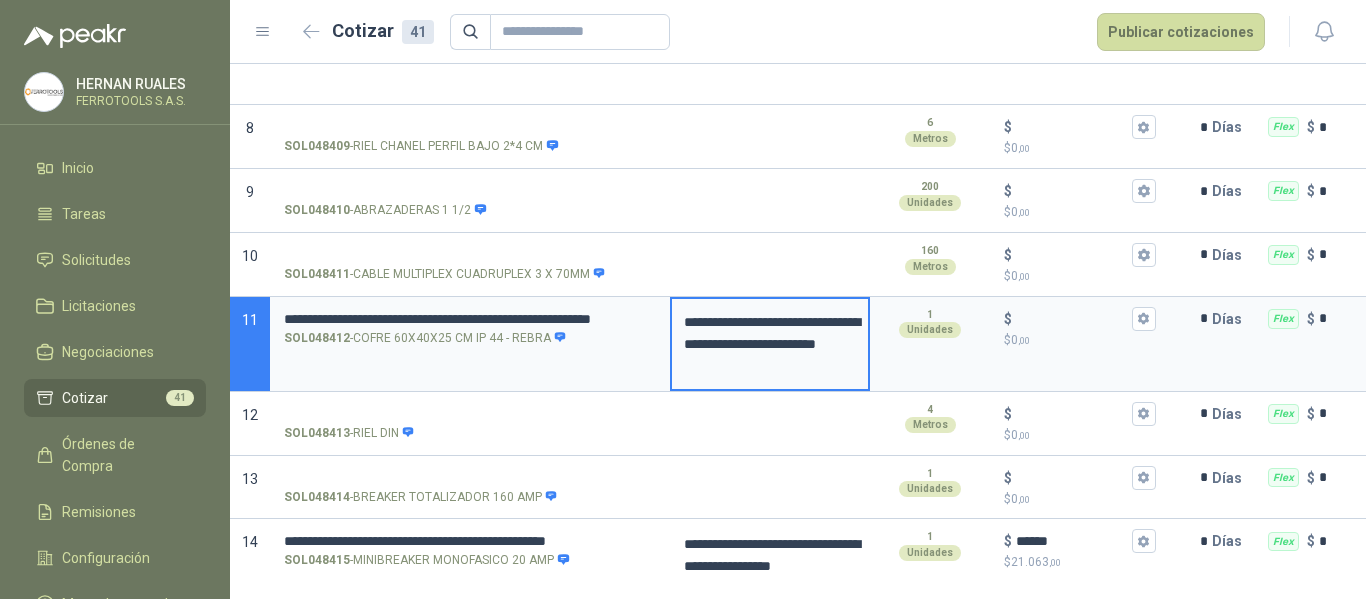 type 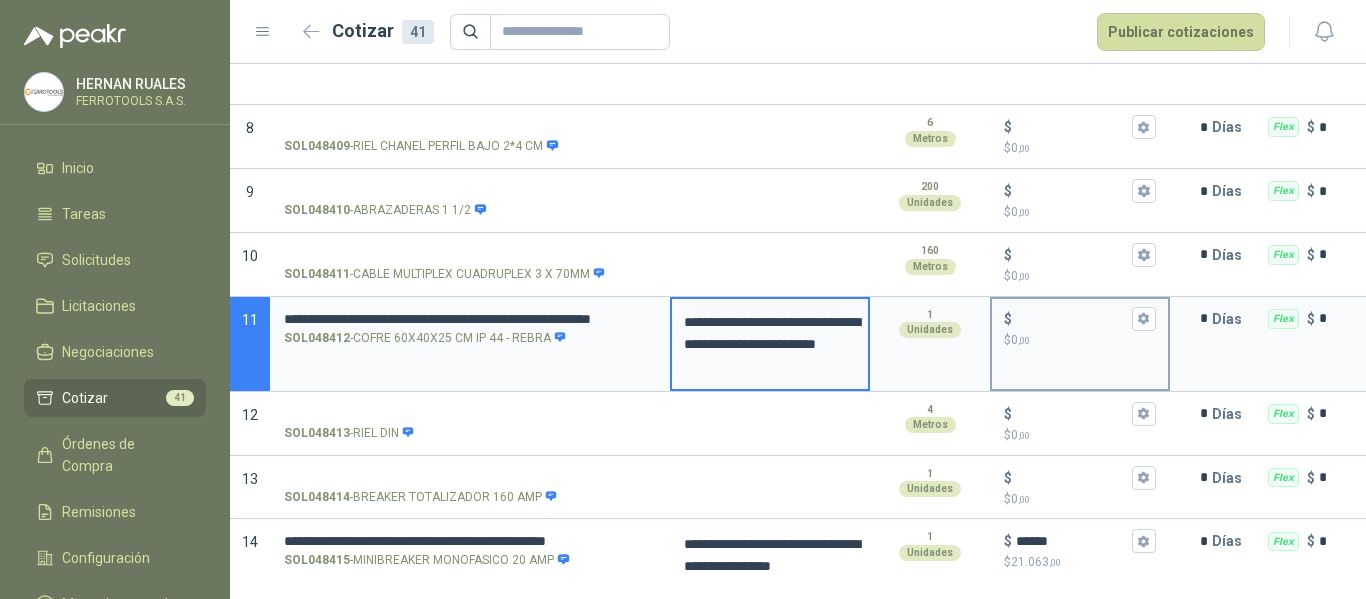 click on "$  0 ,00" at bounding box center (1080, 340) 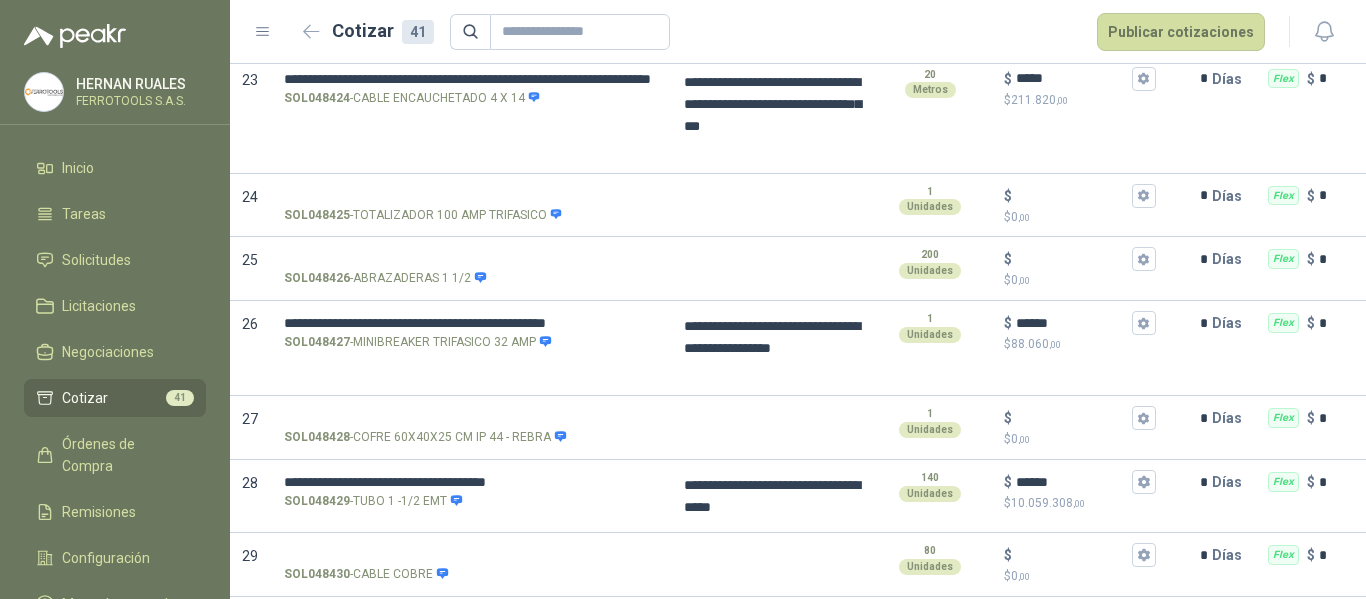 scroll, scrollTop: 1900, scrollLeft: 0, axis: vertical 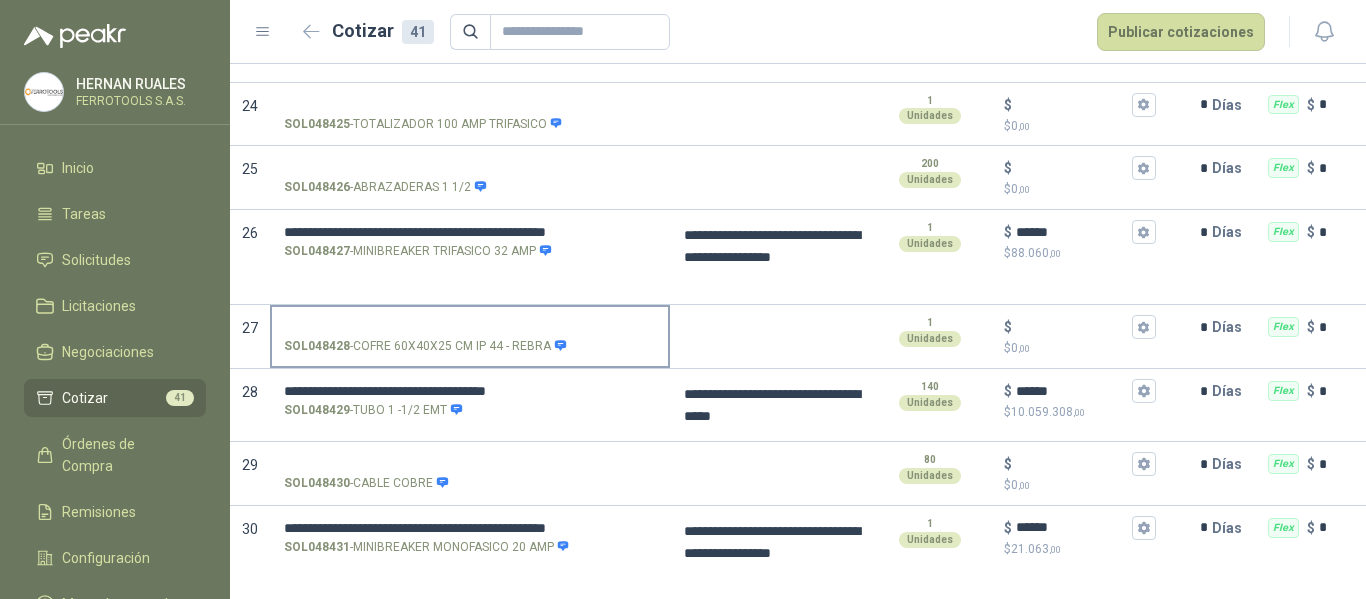 type on "*******" 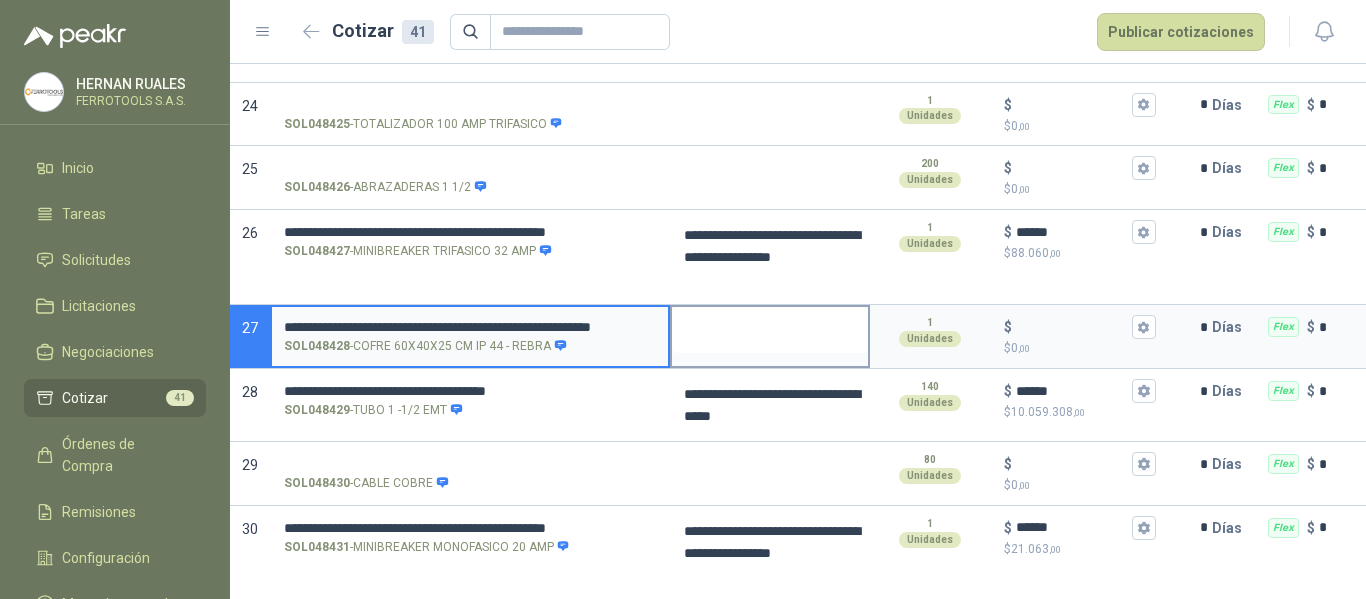 click at bounding box center [770, 330] 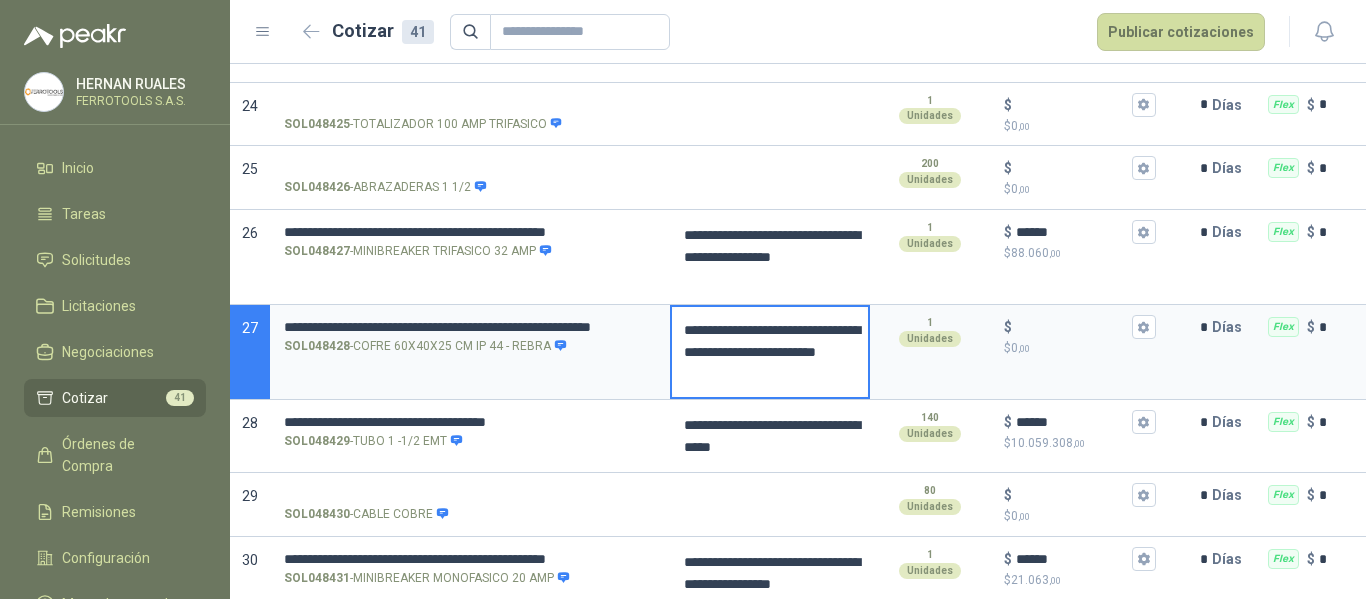 type 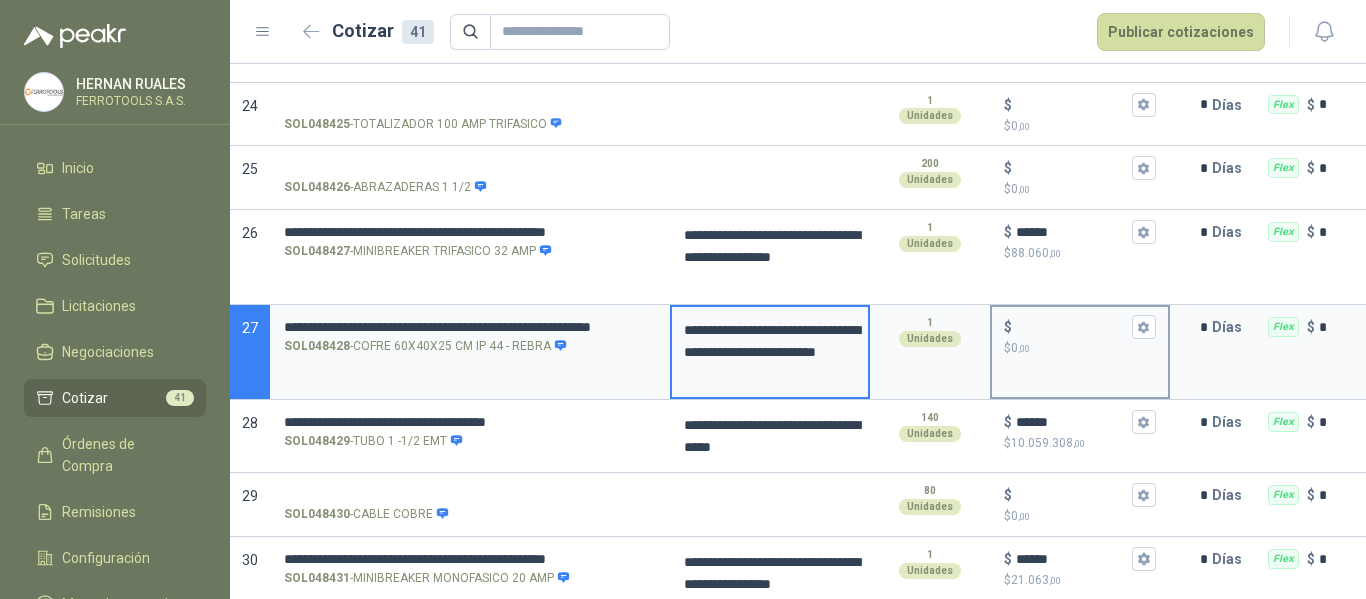 click on "$" at bounding box center [1080, 327] 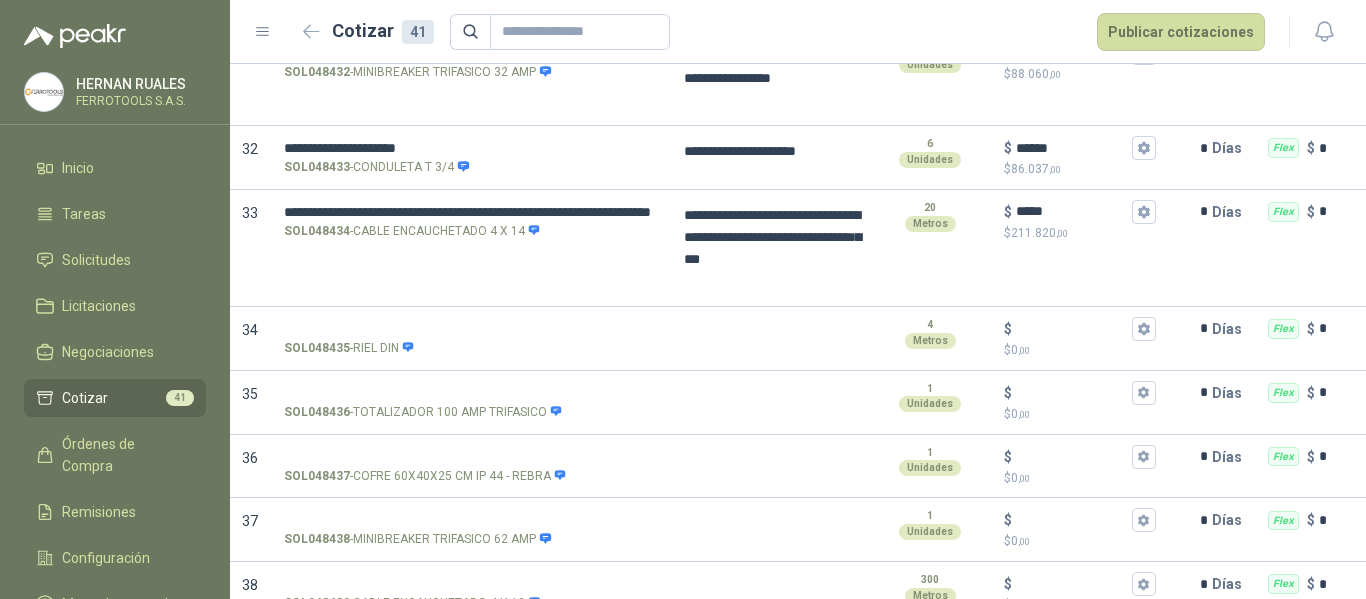 scroll, scrollTop: 2600, scrollLeft: 0, axis: vertical 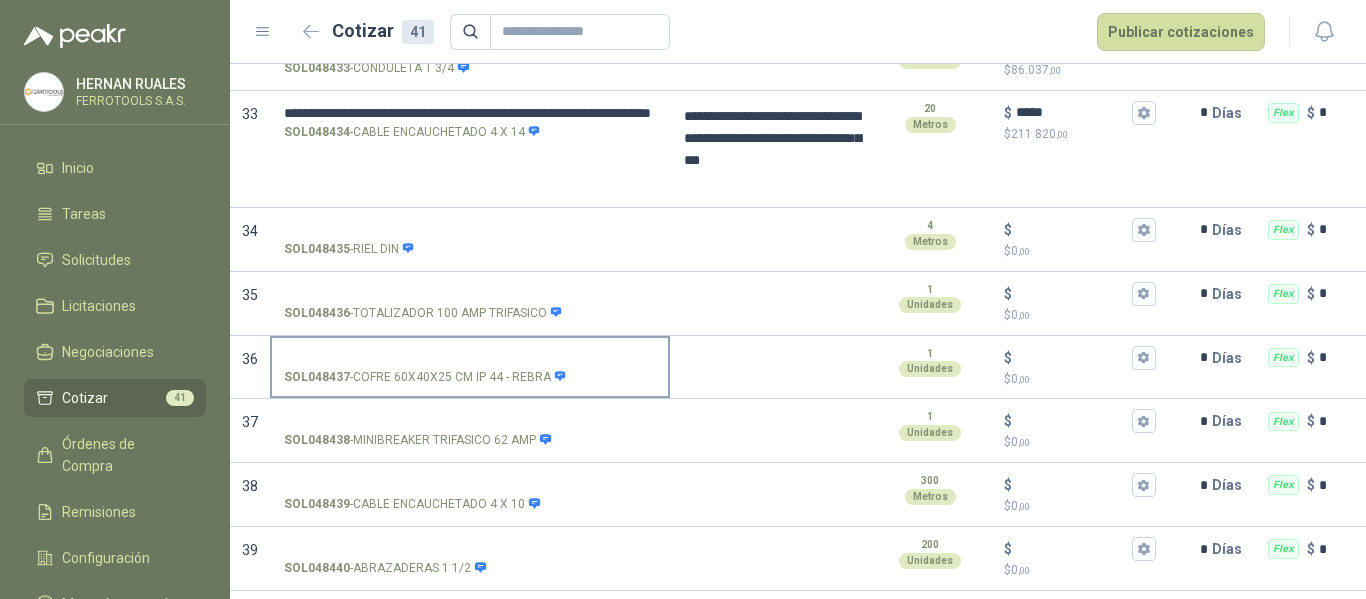 type on "*******" 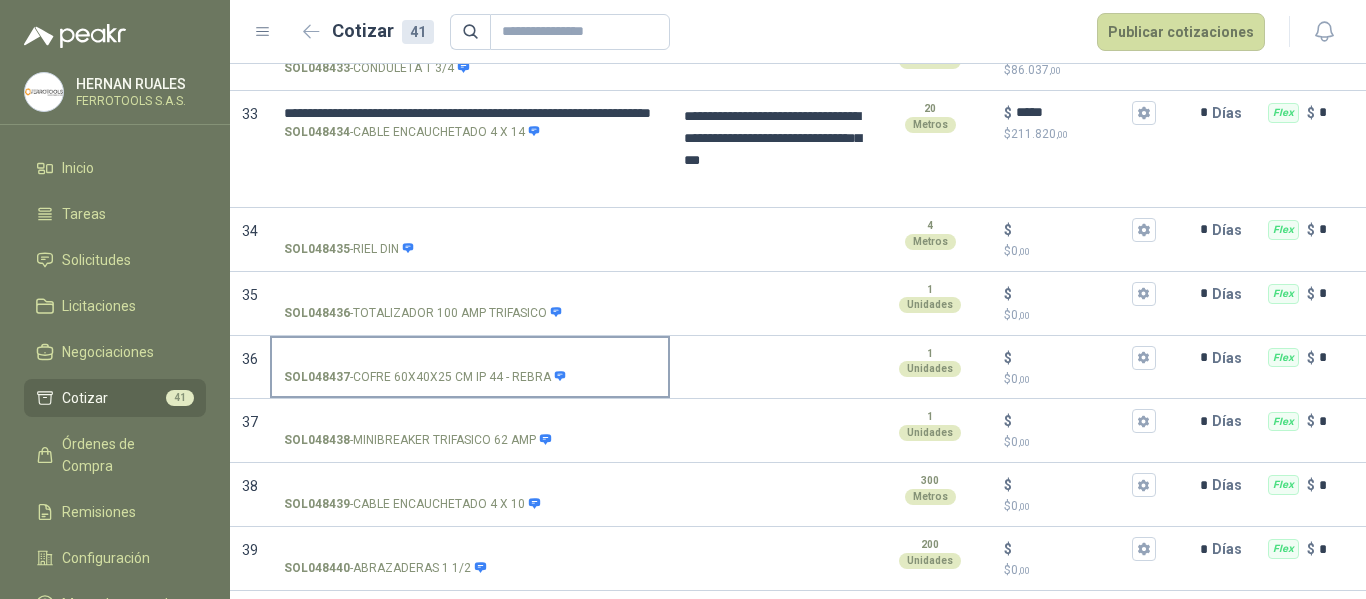 click on "SOL048437  -  COFRE 60X40X25 CM IP 44 - REBRA" at bounding box center (470, 358) 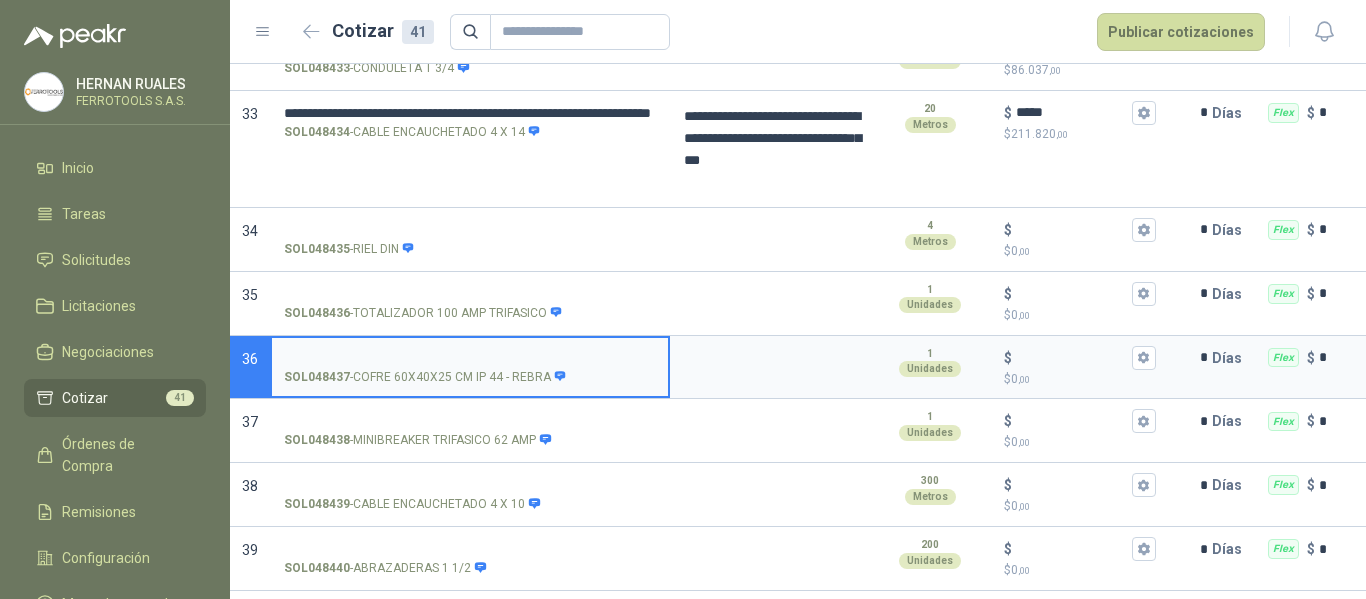 click on "SOL048437  -  COFRE 60X40X25 CM IP 44 - REBRA" at bounding box center (470, 358) 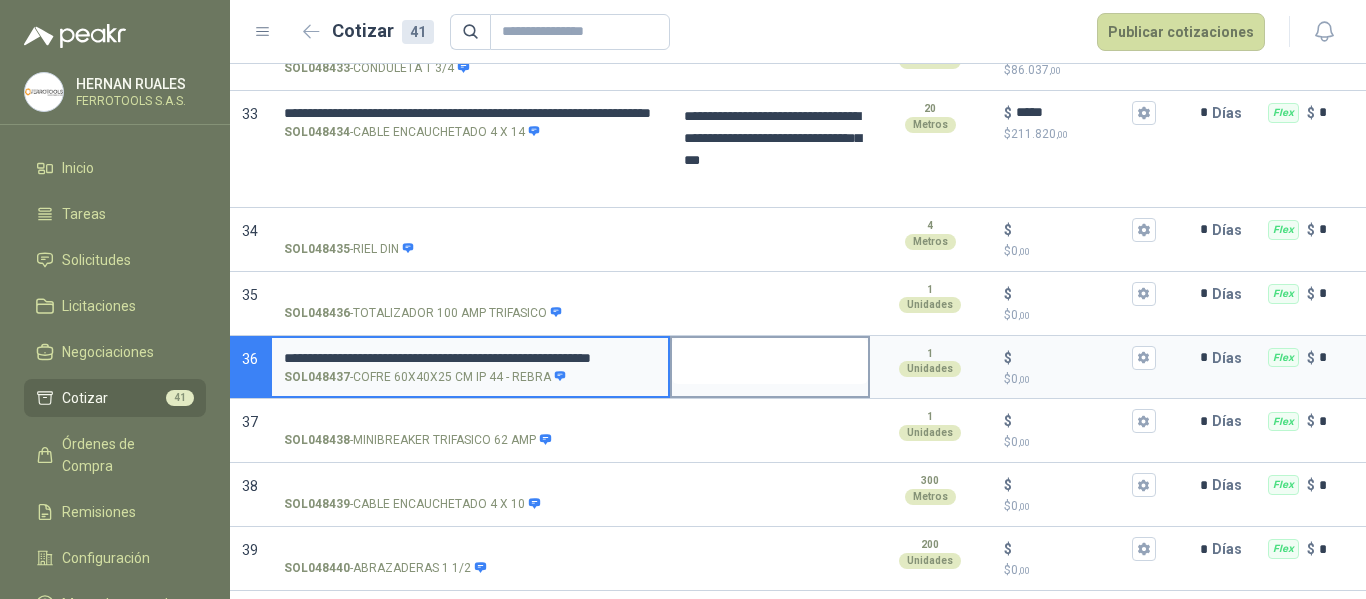 click at bounding box center [770, 361] 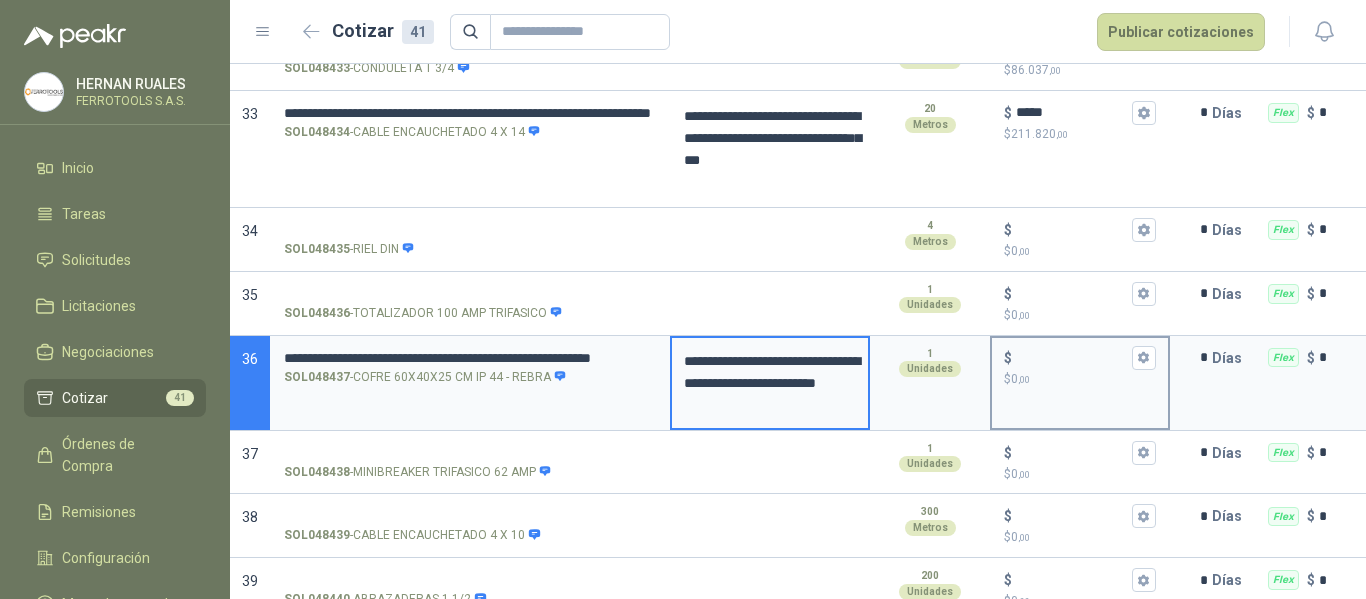 type 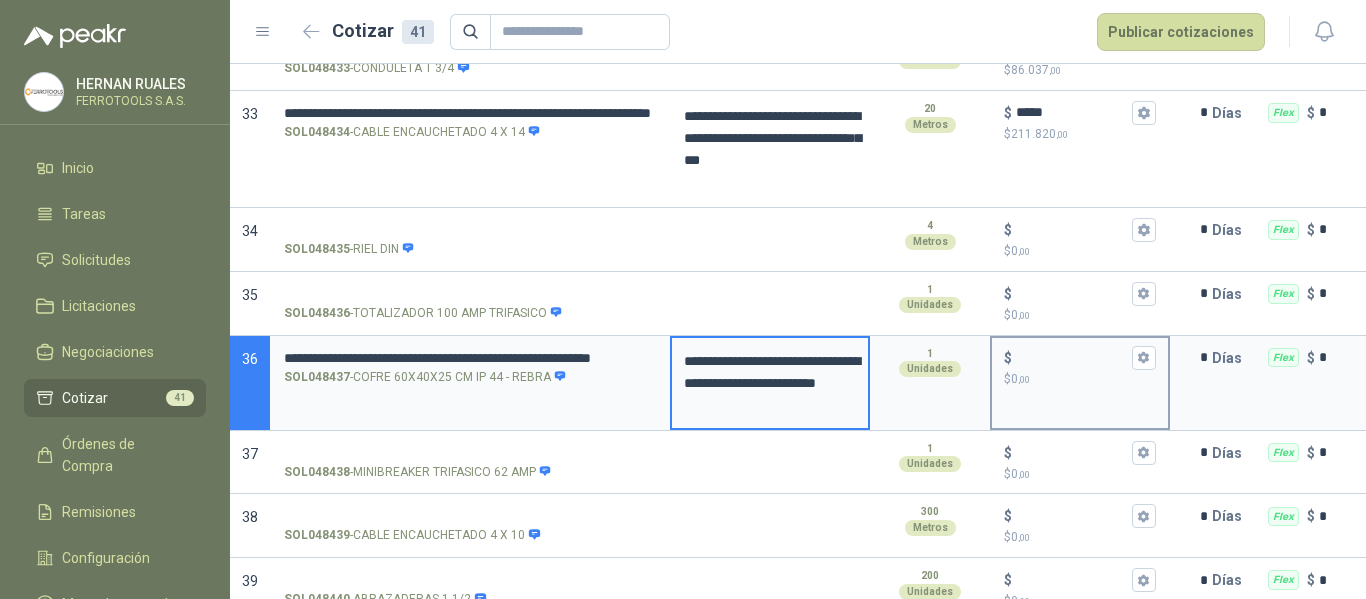 click on "$ $  0 ,00" at bounding box center [1072, 357] 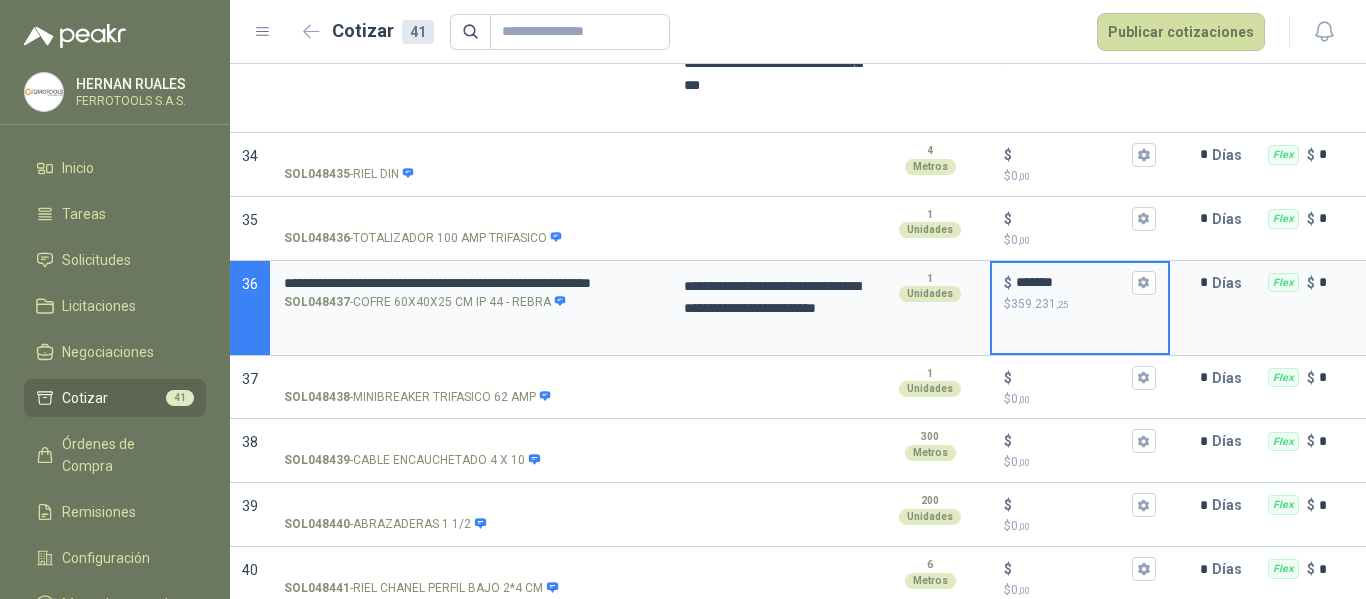 scroll, scrollTop: 2767, scrollLeft: 0, axis: vertical 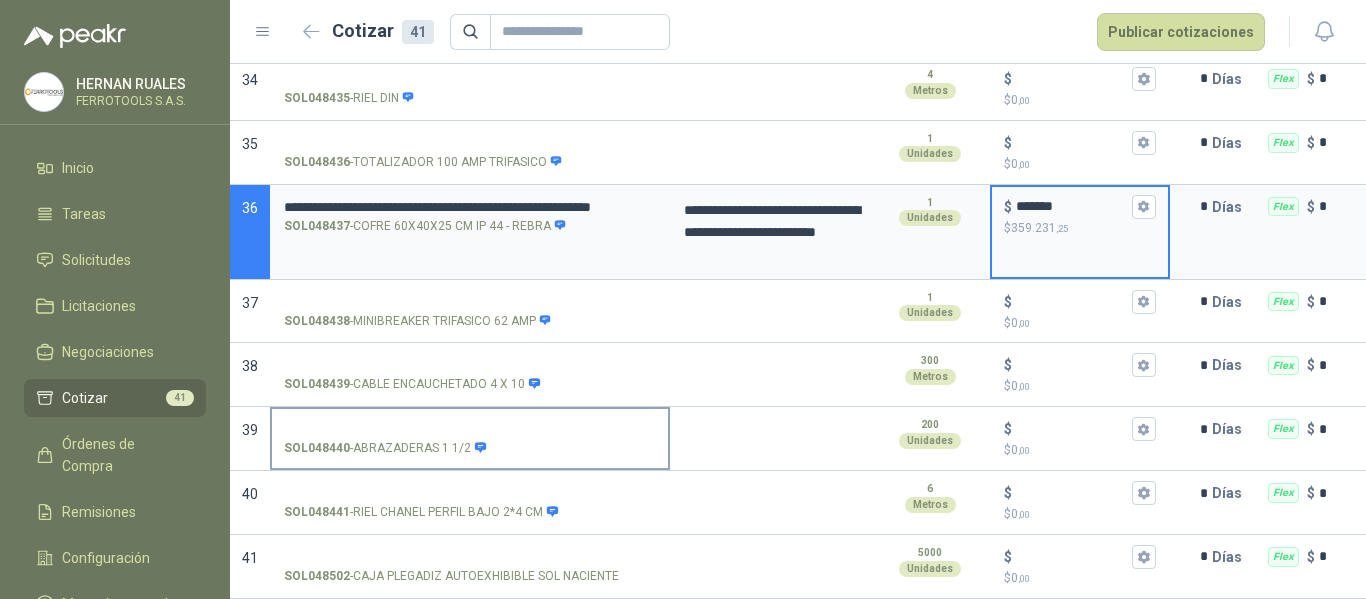 type on "*******" 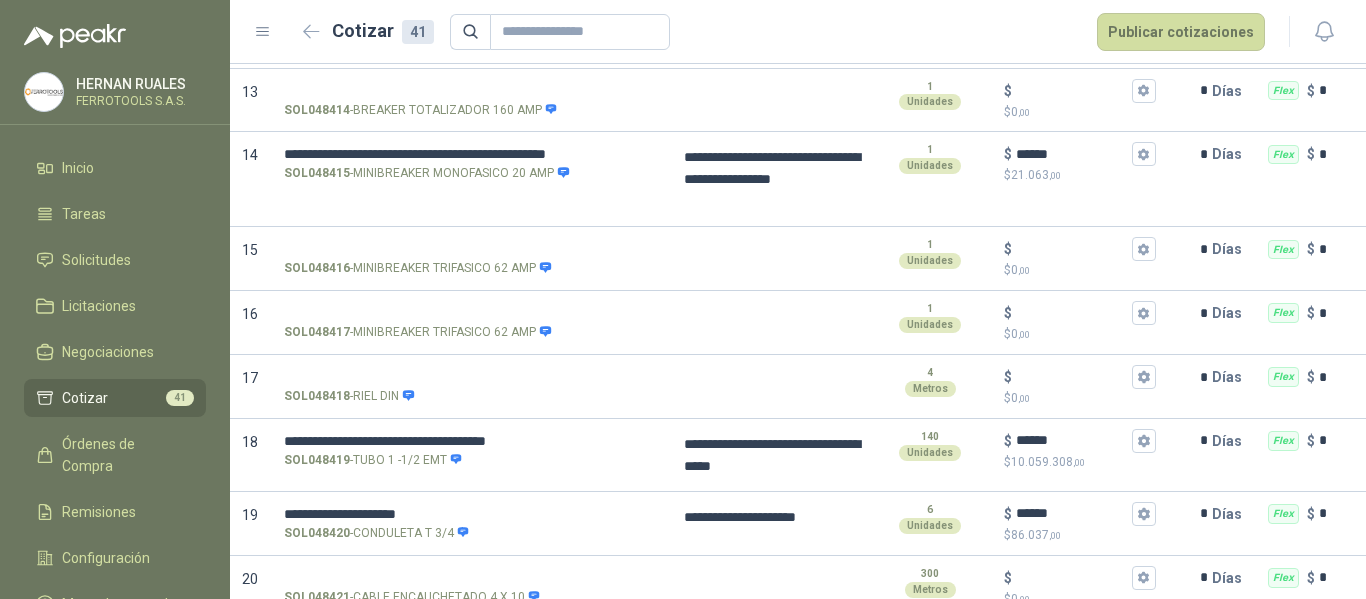scroll, scrollTop: 1100, scrollLeft: 0, axis: vertical 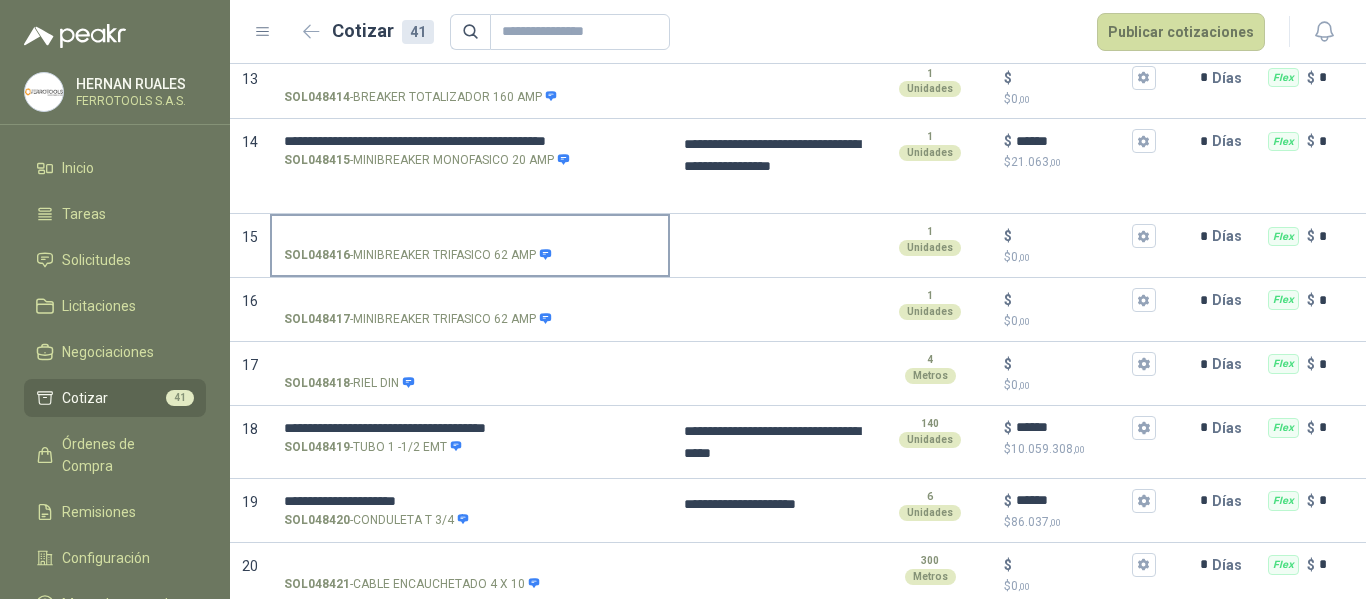 click on "SOL048416  -  MINIBREAKER TRIFASICO 62 AMP" at bounding box center [470, 236] 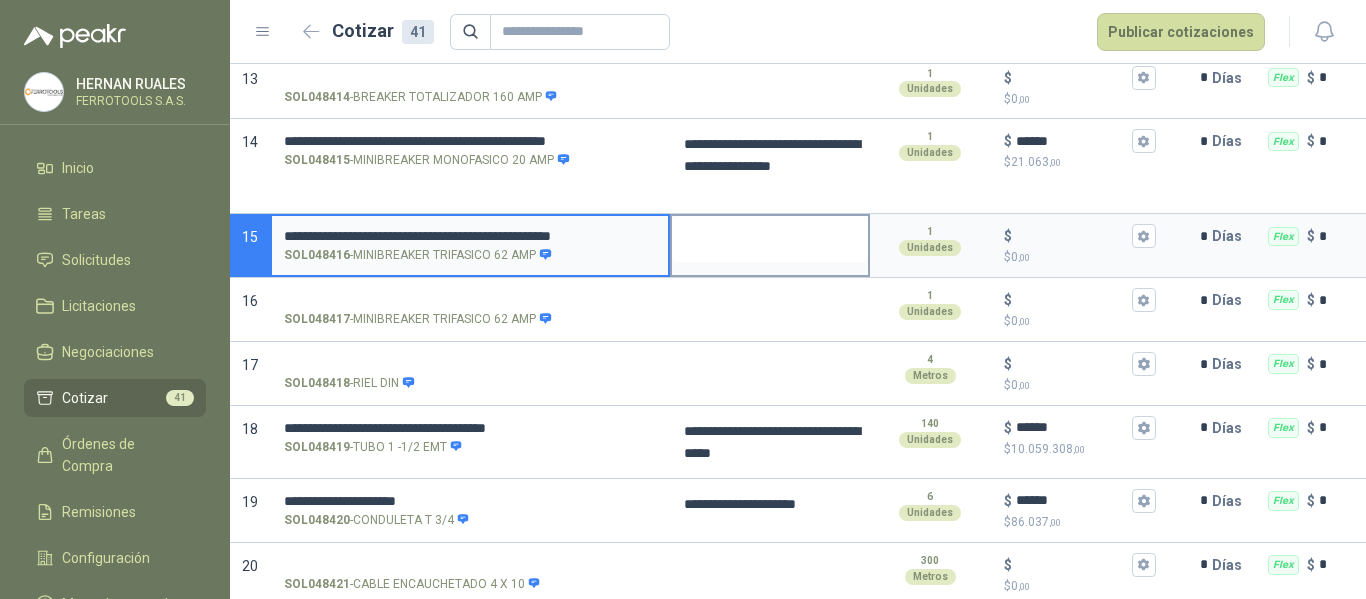 click at bounding box center [770, 239] 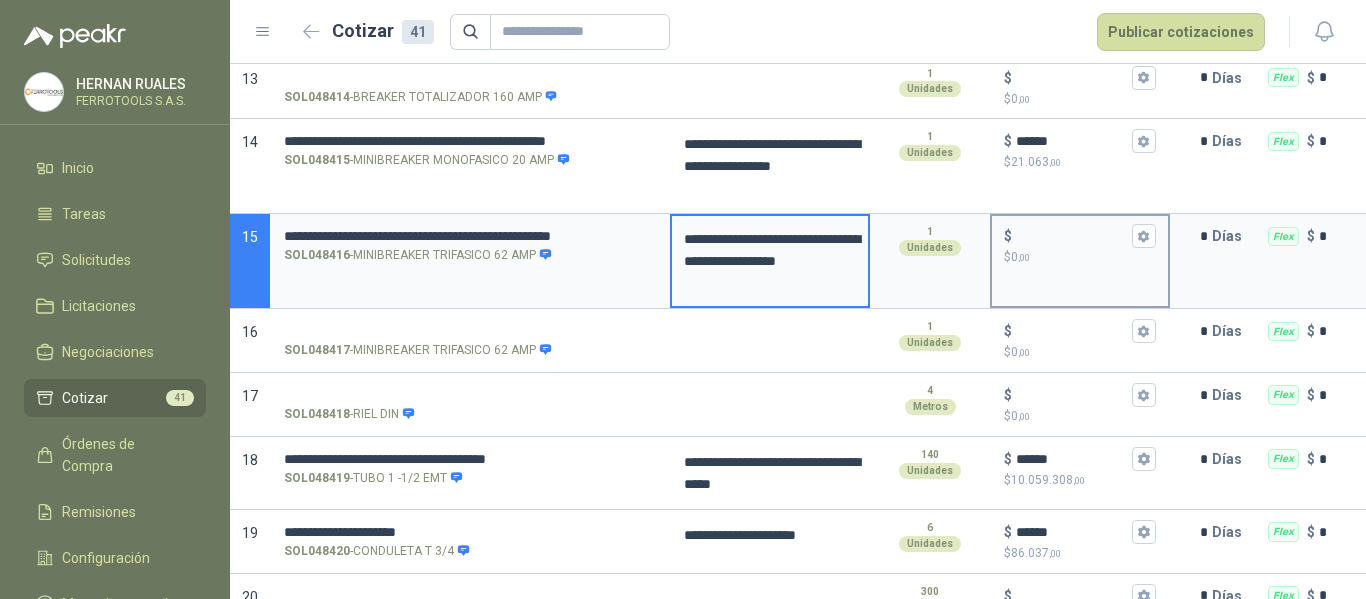 click on "$ $  0 ,00" at bounding box center [1072, 236] 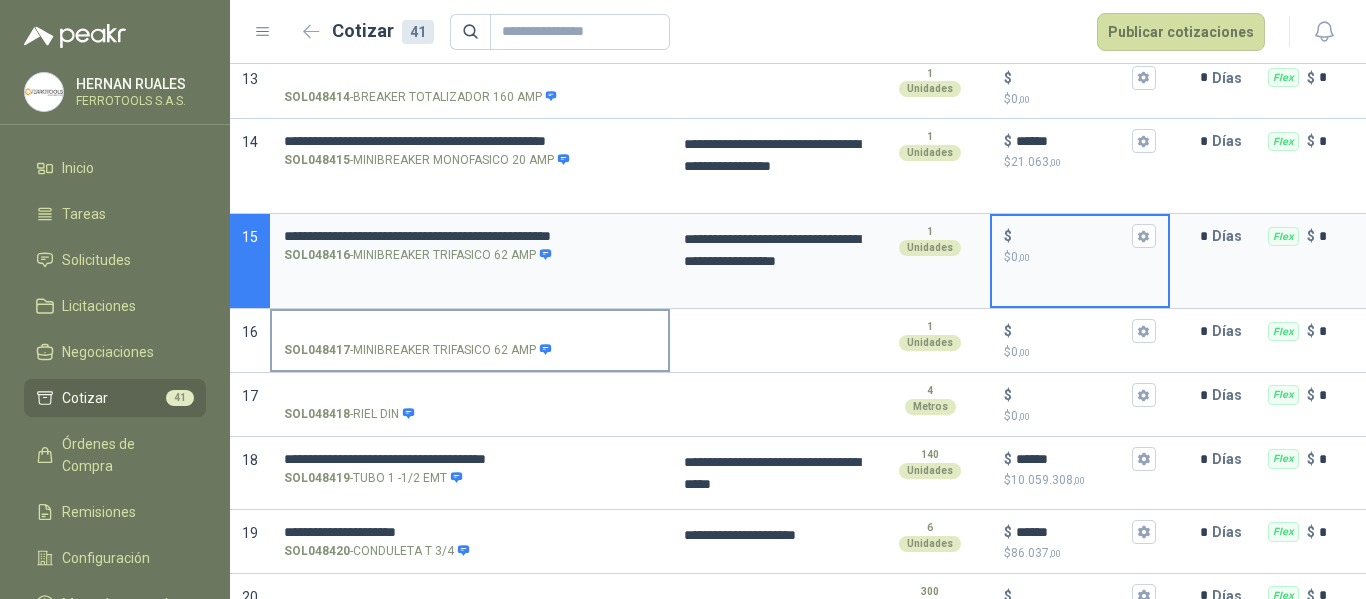 click on "SOL048417  -  MINIBREAKER TRIFASICO 62 AMP" at bounding box center (470, 331) 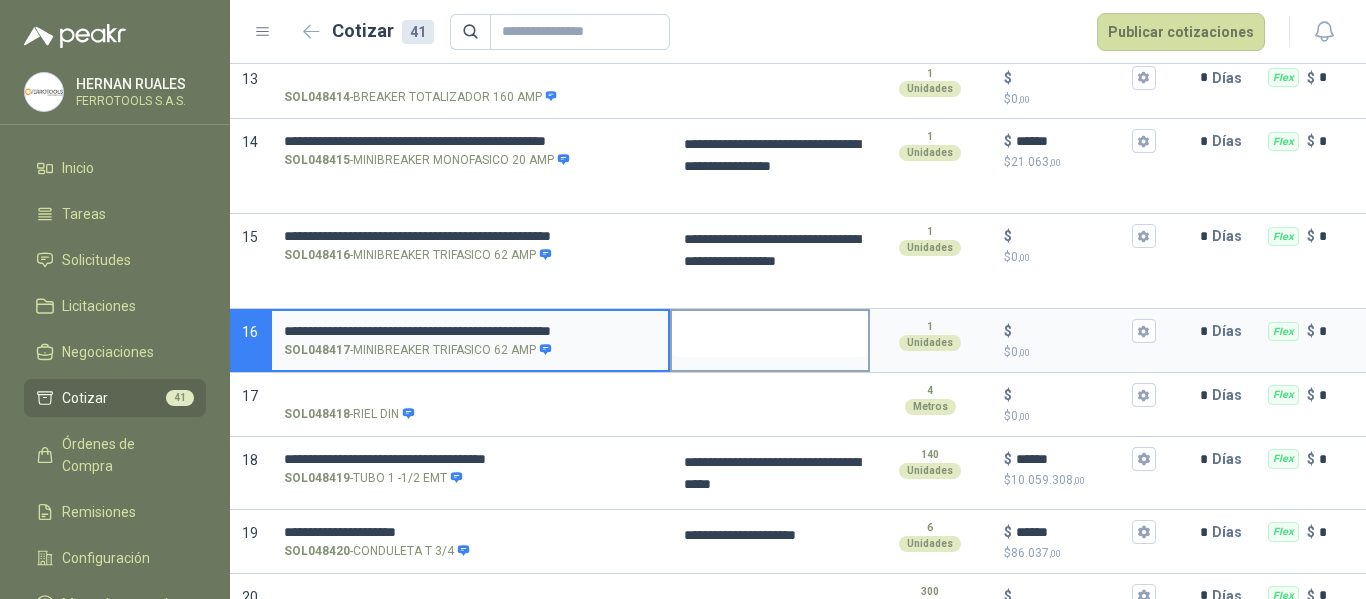 click at bounding box center (770, 334) 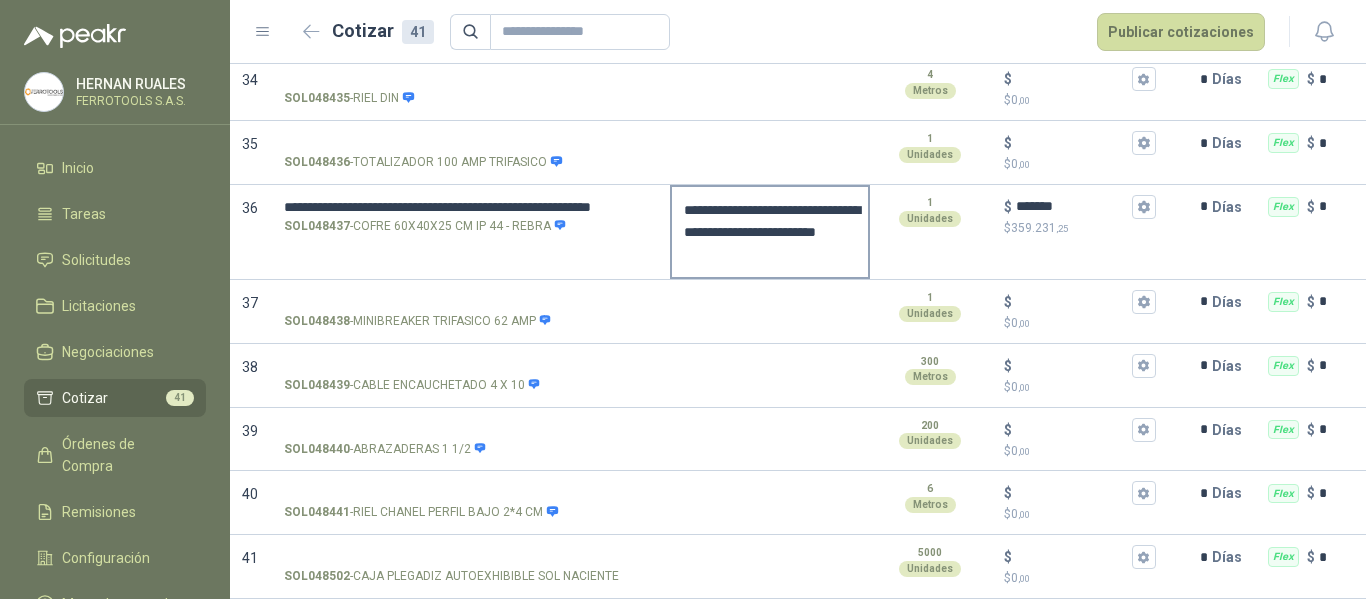 scroll, scrollTop: 2829, scrollLeft: 0, axis: vertical 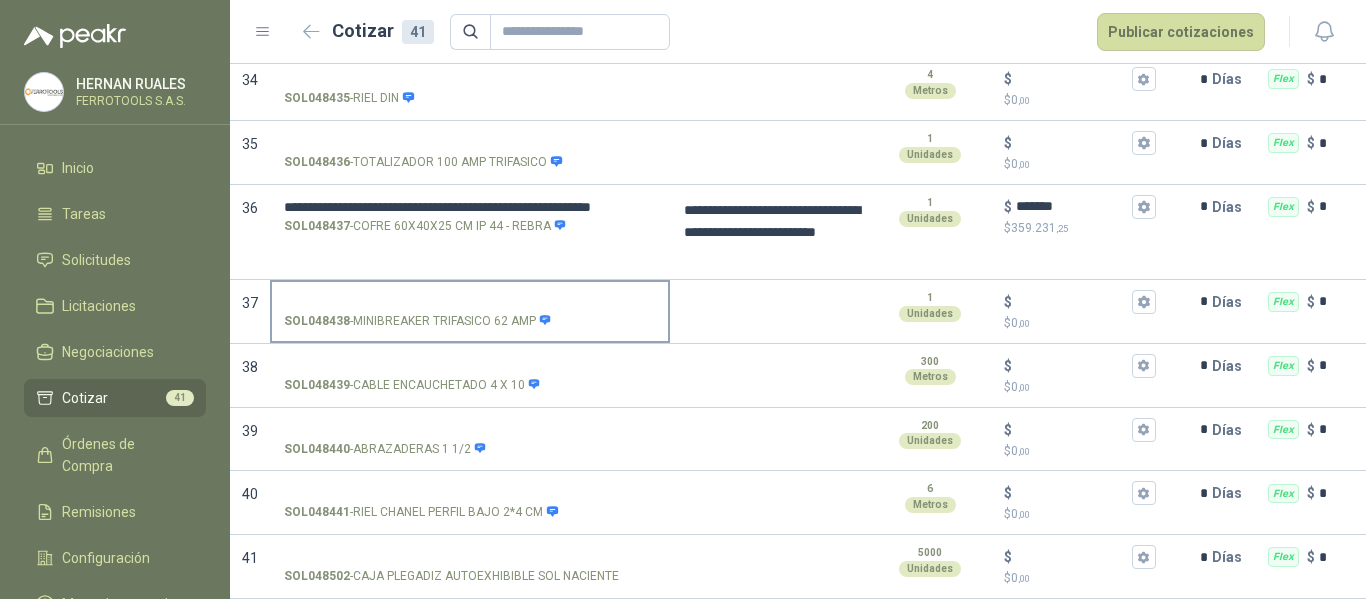 click on "SOL048438  -  MINIBREAKER TRIFASICO 62 AMP" at bounding box center (470, 302) 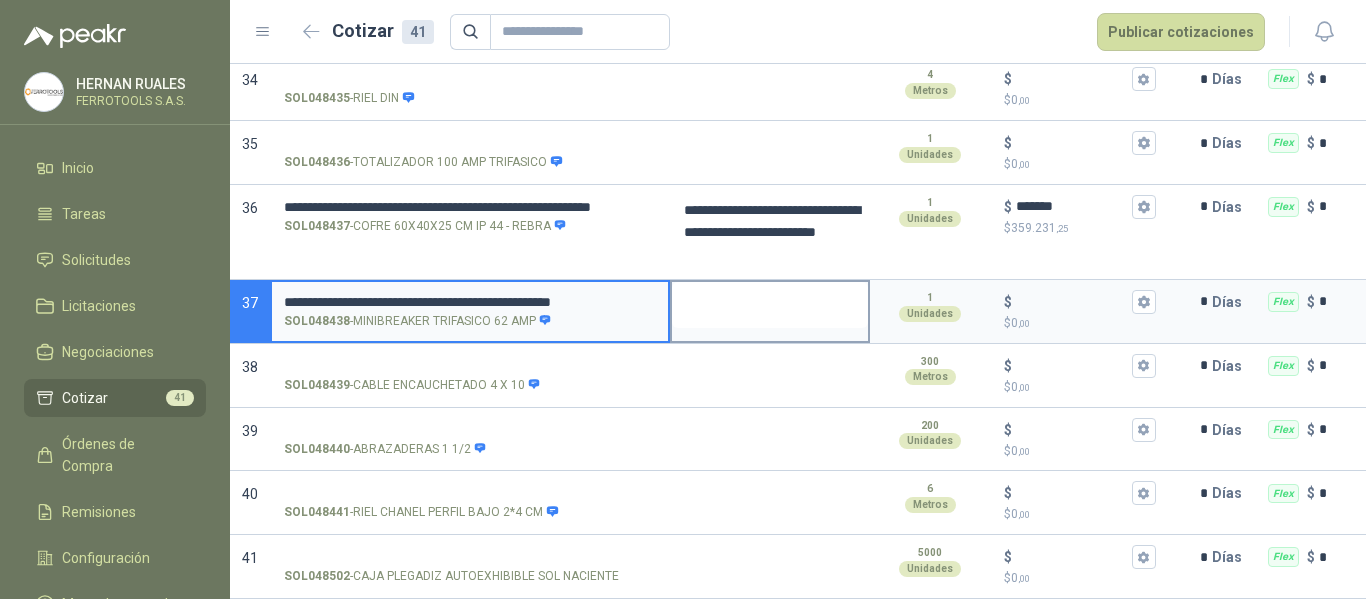 click at bounding box center [770, 305] 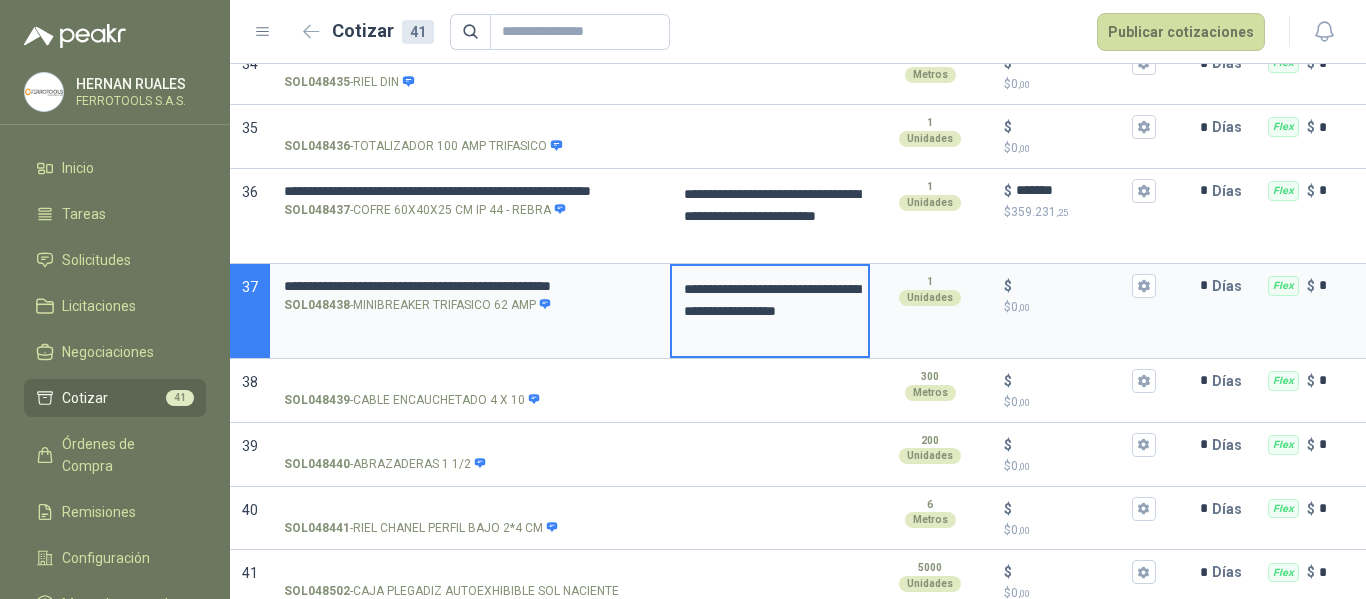 type 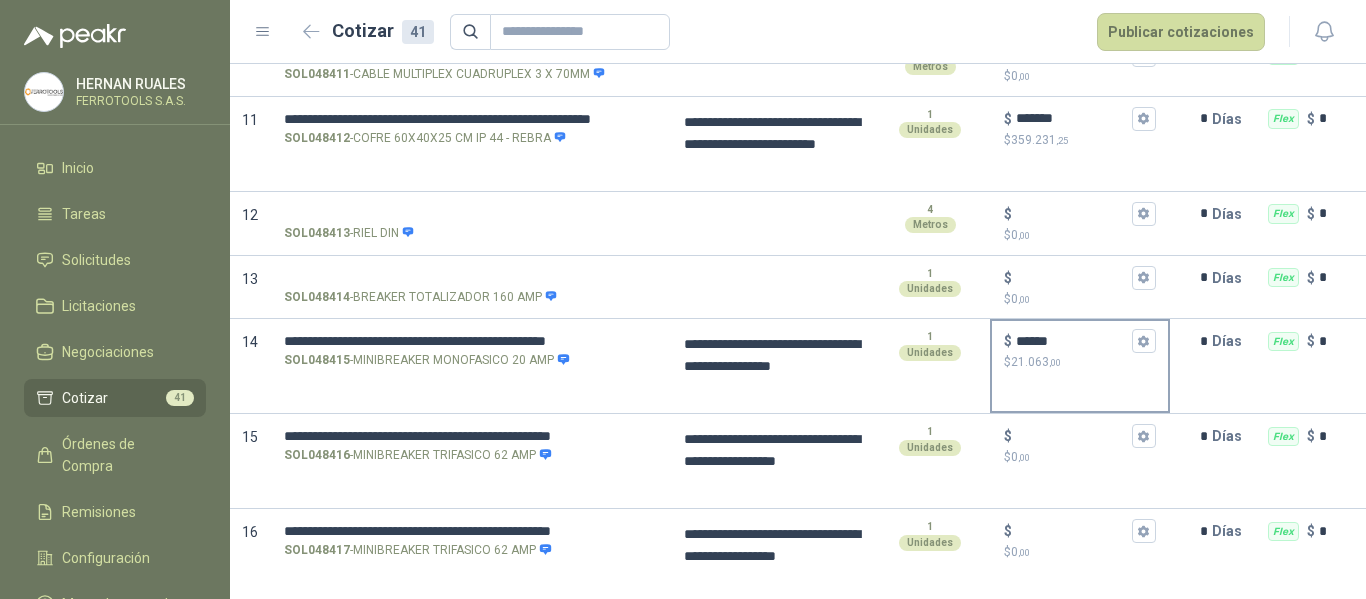 scroll, scrollTop: 1000, scrollLeft: 0, axis: vertical 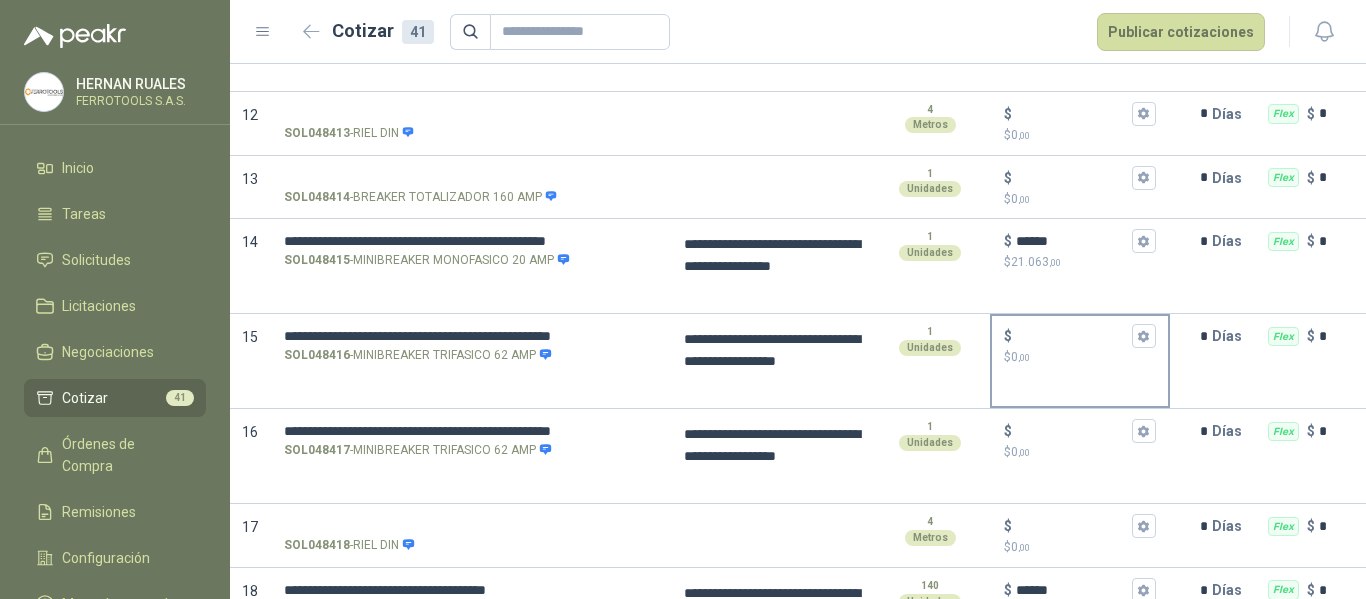 click on "$ $  0 ,00" at bounding box center [1072, 336] 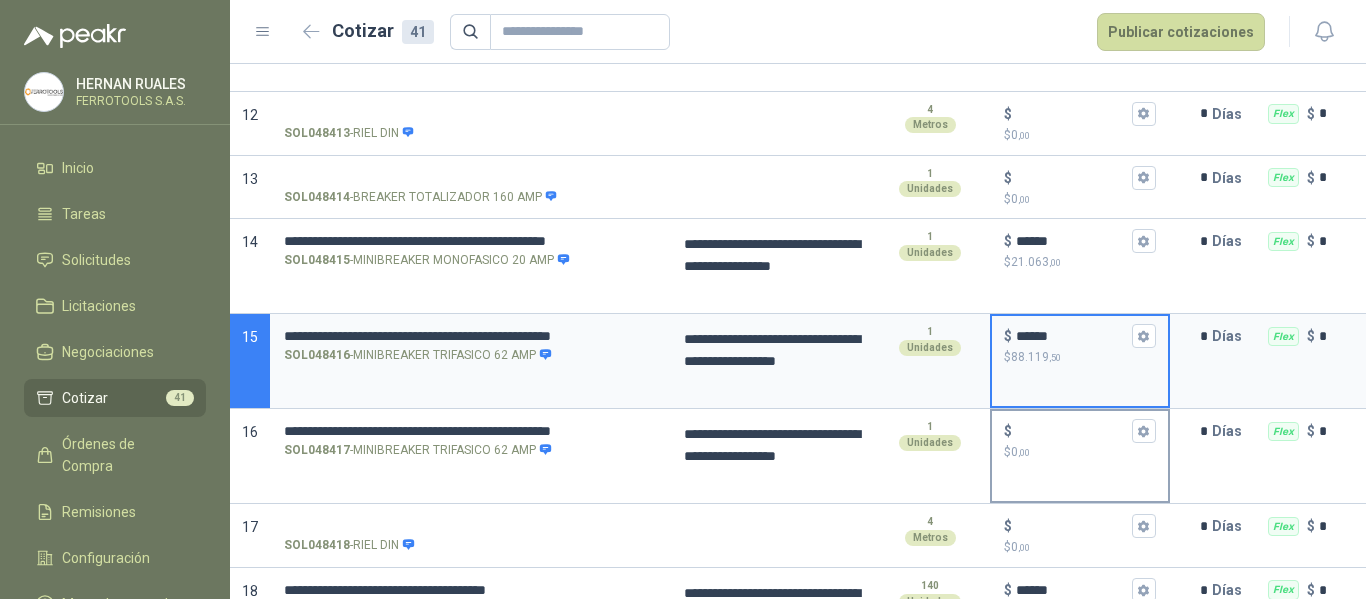 type on "******" 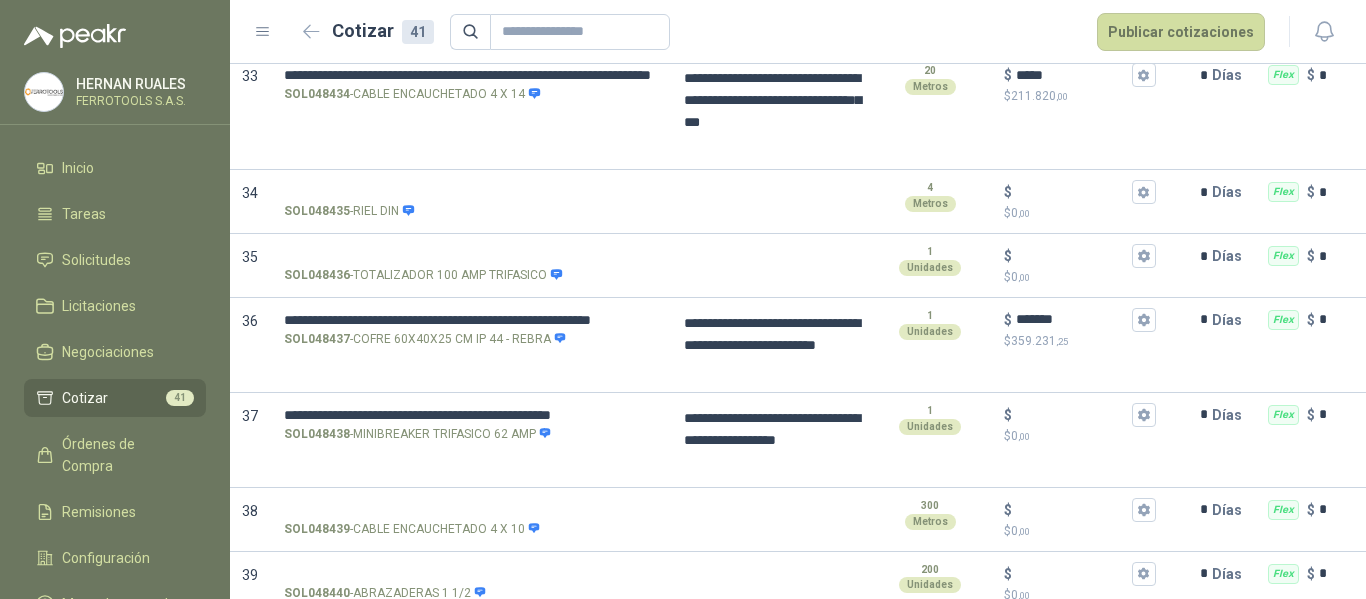scroll, scrollTop: 2800, scrollLeft: 0, axis: vertical 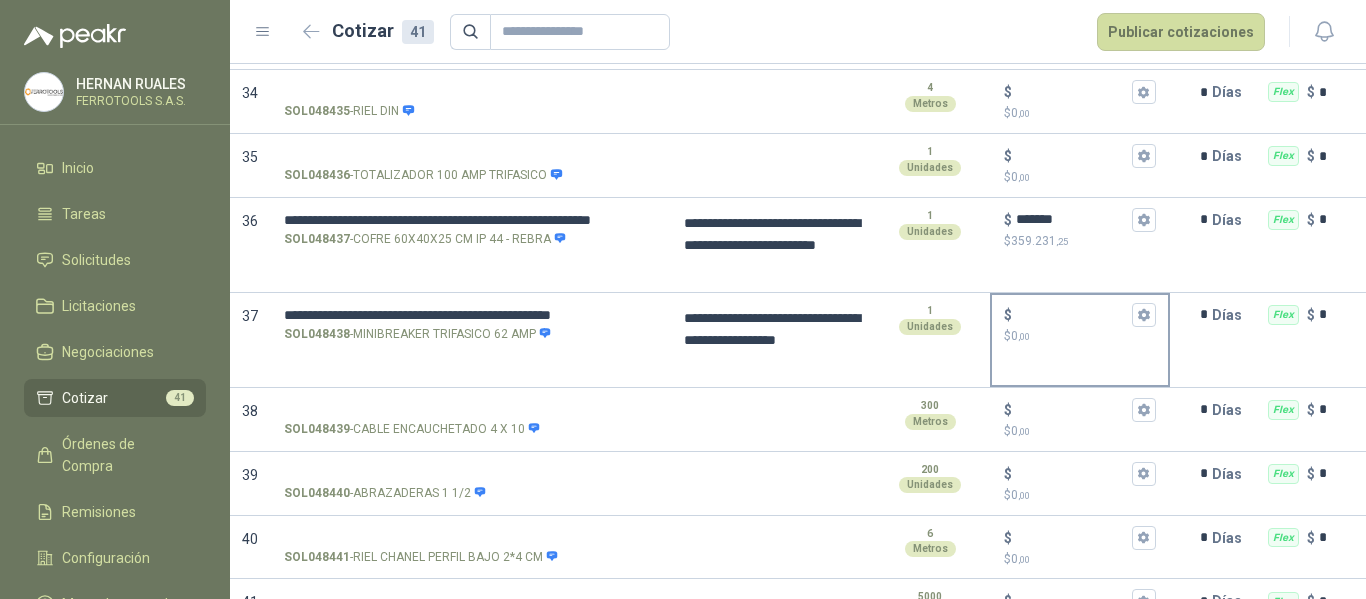 type on "******" 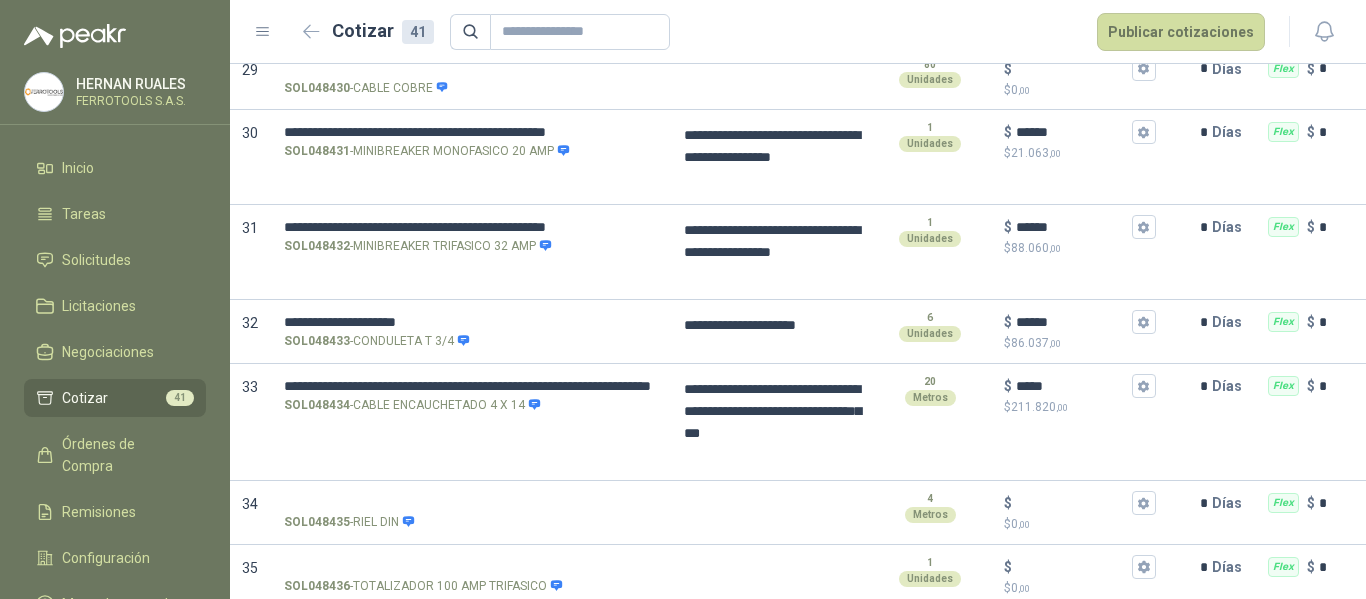 scroll, scrollTop: 2360, scrollLeft: 0, axis: vertical 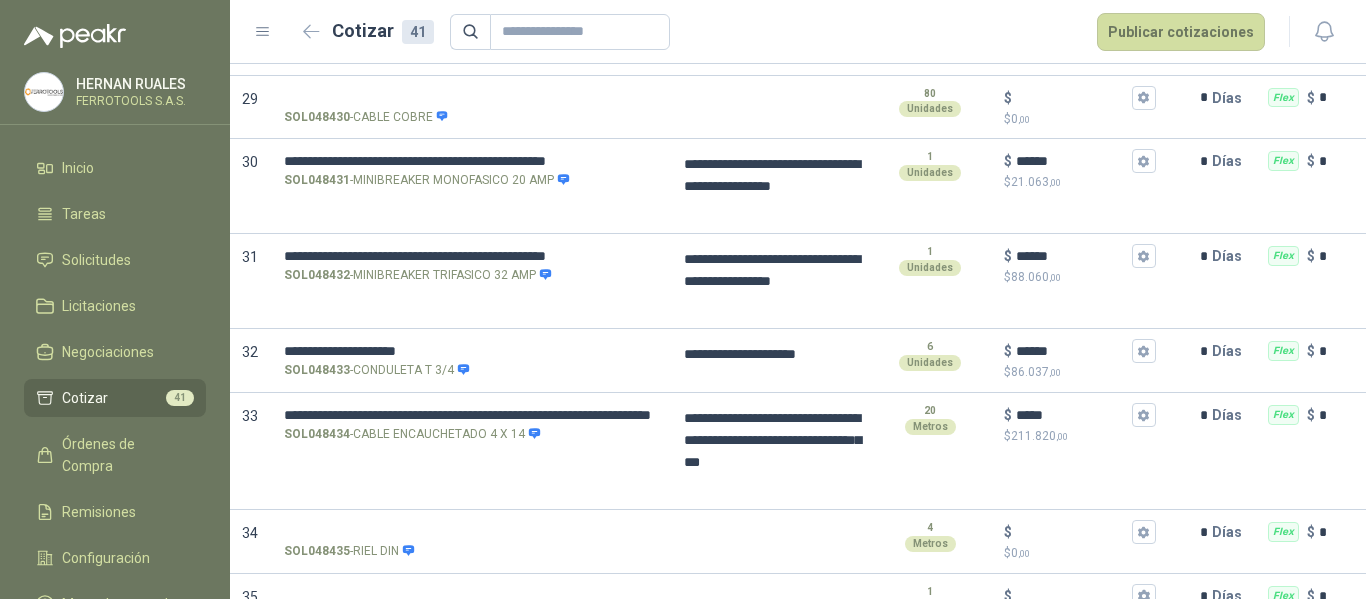 type on "******" 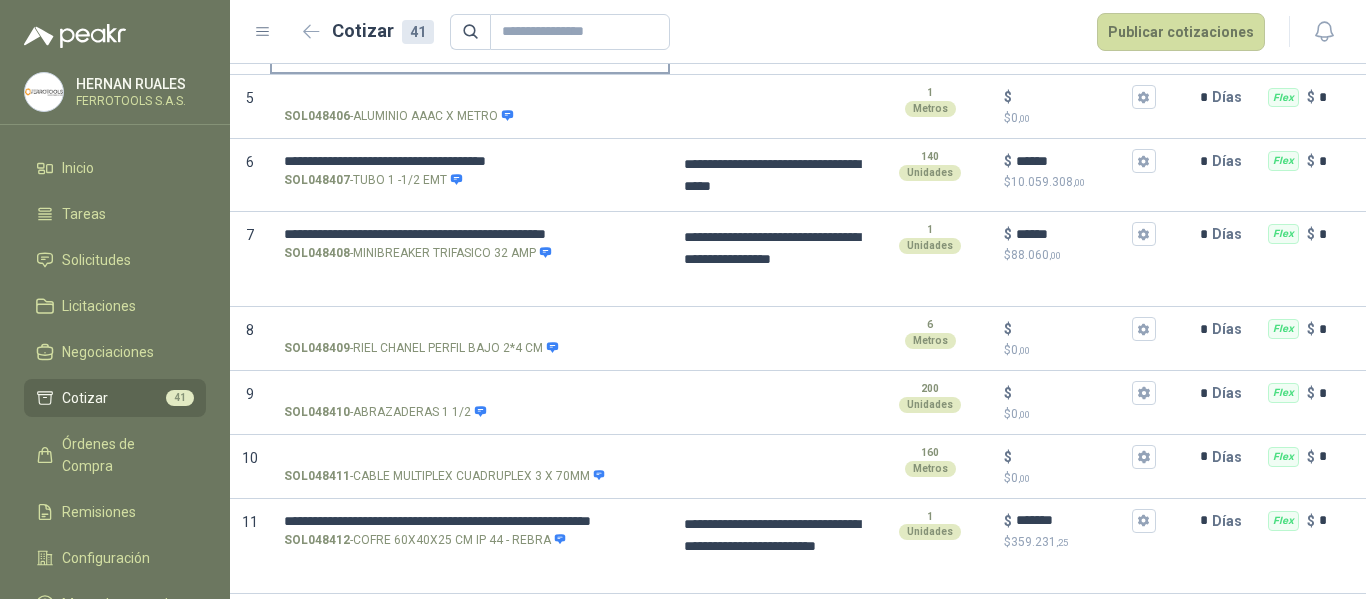 scroll, scrollTop: 500, scrollLeft: 0, axis: vertical 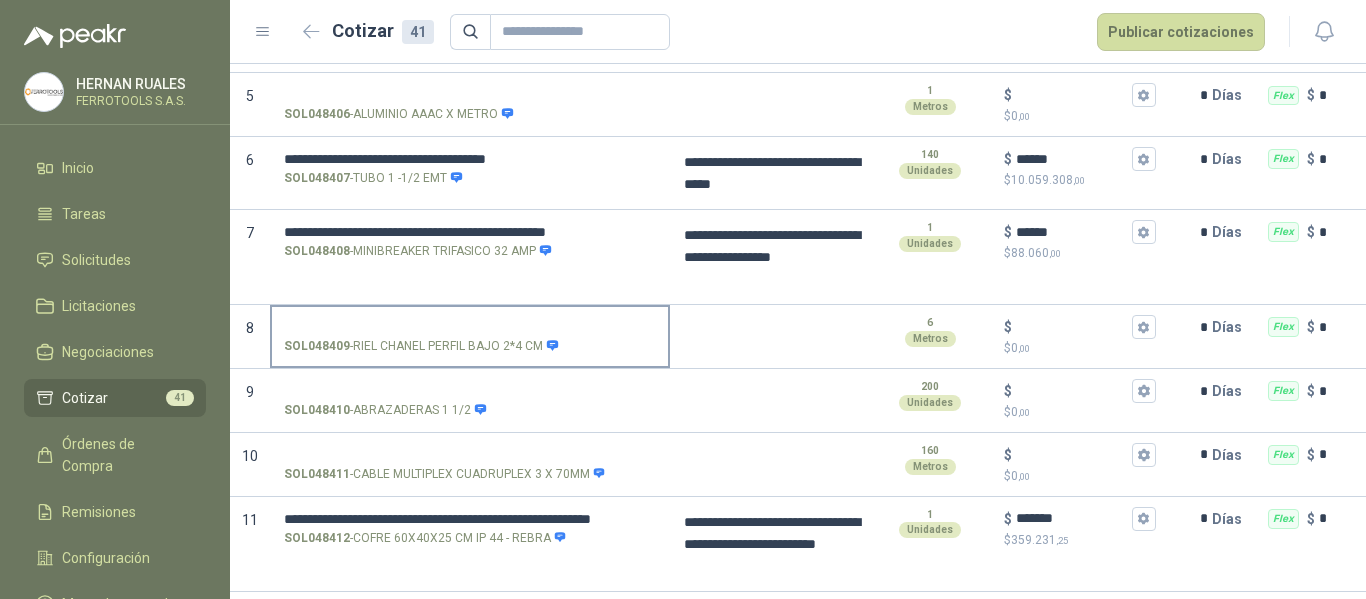 click on "SOL048409  -  RIEL CHANEL PERFIL BAJO 2*4 CM" at bounding box center [470, 327] 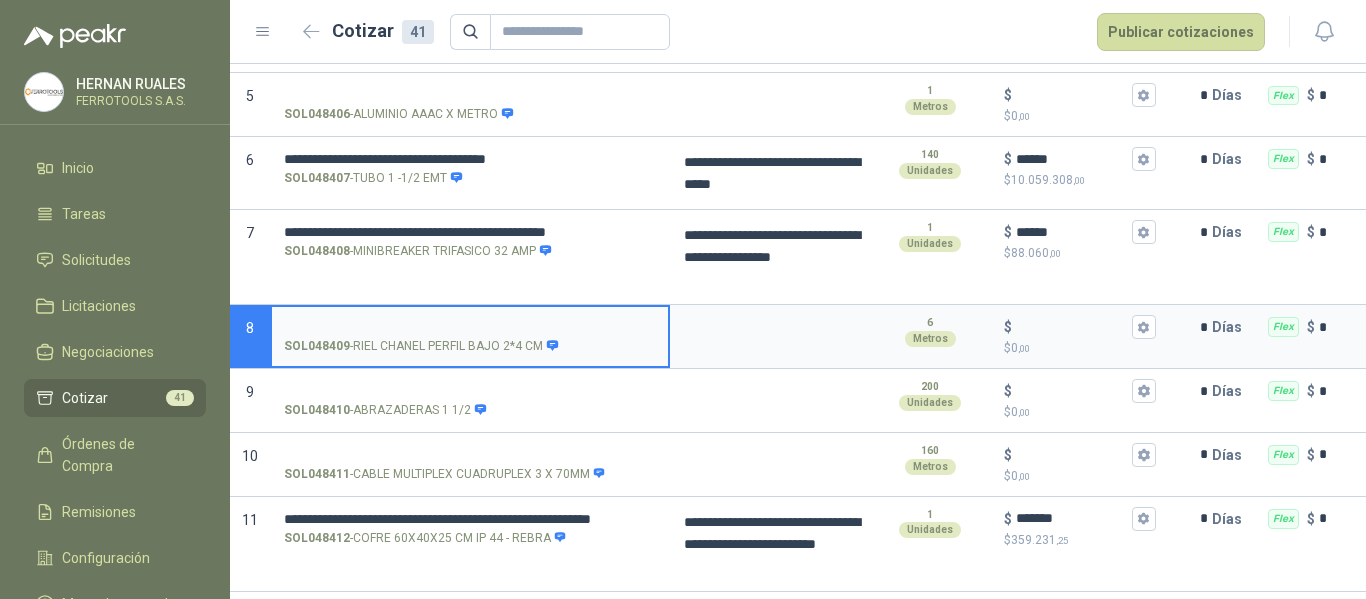 click on "SOL048409  -  RIEL CHANEL PERFIL BAJO 2*4 CM" at bounding box center [470, 327] 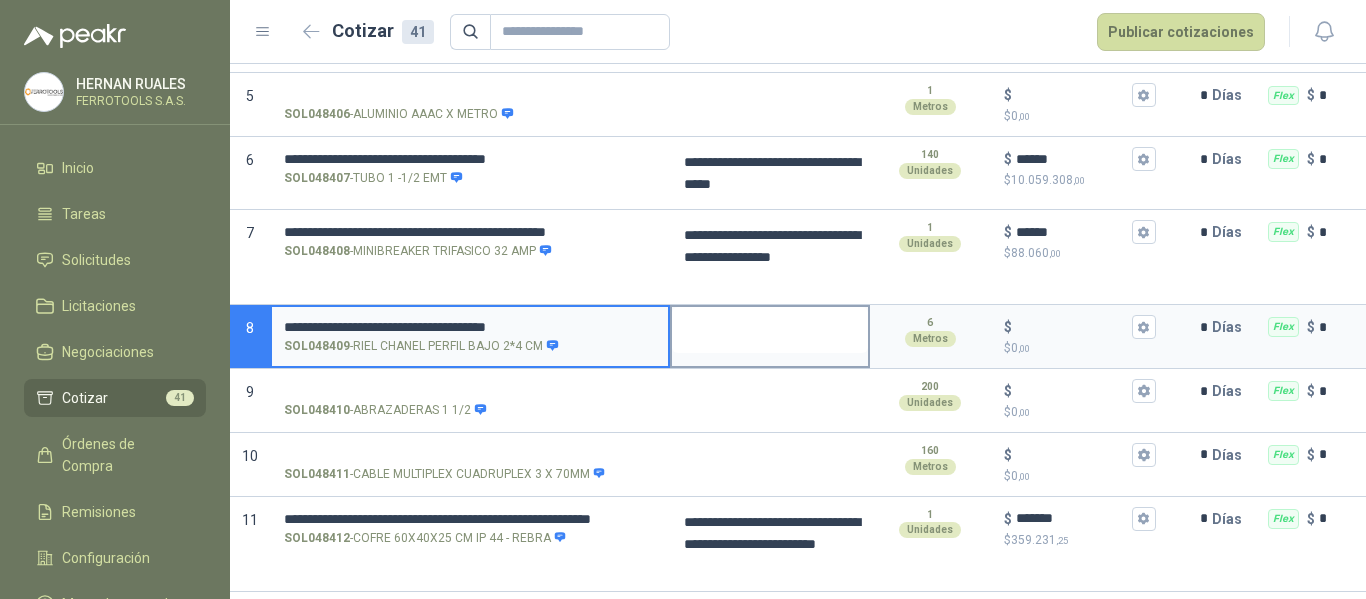 click at bounding box center [770, 330] 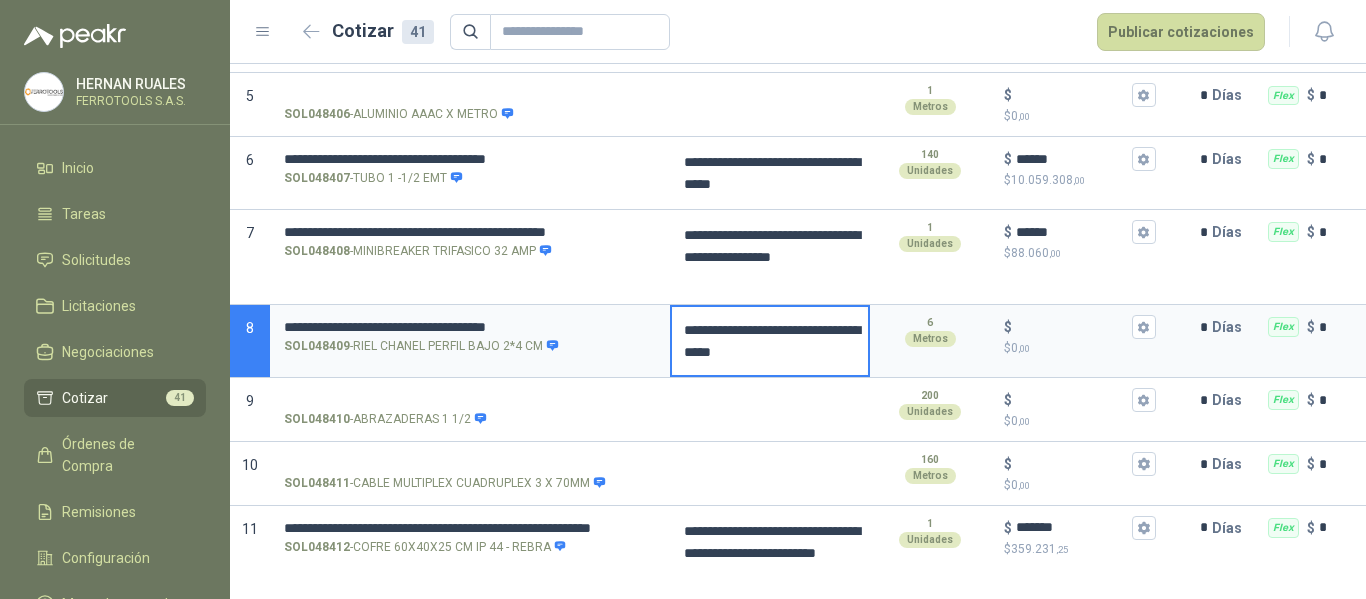 type 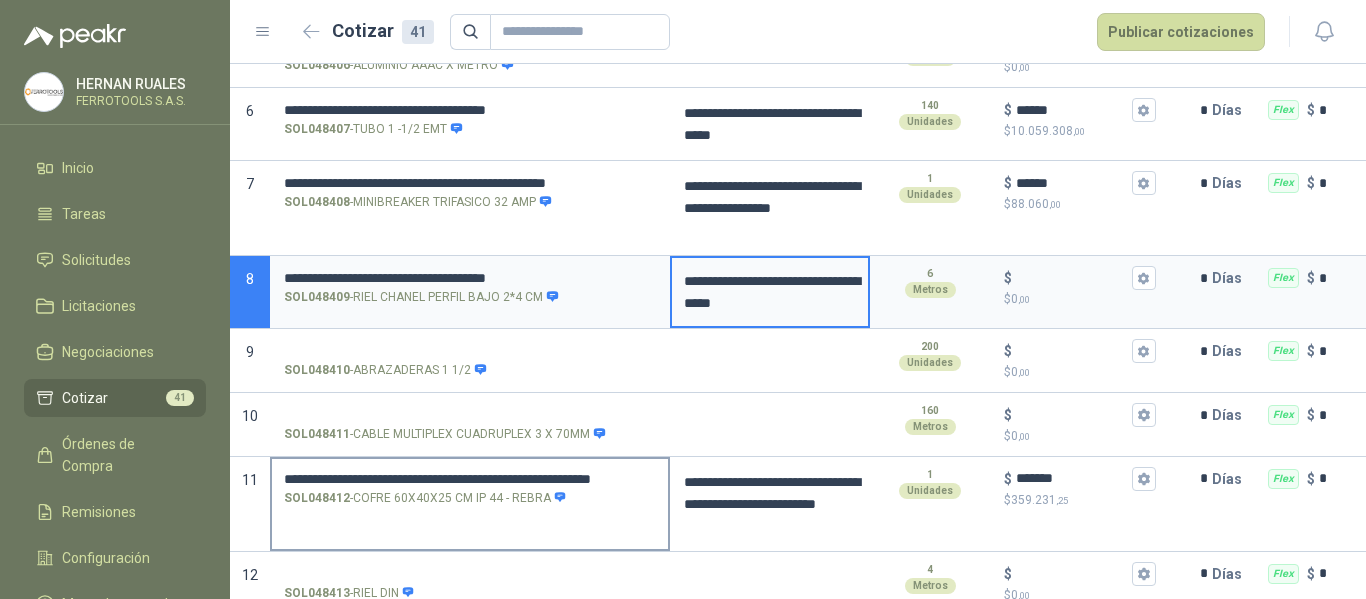 scroll, scrollTop: 500, scrollLeft: 0, axis: vertical 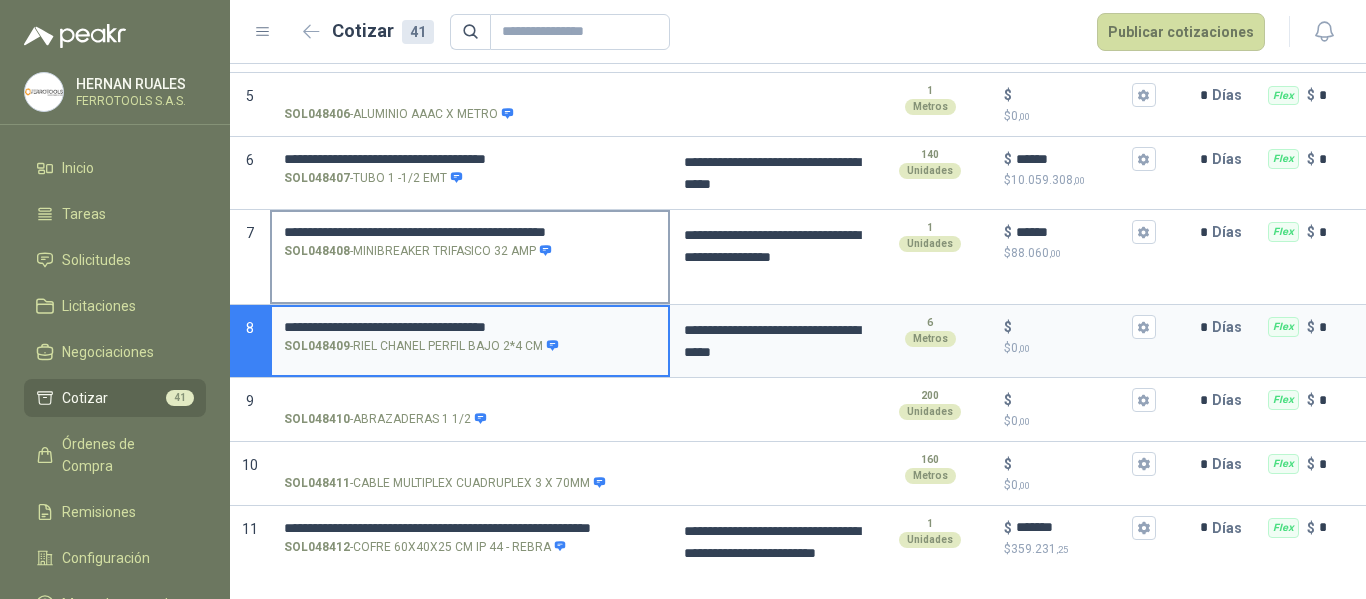 drag, startPoint x: 619, startPoint y: 320, endPoint x: 275, endPoint y: 303, distance: 344.4198 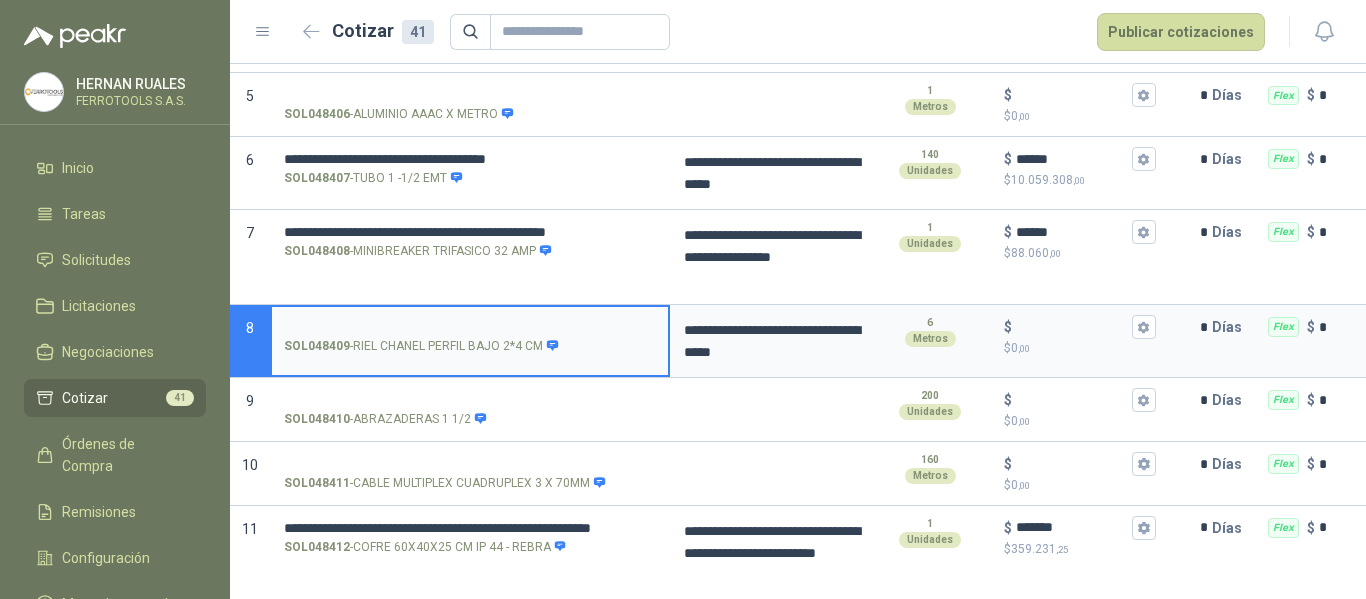 type 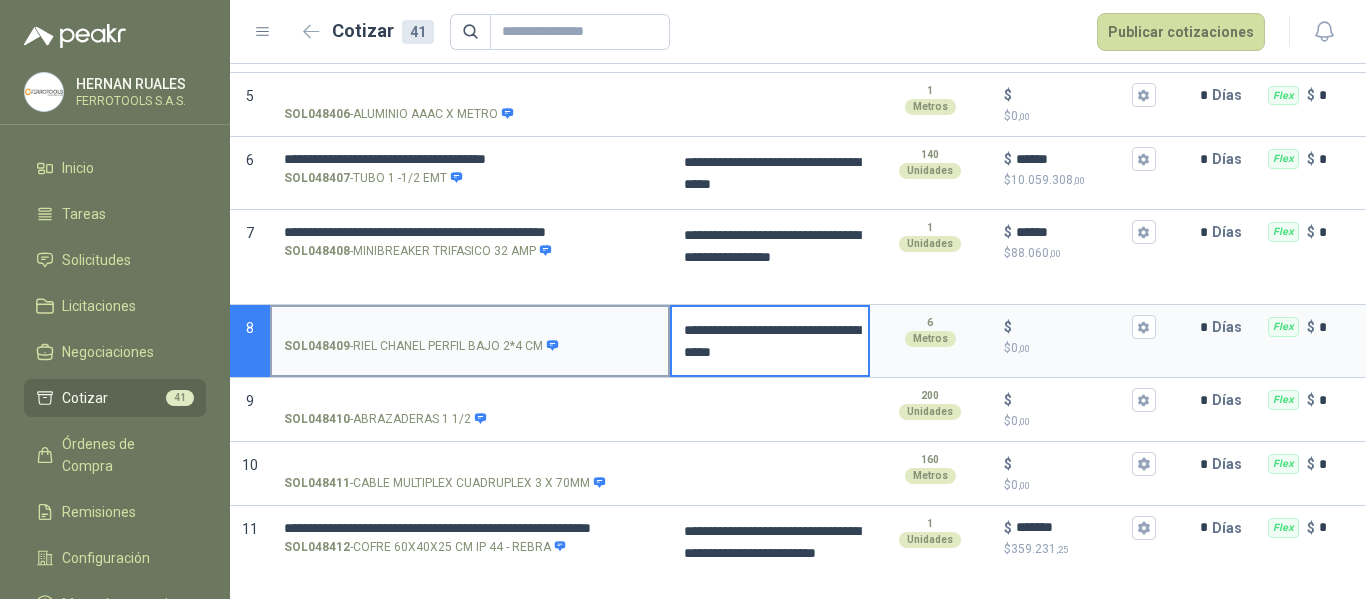 click on "**********" at bounding box center (798, 341) 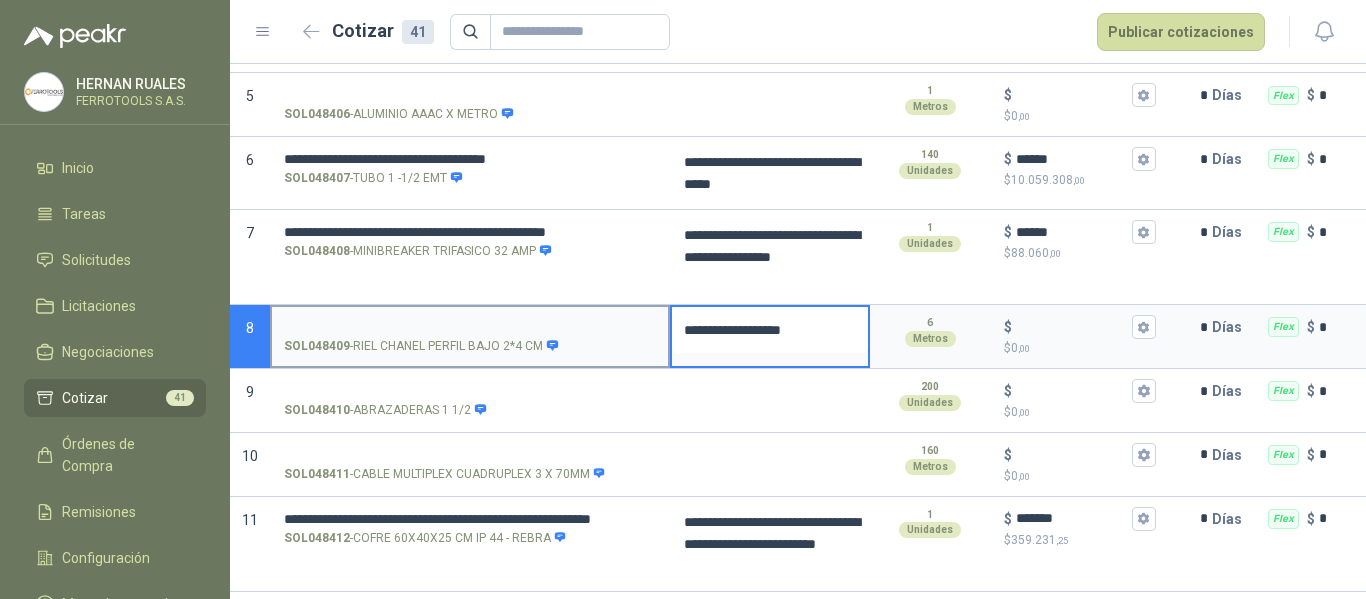 drag, startPoint x: 852, startPoint y: 334, endPoint x: 590, endPoint y: 315, distance: 262.68802 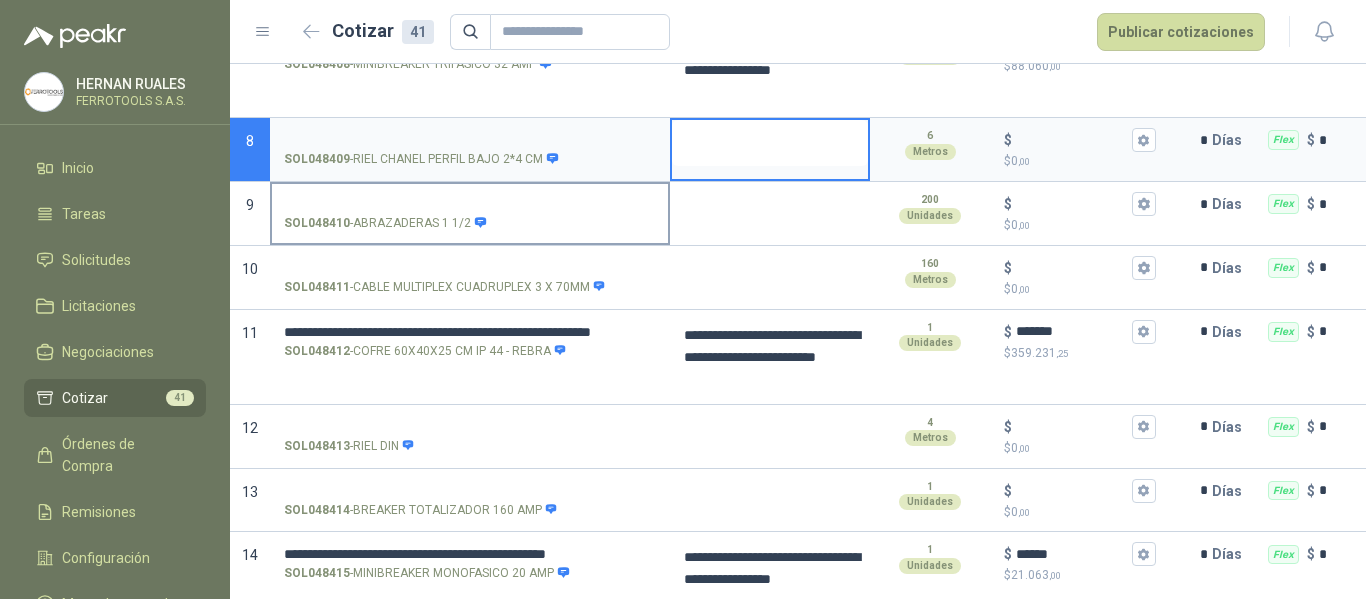 scroll, scrollTop: 800, scrollLeft: 0, axis: vertical 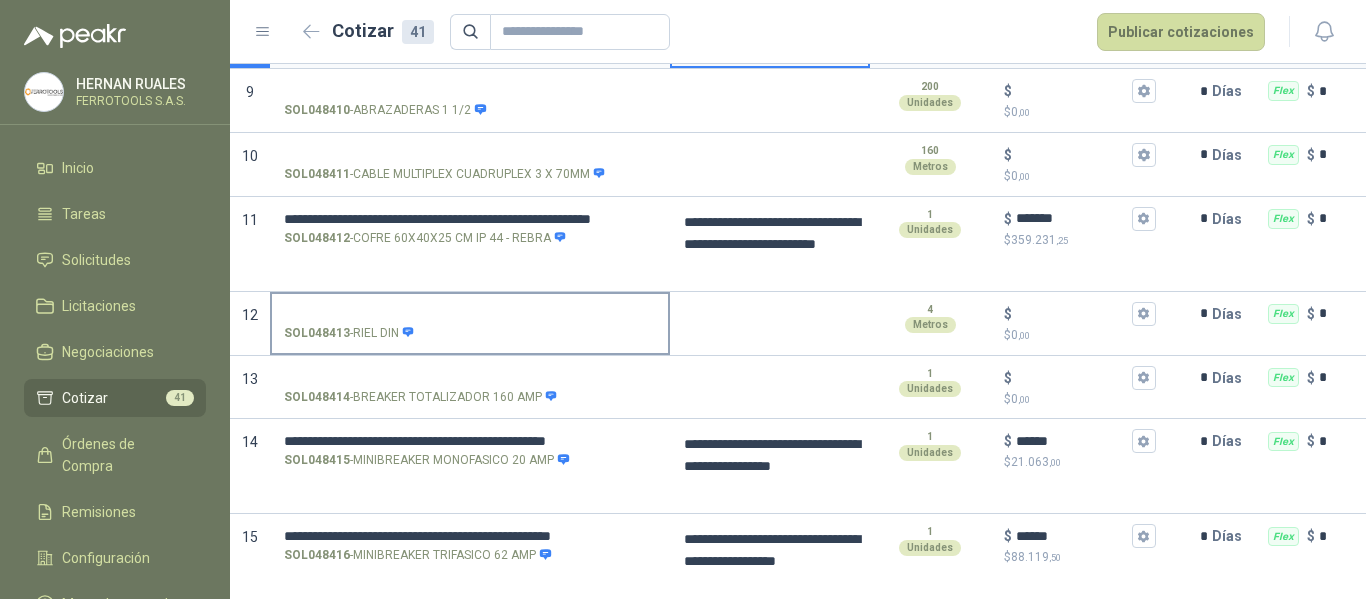 type 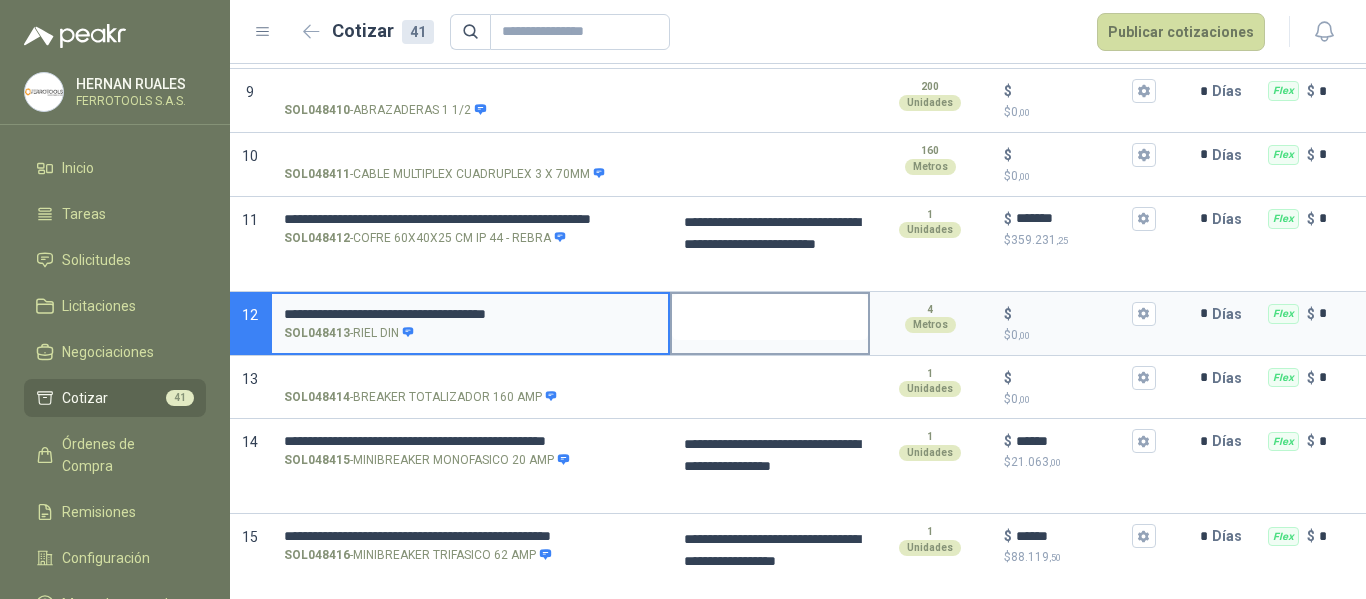 click at bounding box center (770, 317) 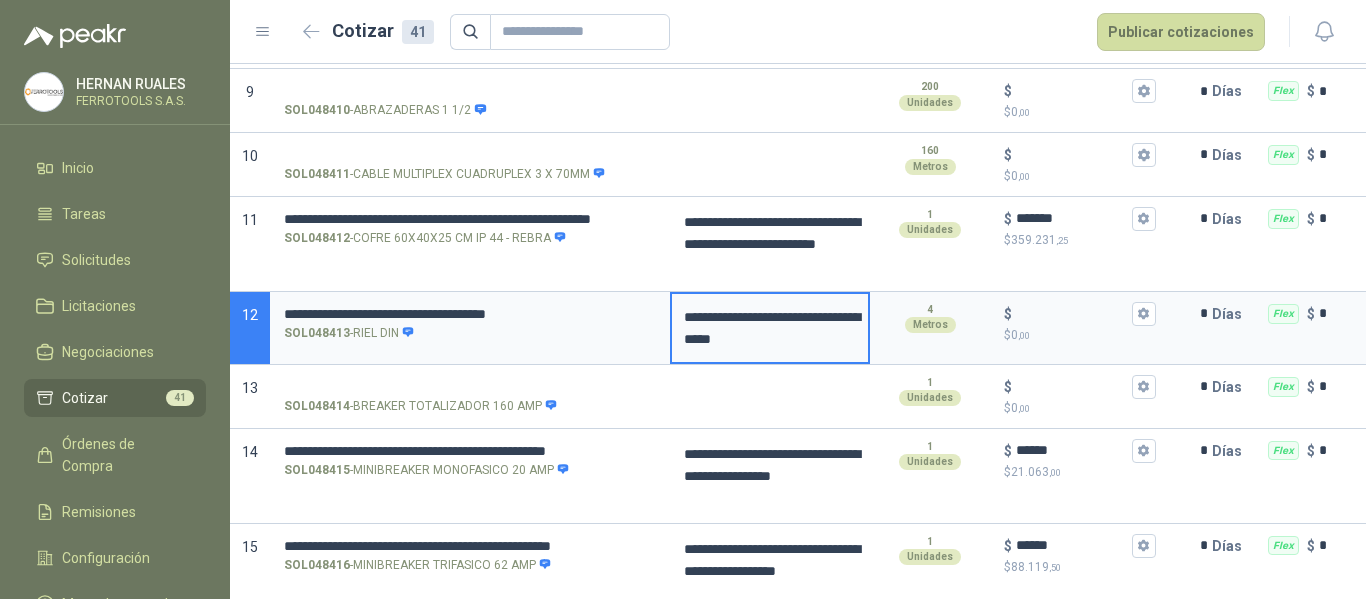 type 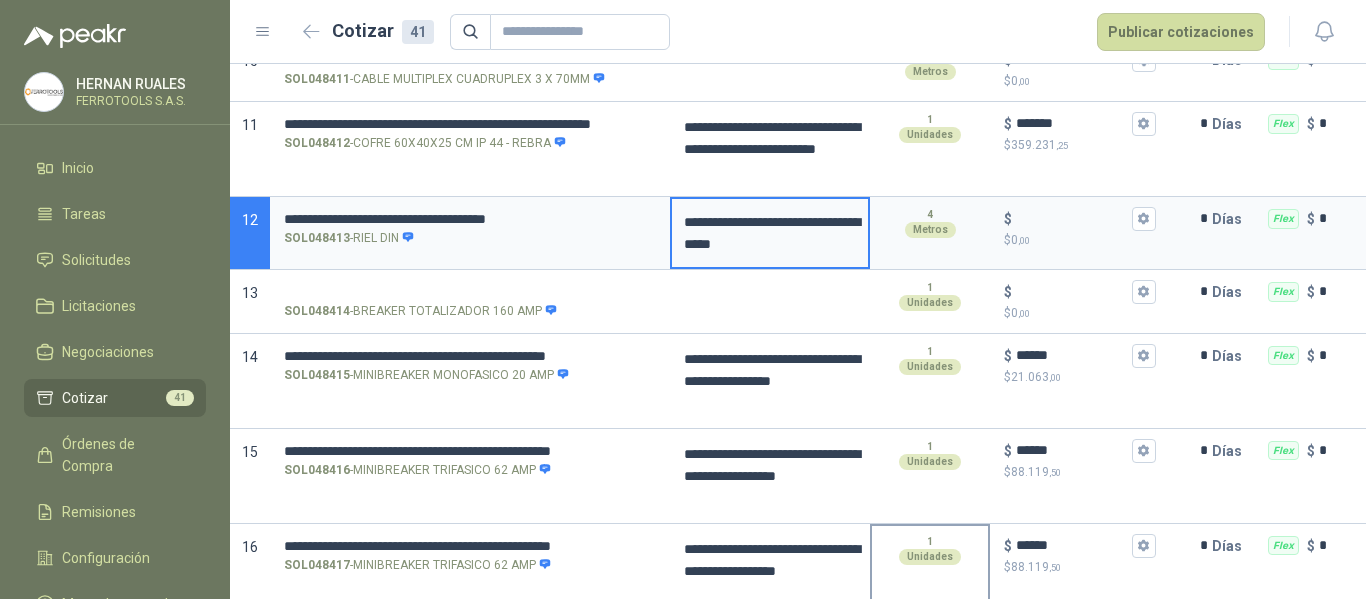 scroll, scrollTop: 700, scrollLeft: 0, axis: vertical 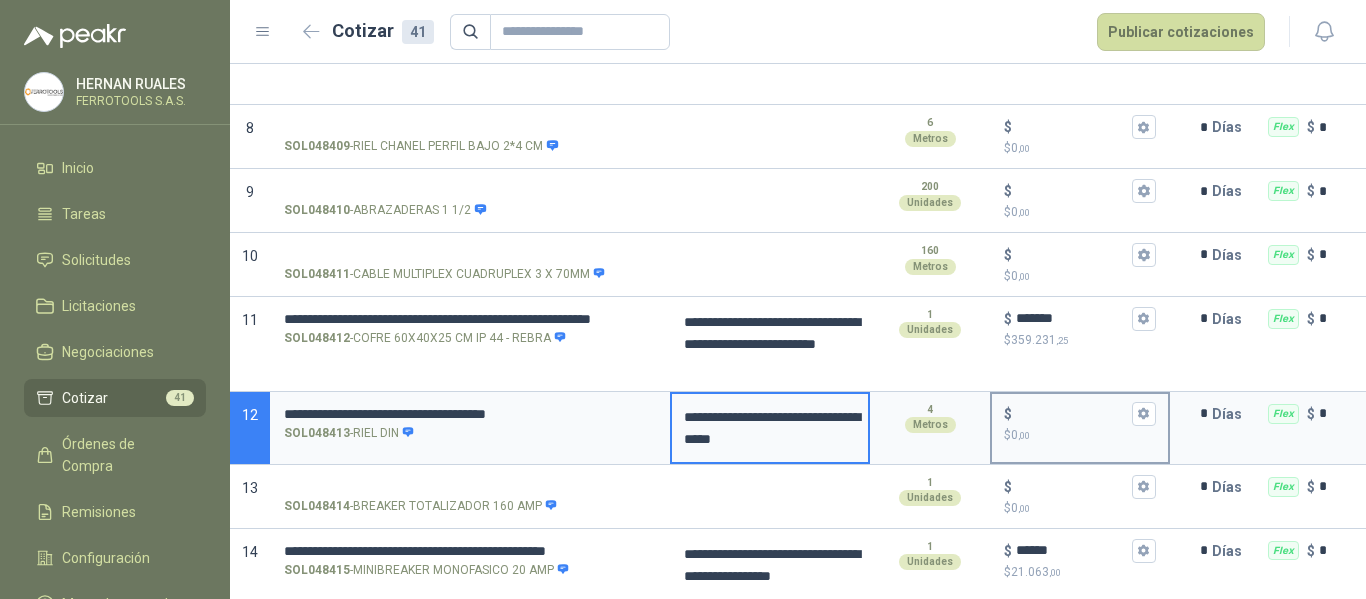 click on "$ $  0 ,00" at bounding box center (1072, 413) 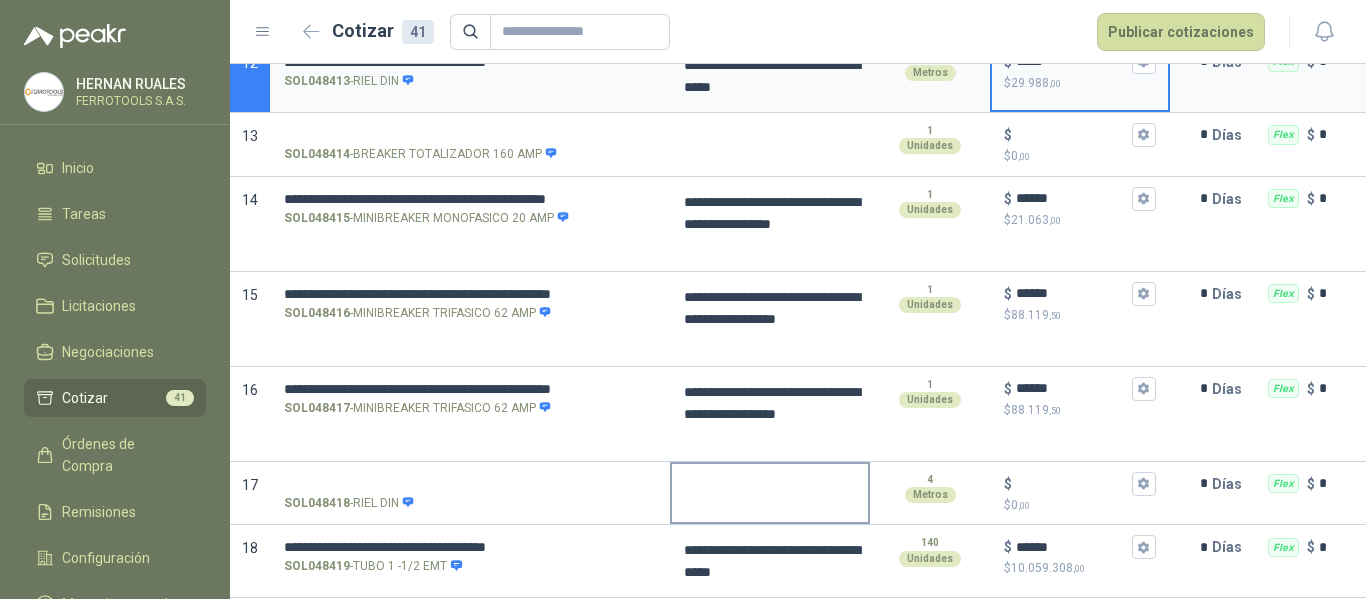 scroll, scrollTop: 1100, scrollLeft: 0, axis: vertical 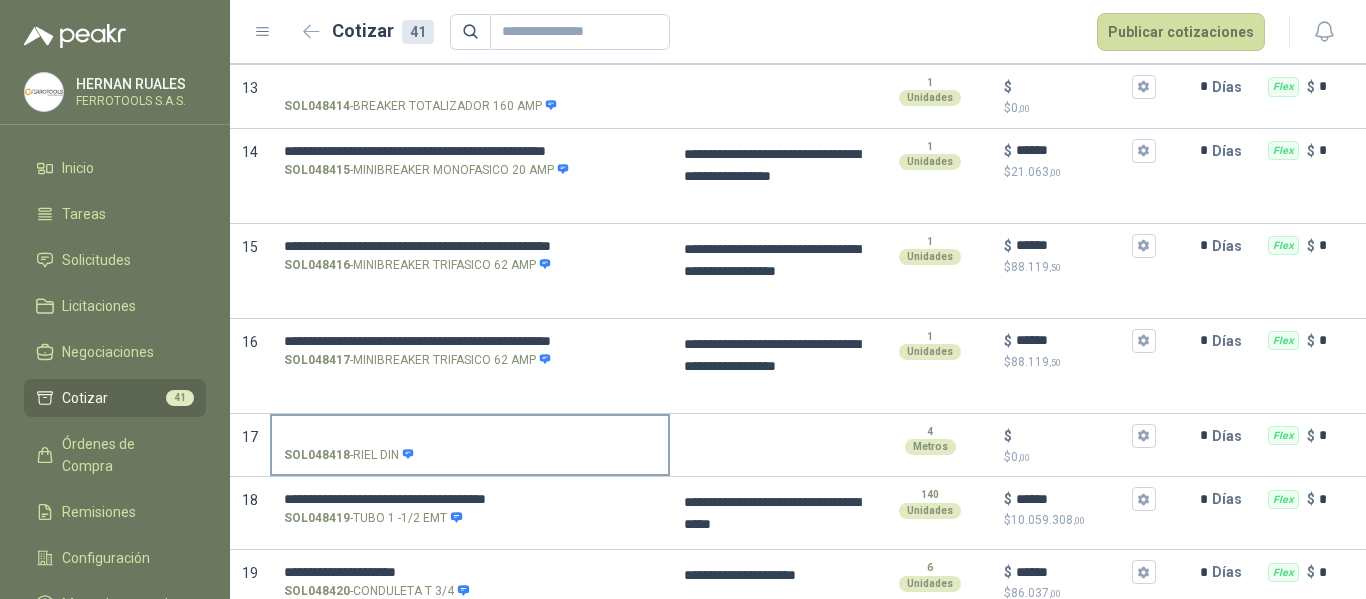 type on "*****" 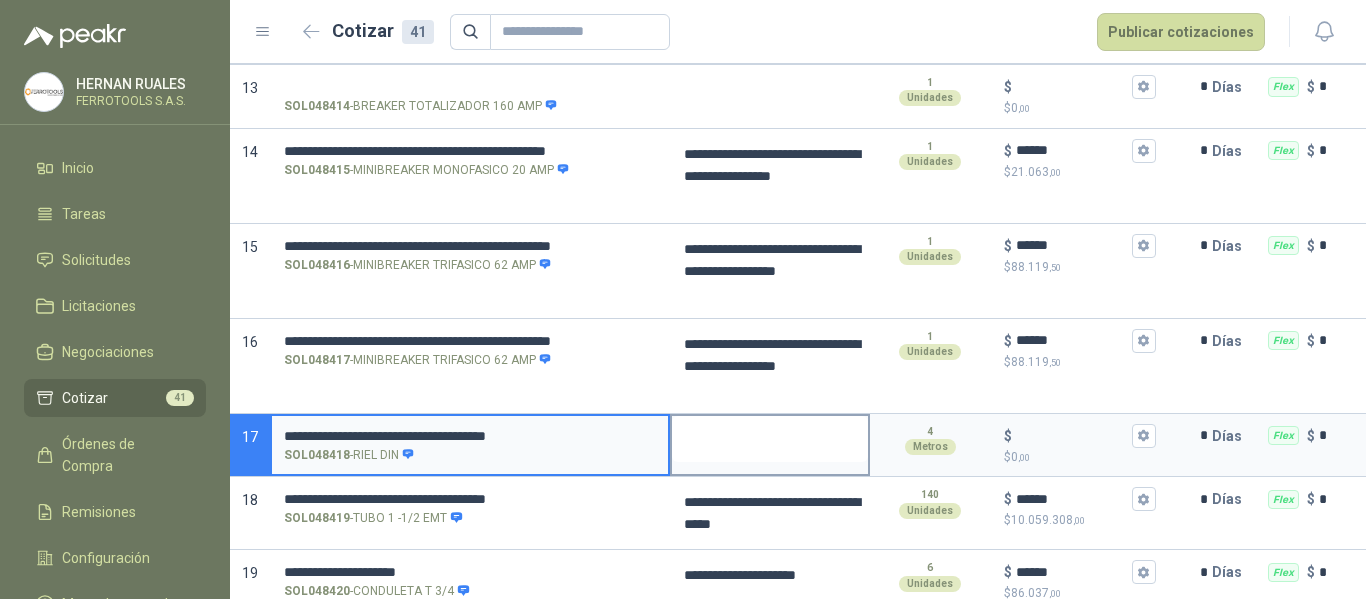 click at bounding box center [770, 439] 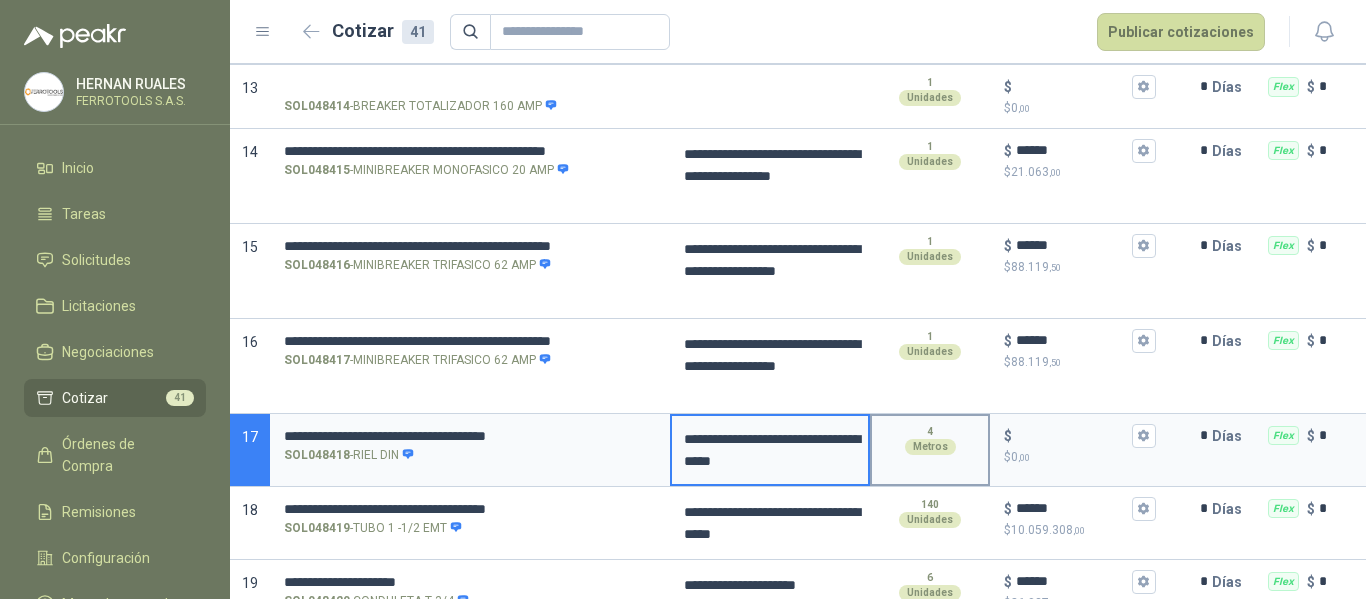 type 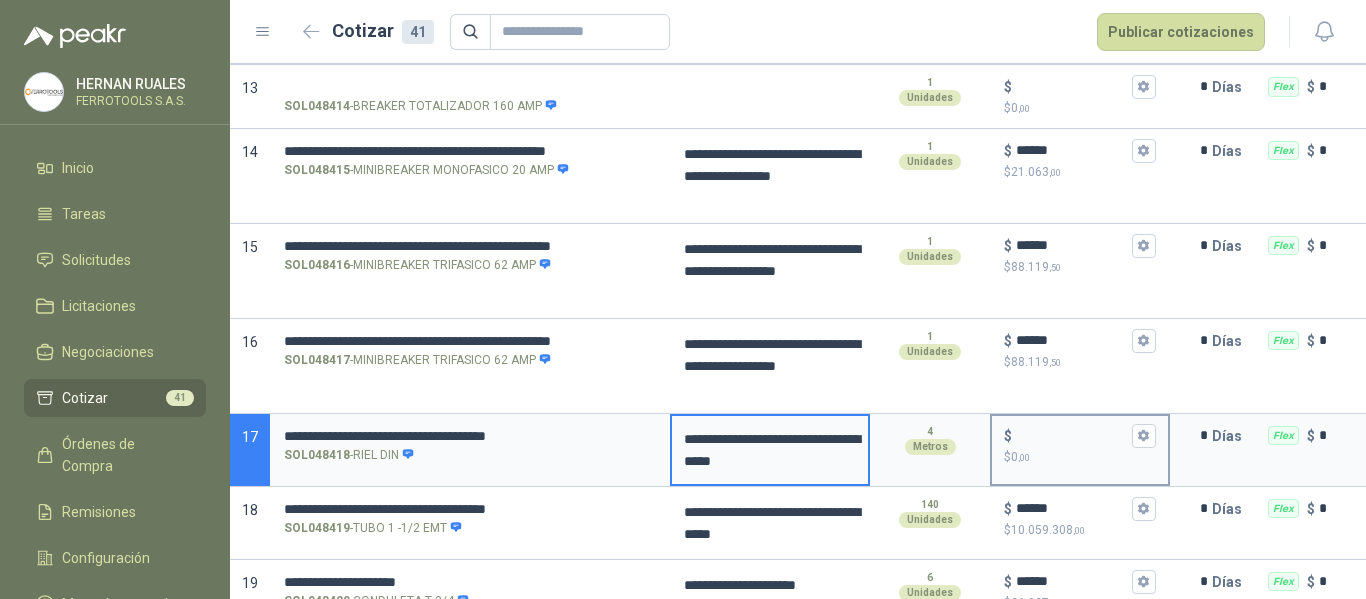 click on "$ $  0 ,00" at bounding box center [1072, 435] 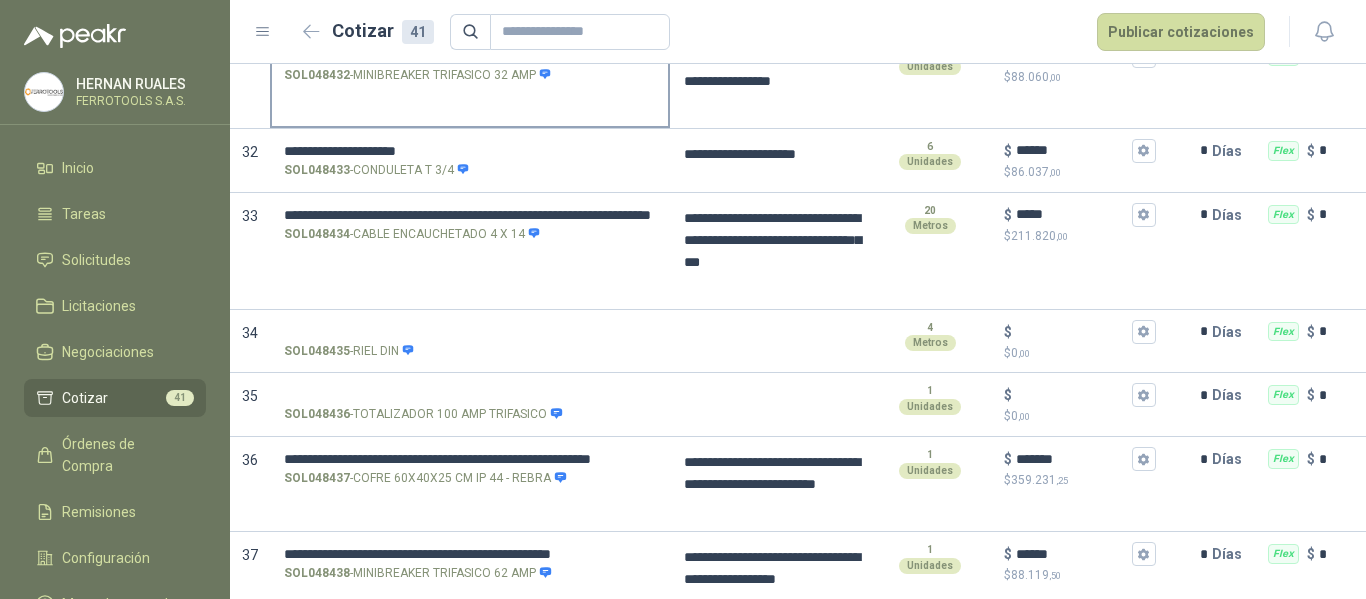 scroll, scrollTop: 2600, scrollLeft: 0, axis: vertical 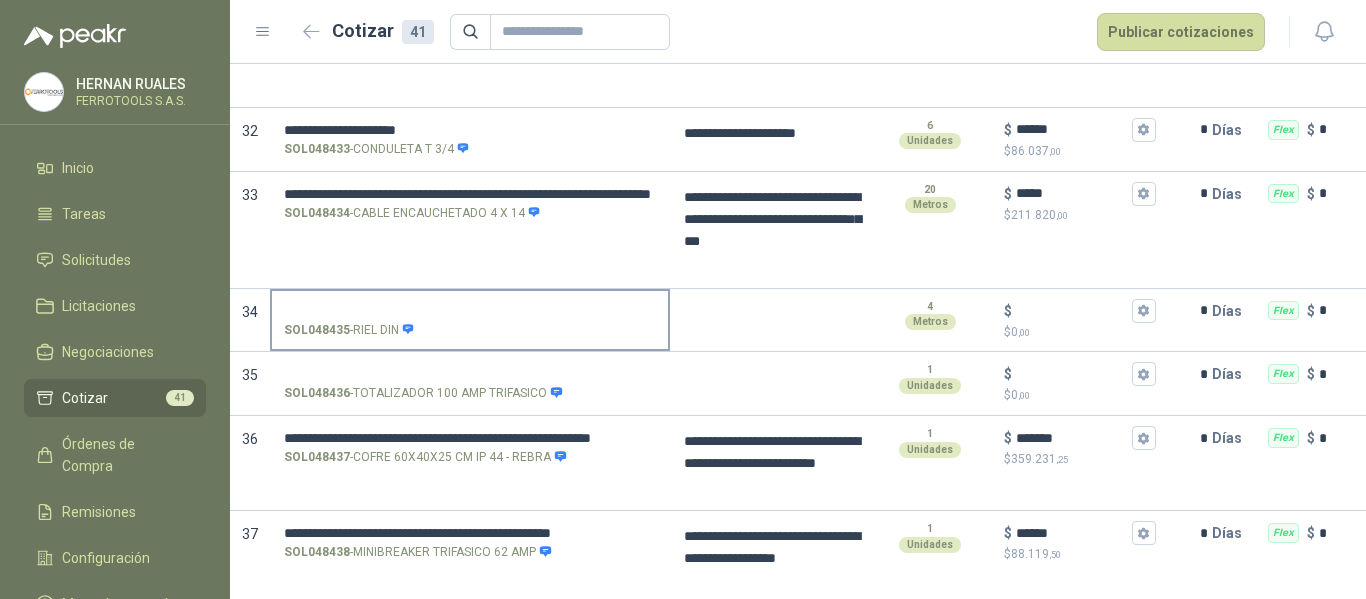 type on "*****" 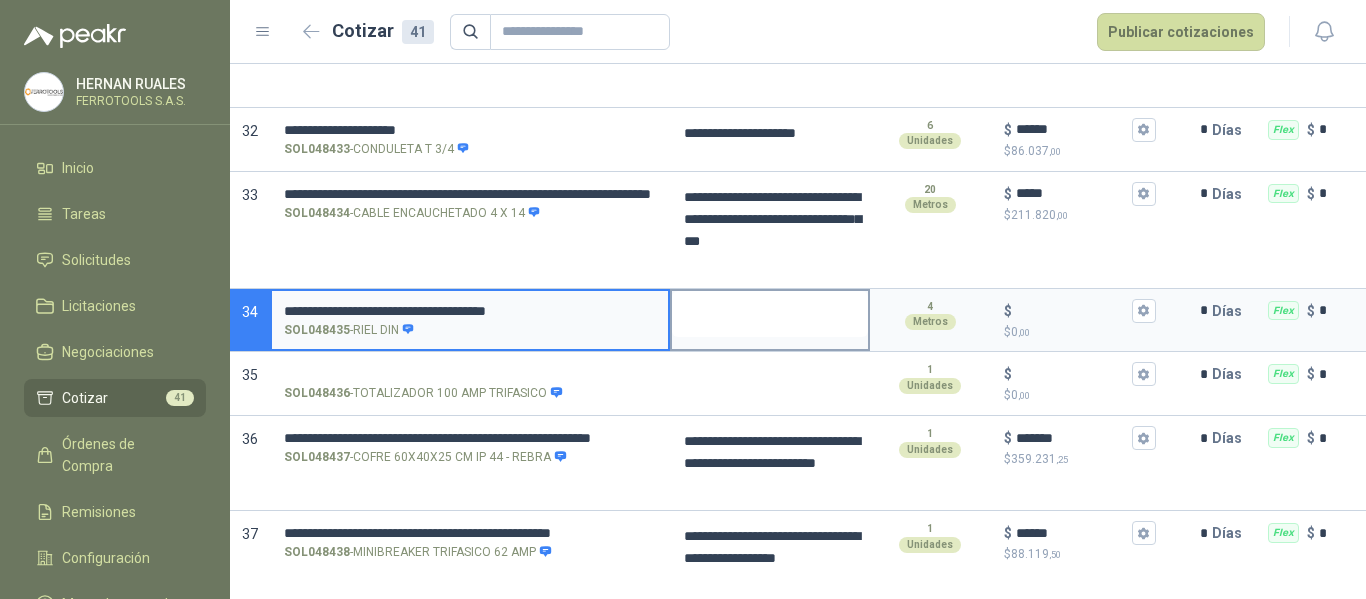 click at bounding box center [770, 314] 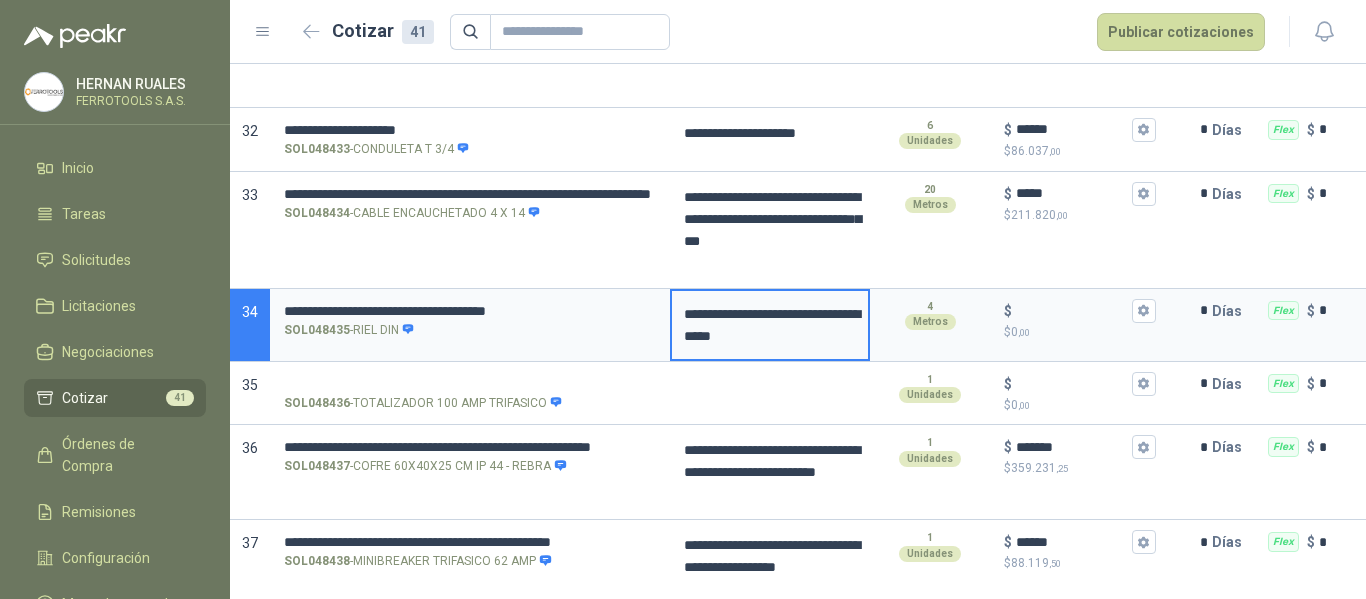 type 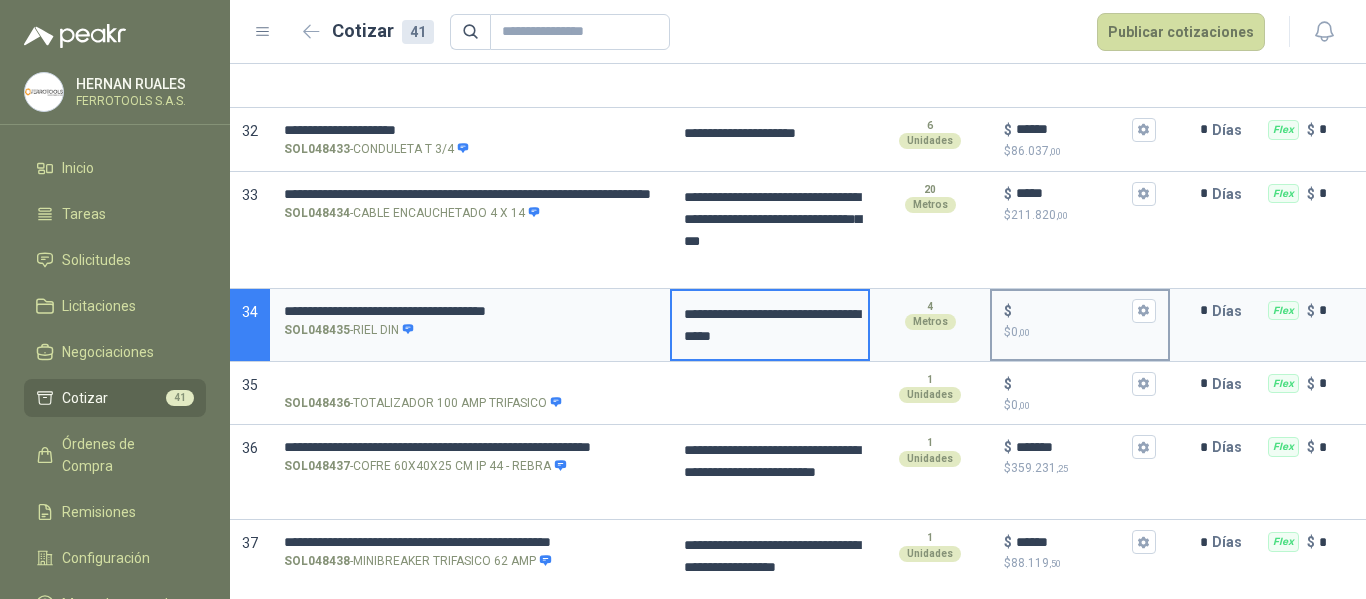 click on "$ $  0 ,00" at bounding box center [1072, 310] 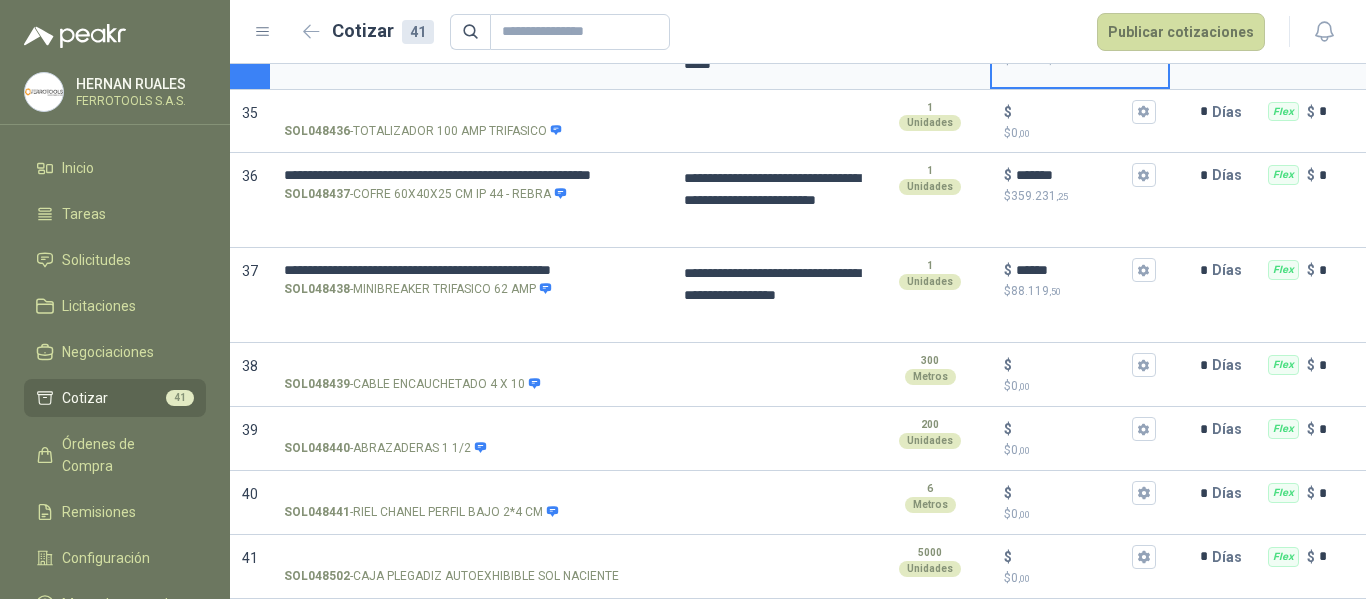 scroll, scrollTop: 2888, scrollLeft: 0, axis: vertical 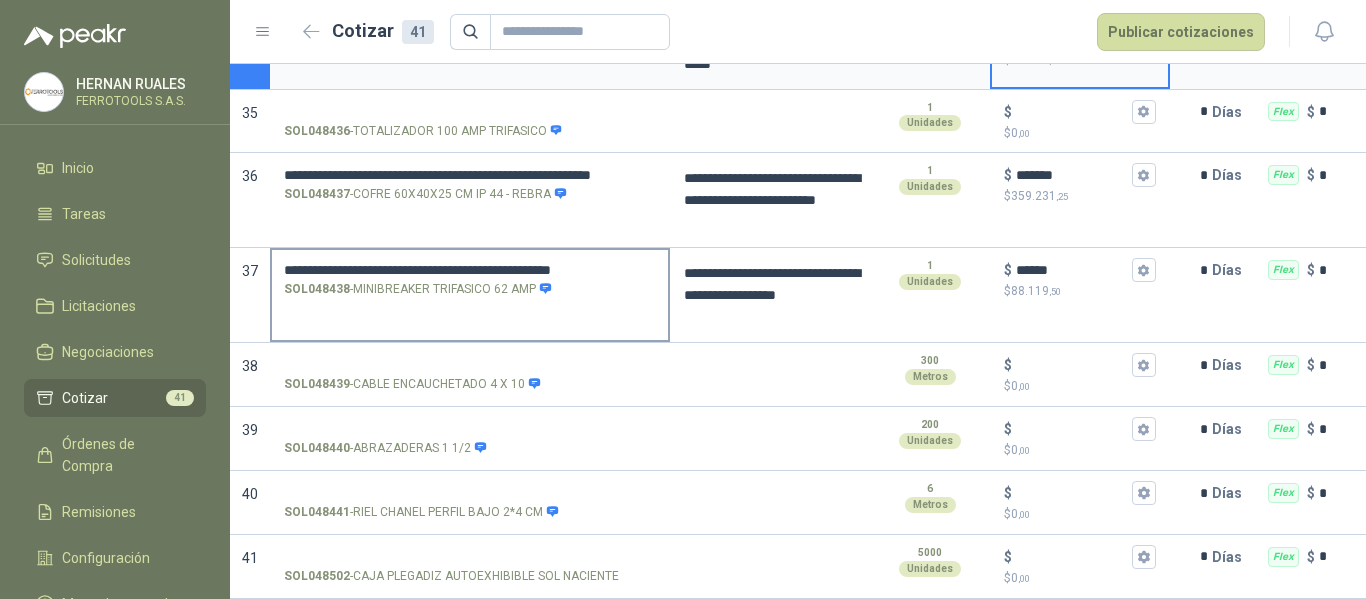 type on "*****" 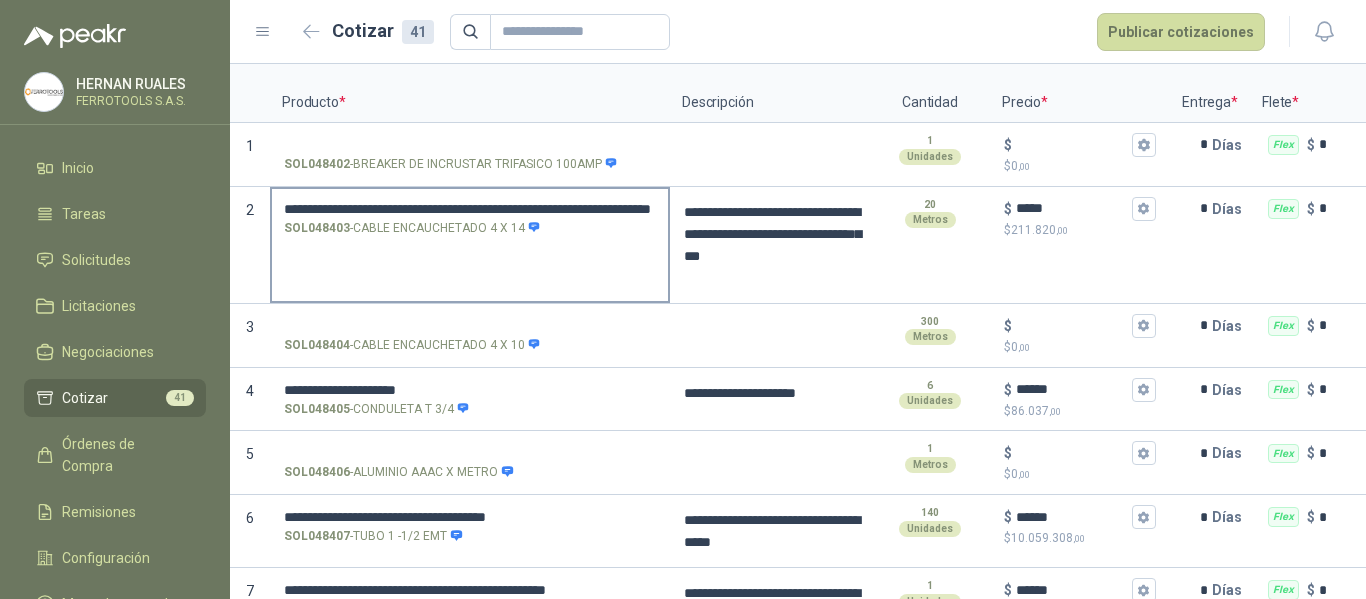 scroll, scrollTop: 200, scrollLeft: 0, axis: vertical 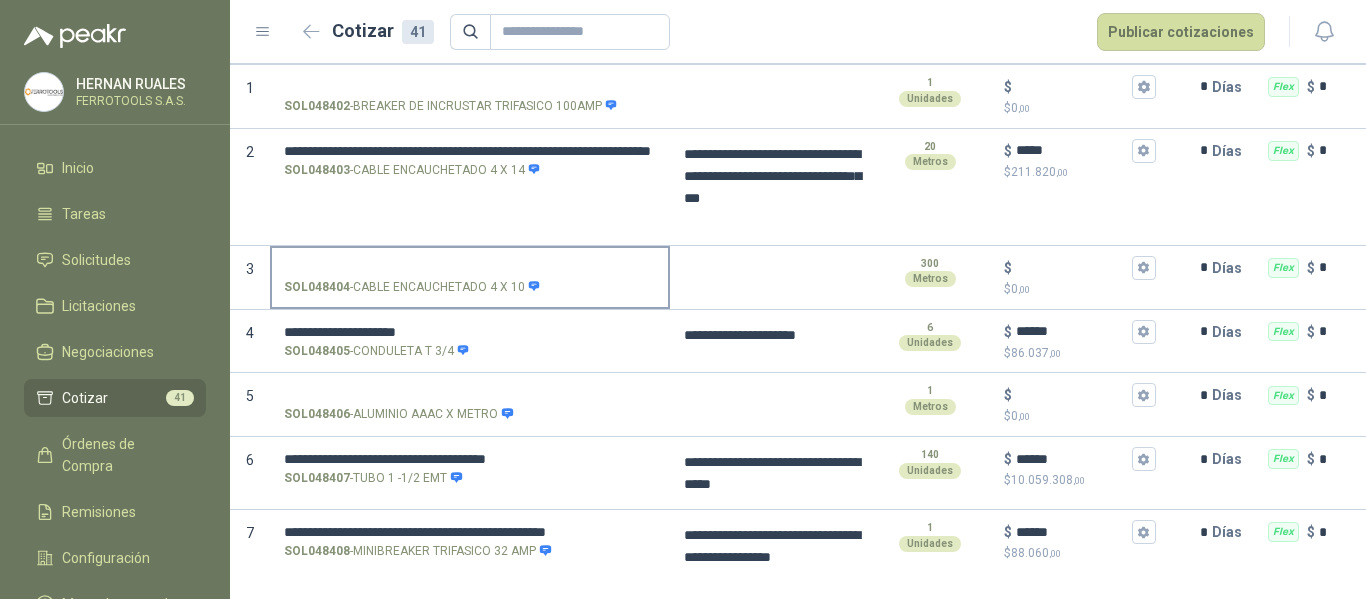 click on "SOL048404  -  CABLE ENCAUCHETADO 4 X 10" at bounding box center [470, 276] 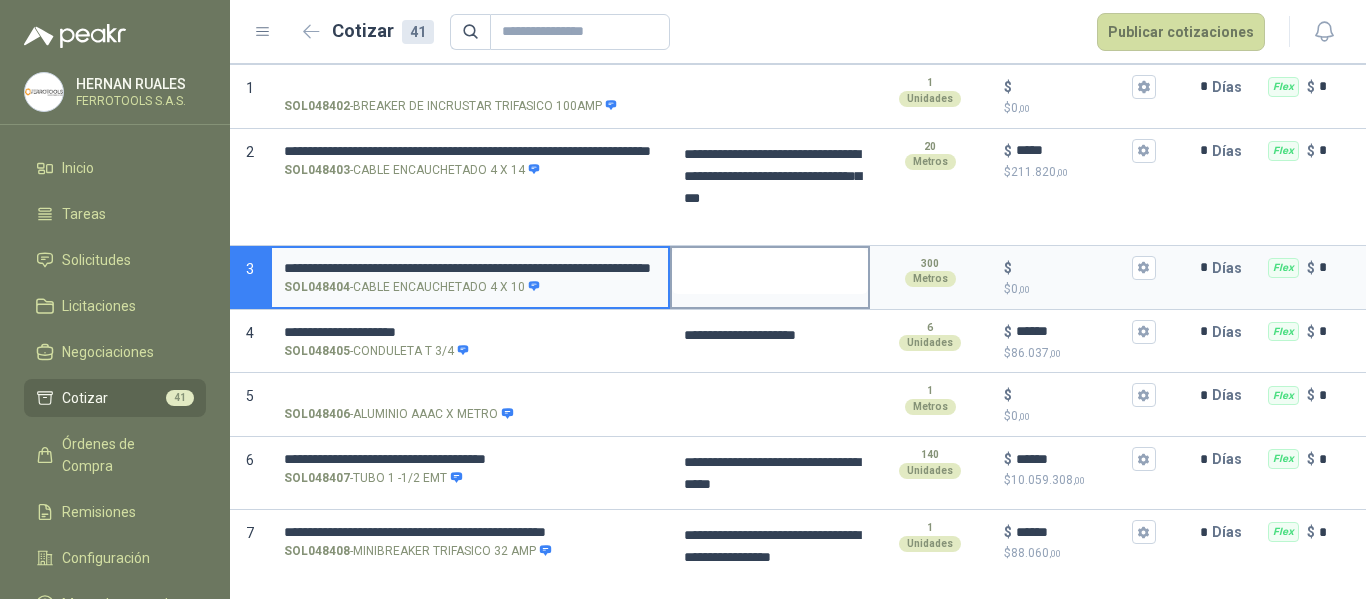 click at bounding box center [770, 271] 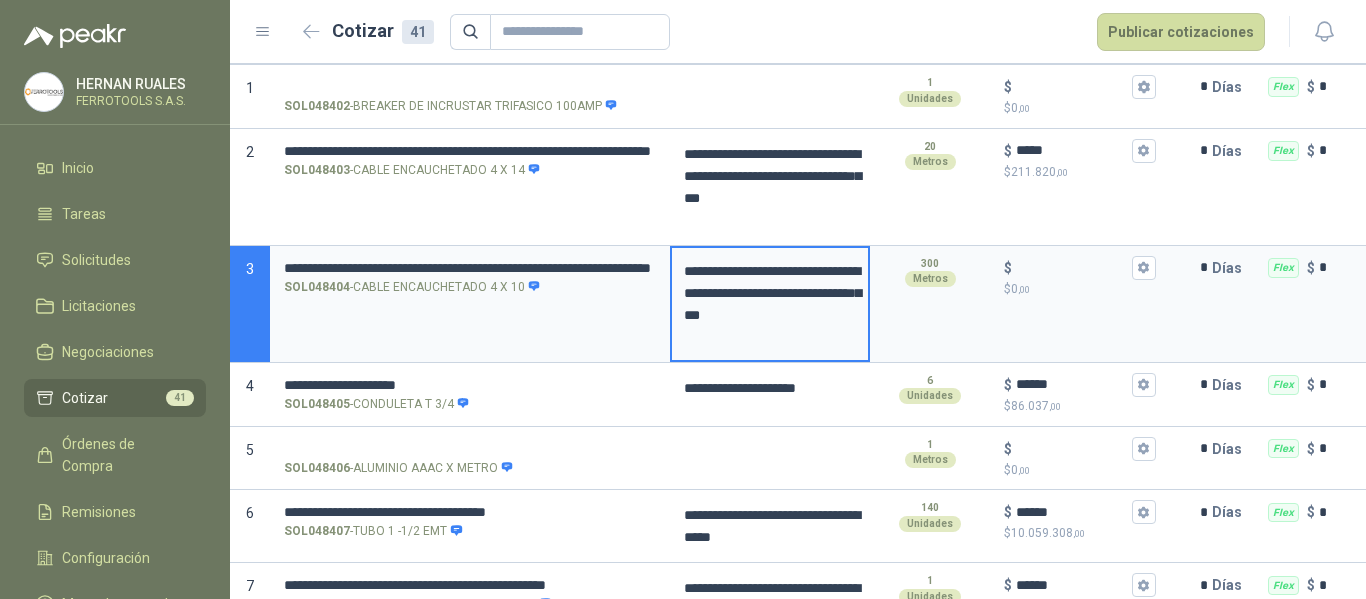 type 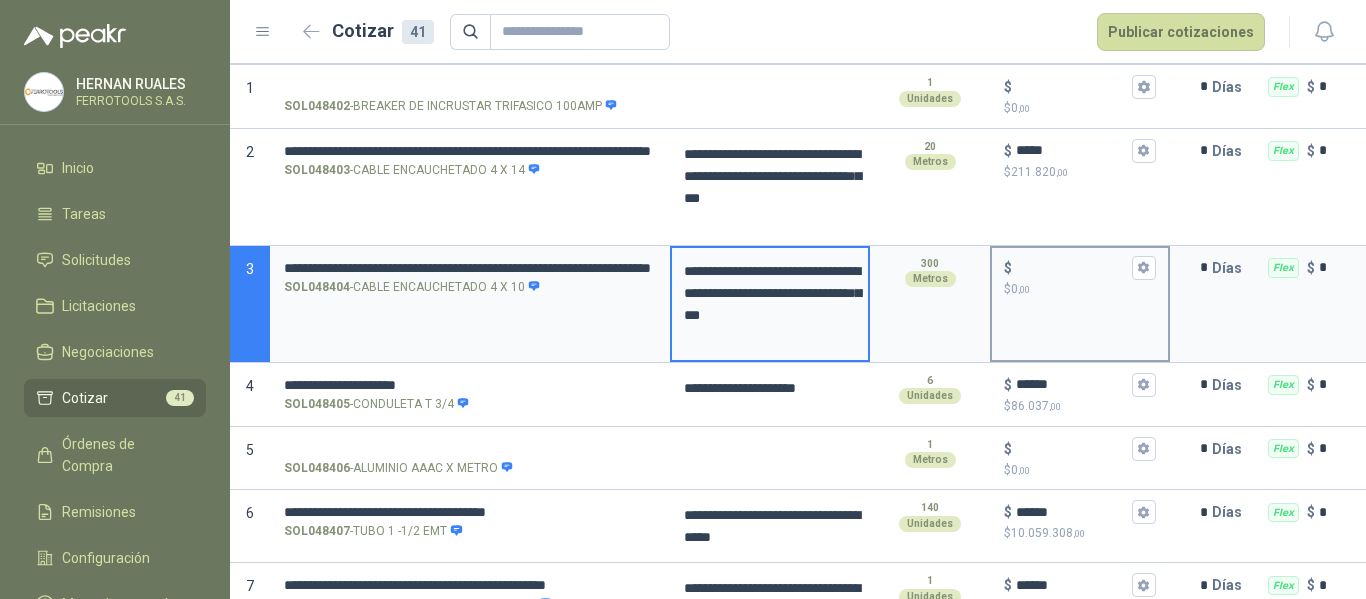 click on "$ $  0 ,00" at bounding box center [1072, 267] 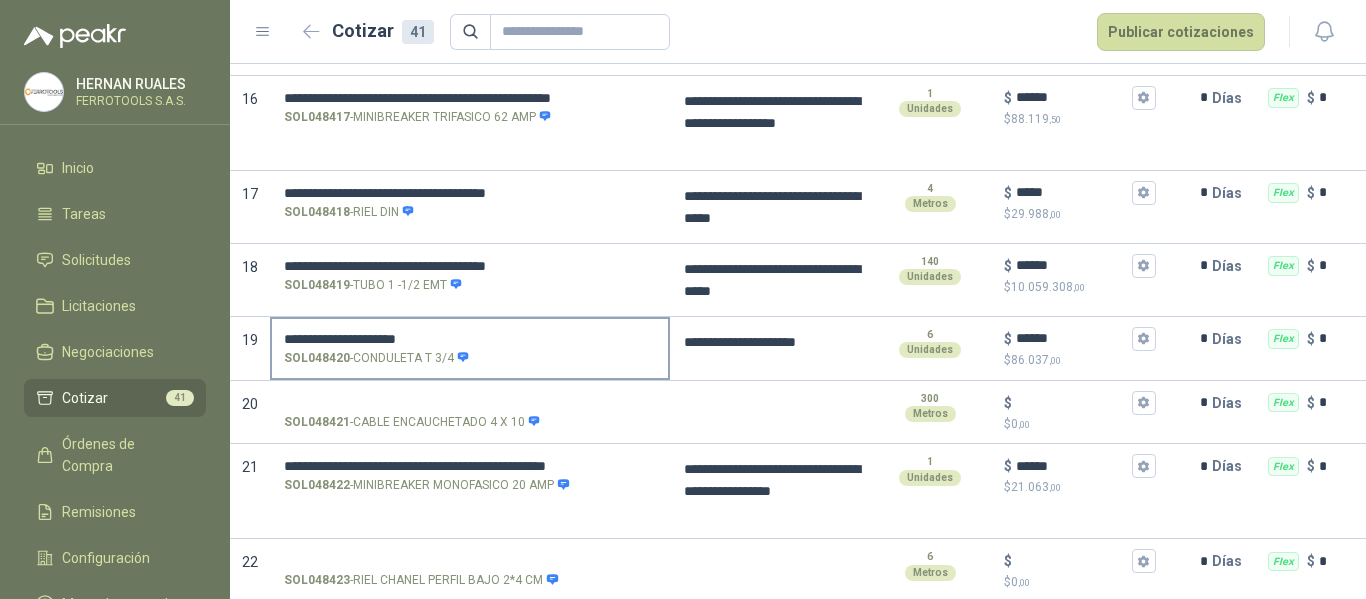 scroll, scrollTop: 1400, scrollLeft: 0, axis: vertical 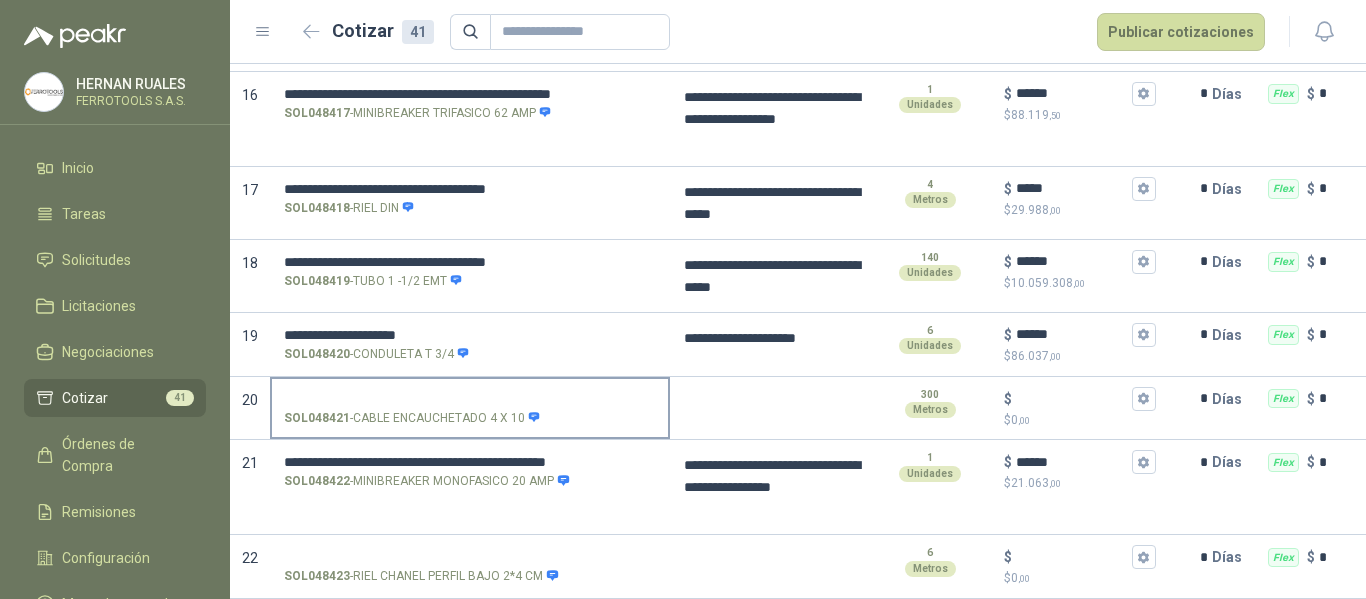 type on "******" 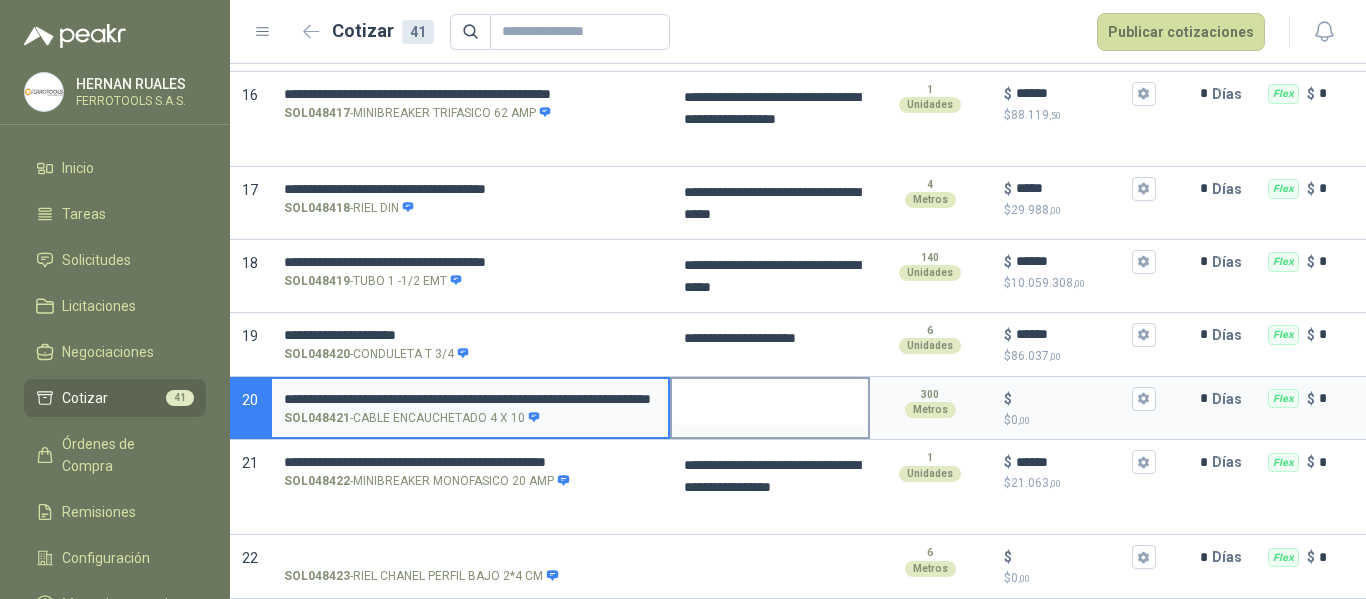click at bounding box center (770, 402) 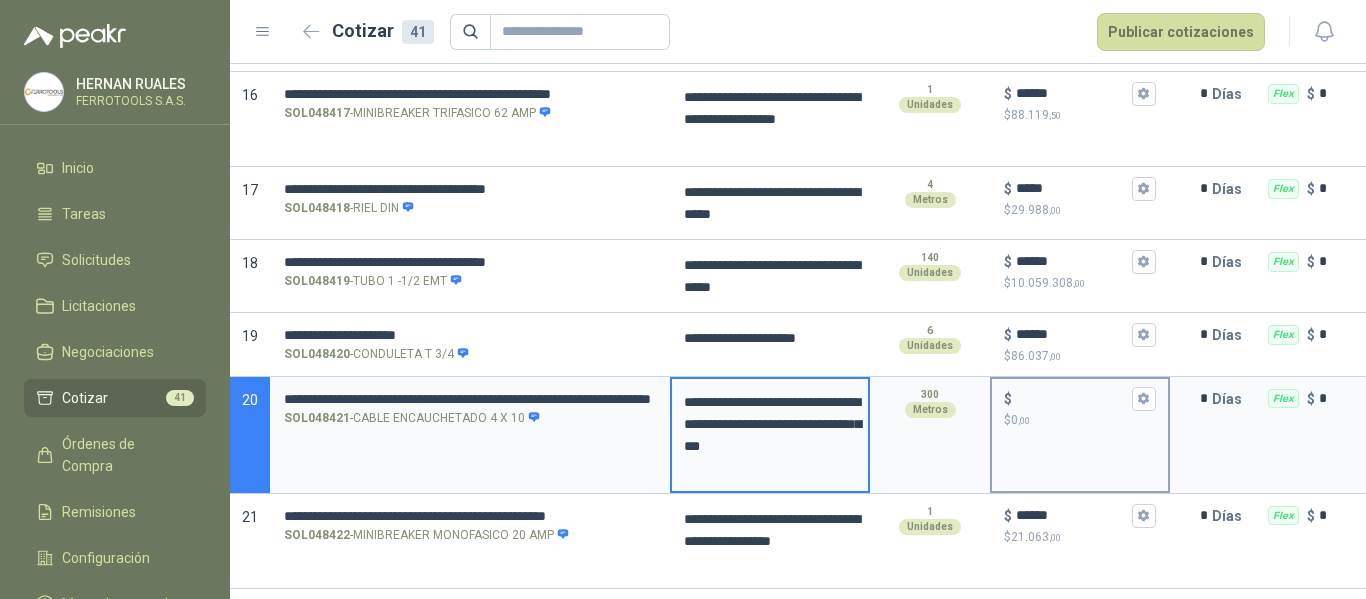 type 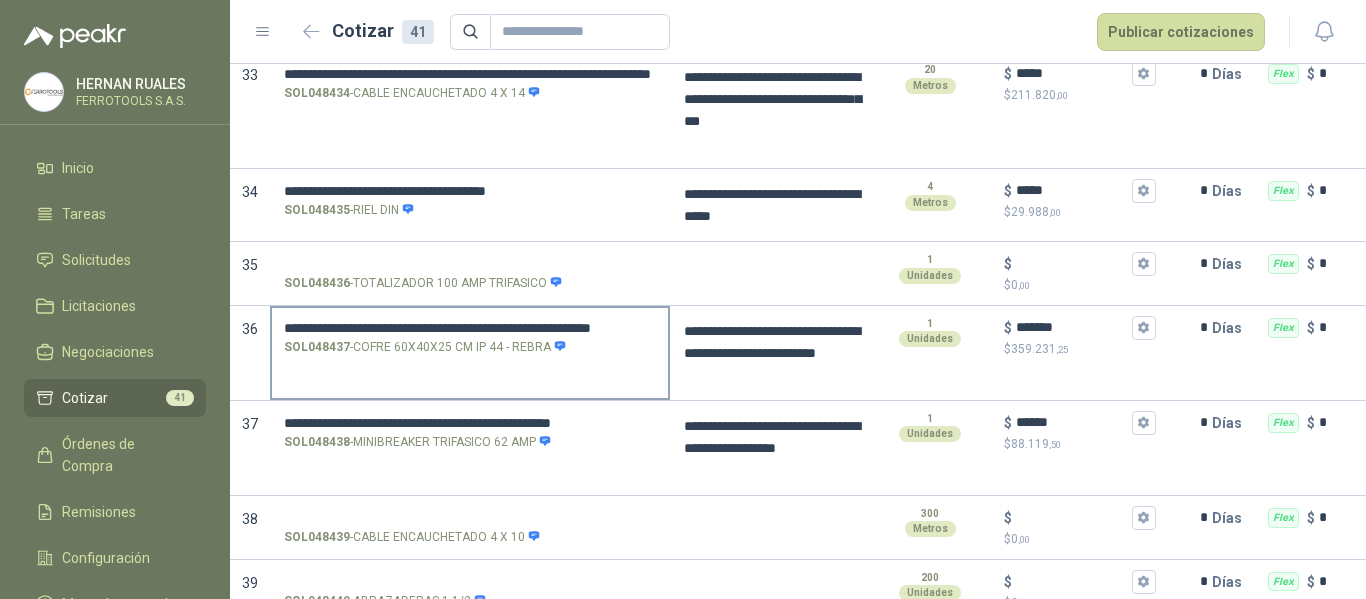 scroll, scrollTop: 2900, scrollLeft: 0, axis: vertical 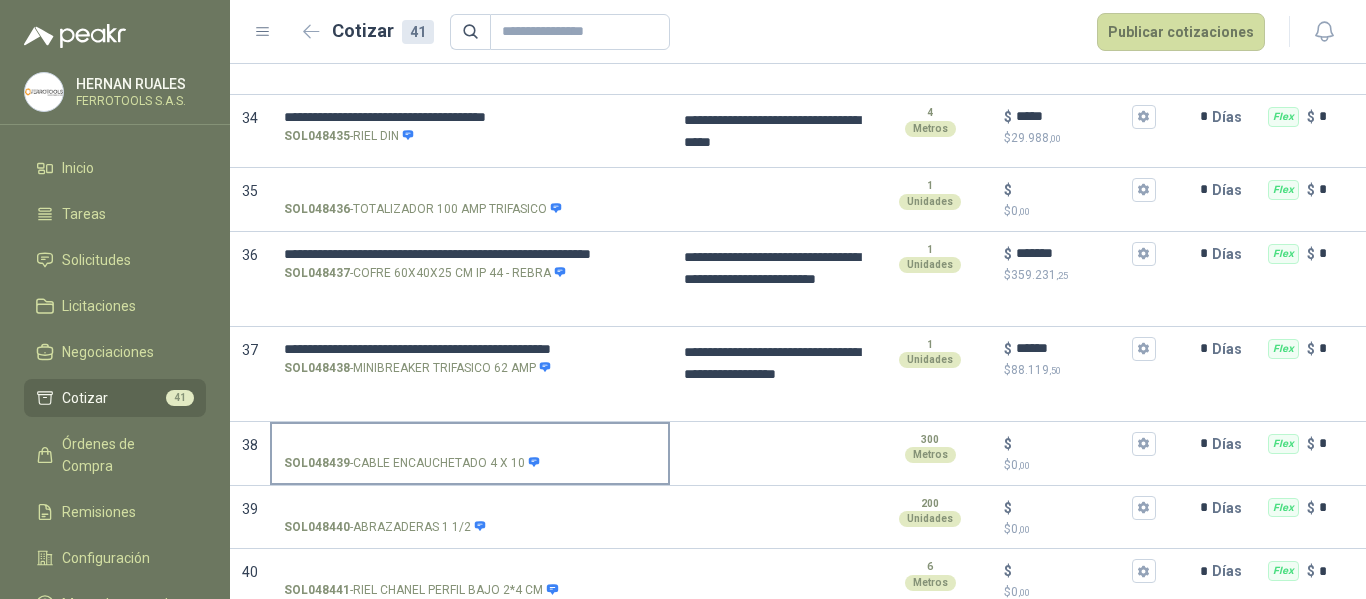 type on "******" 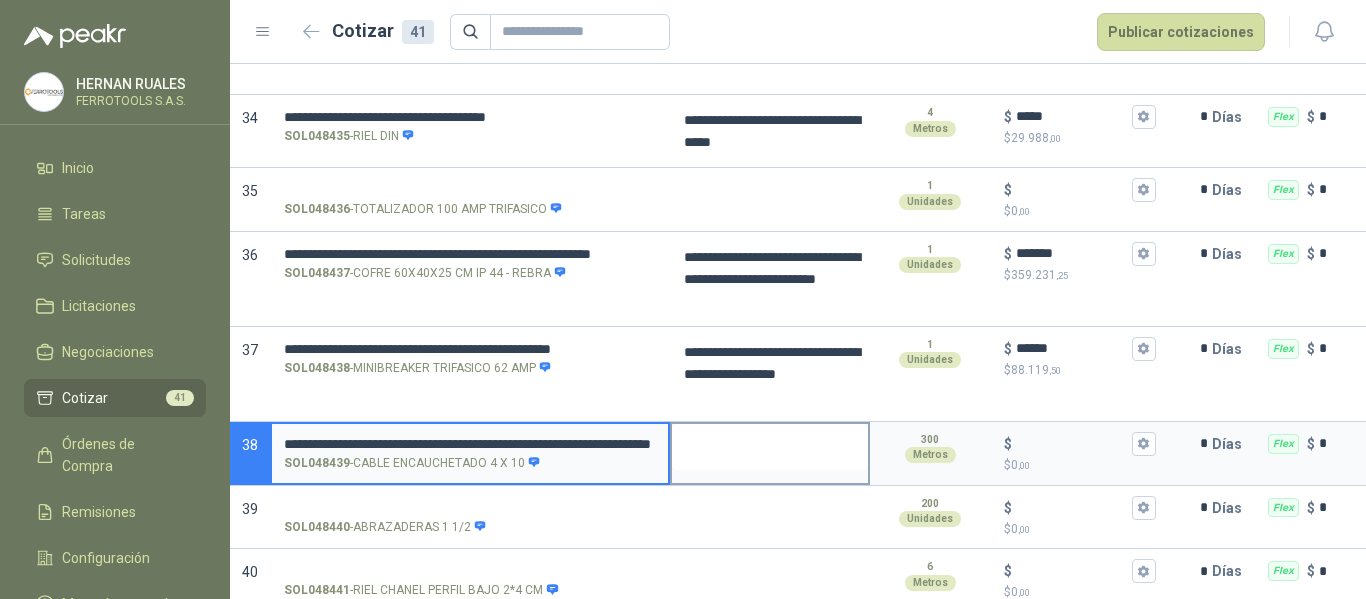 click at bounding box center (770, 447) 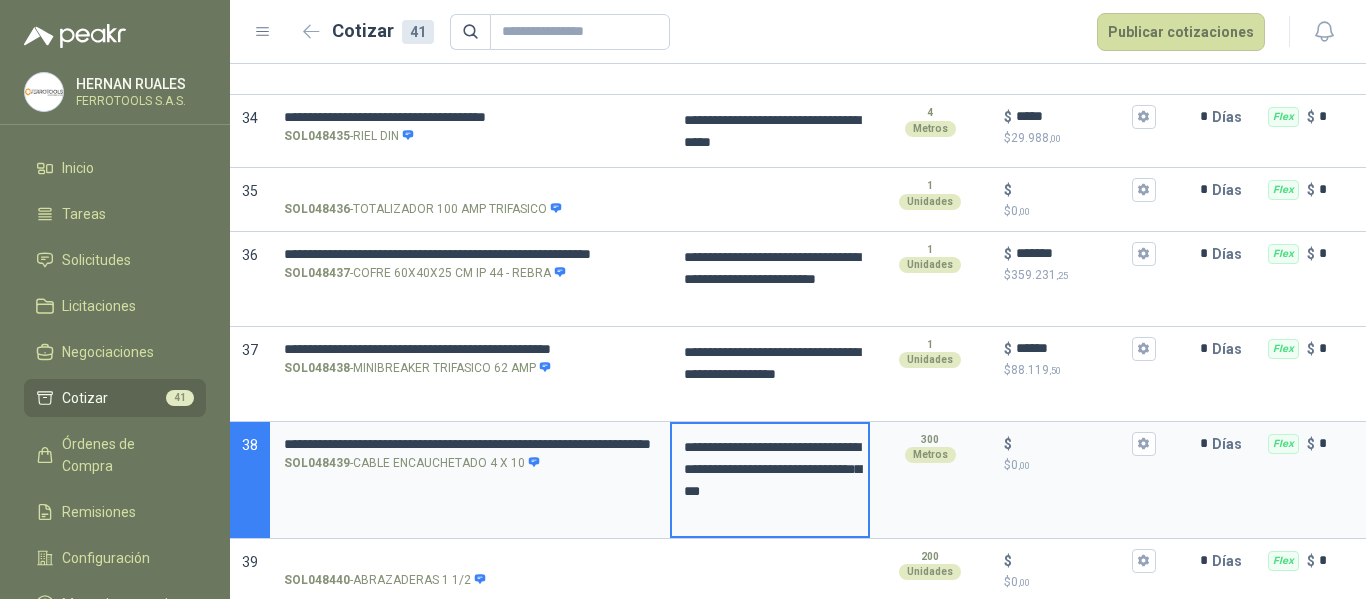 type 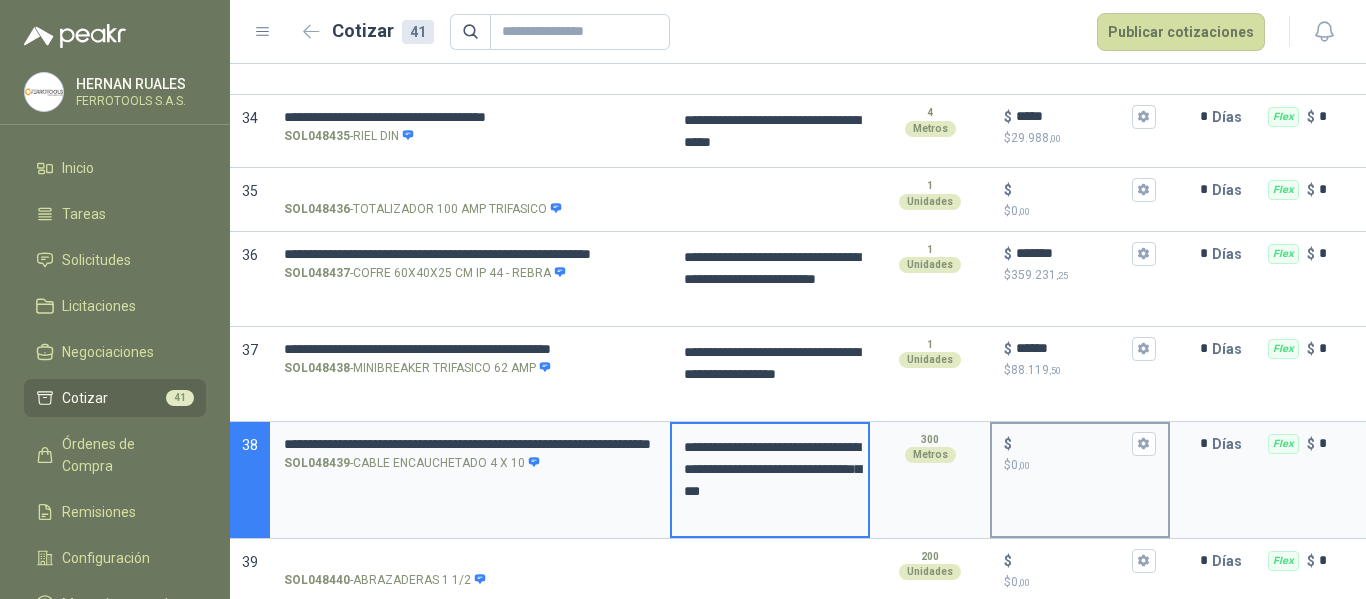 click on "$ $  0 ,00" at bounding box center [1072, 443] 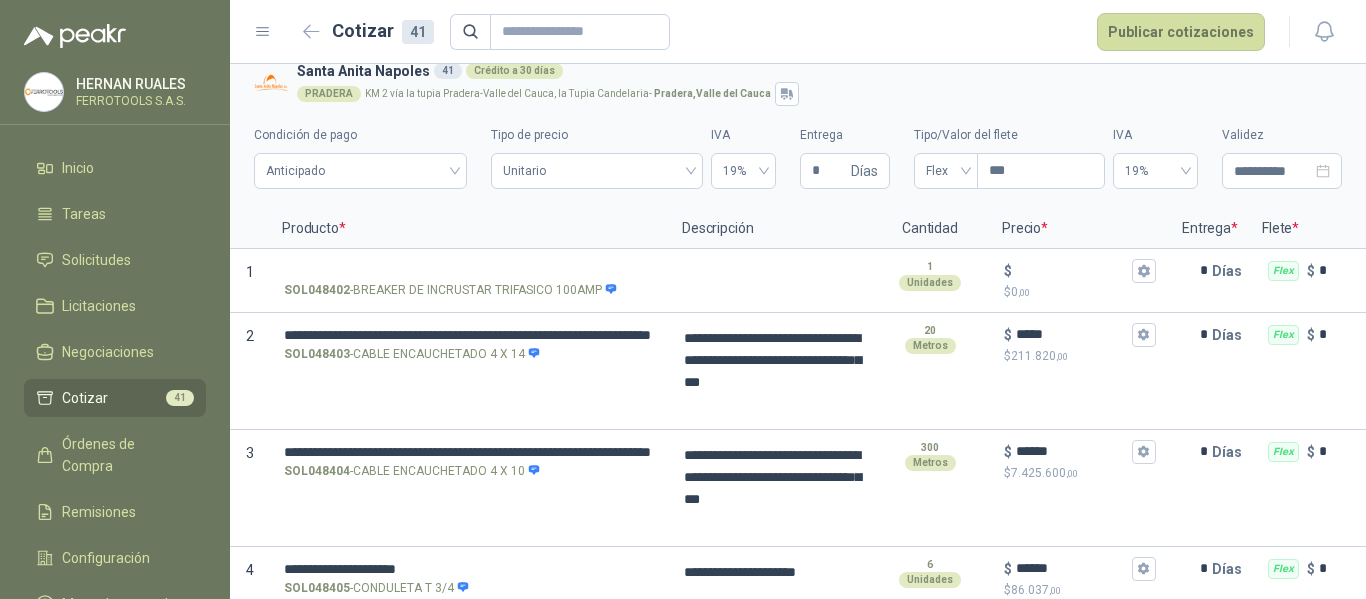 scroll, scrollTop: 0, scrollLeft: 0, axis: both 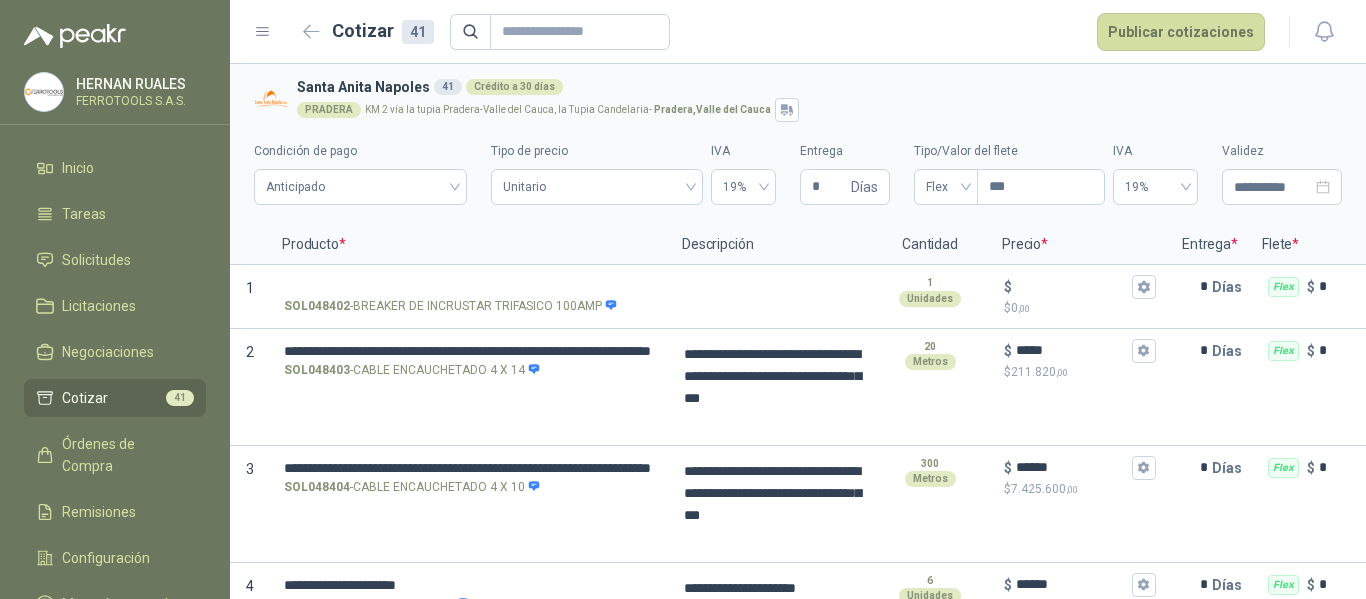 type on "******" 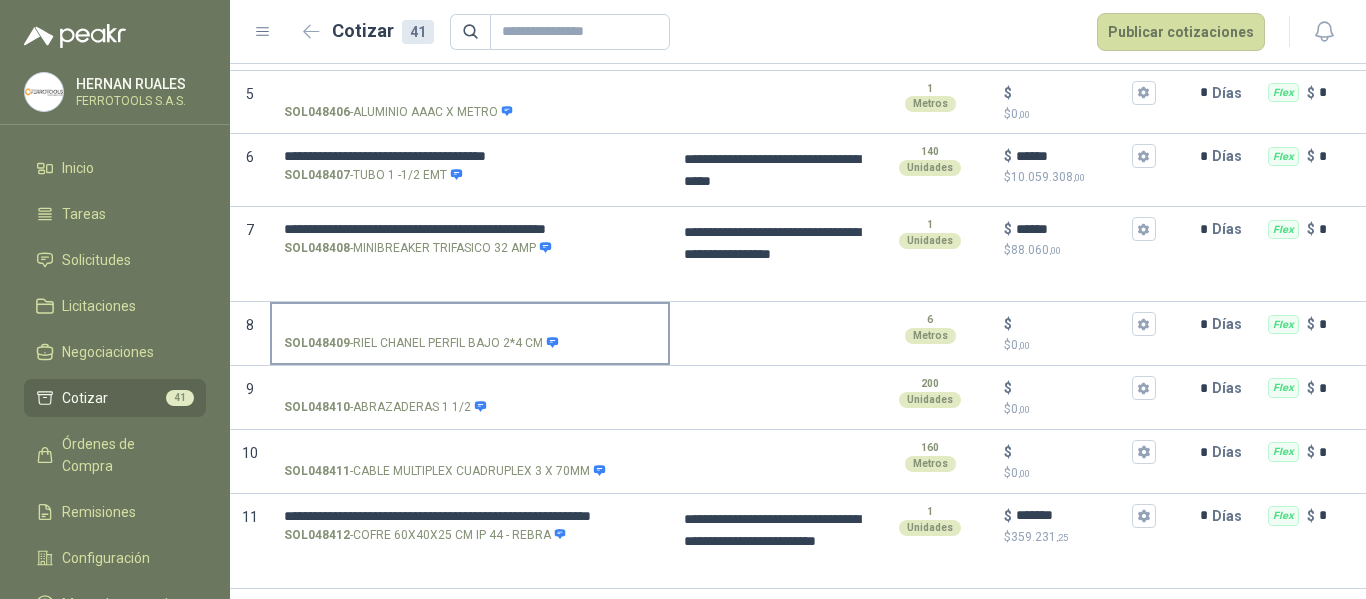 scroll, scrollTop: 600, scrollLeft: 0, axis: vertical 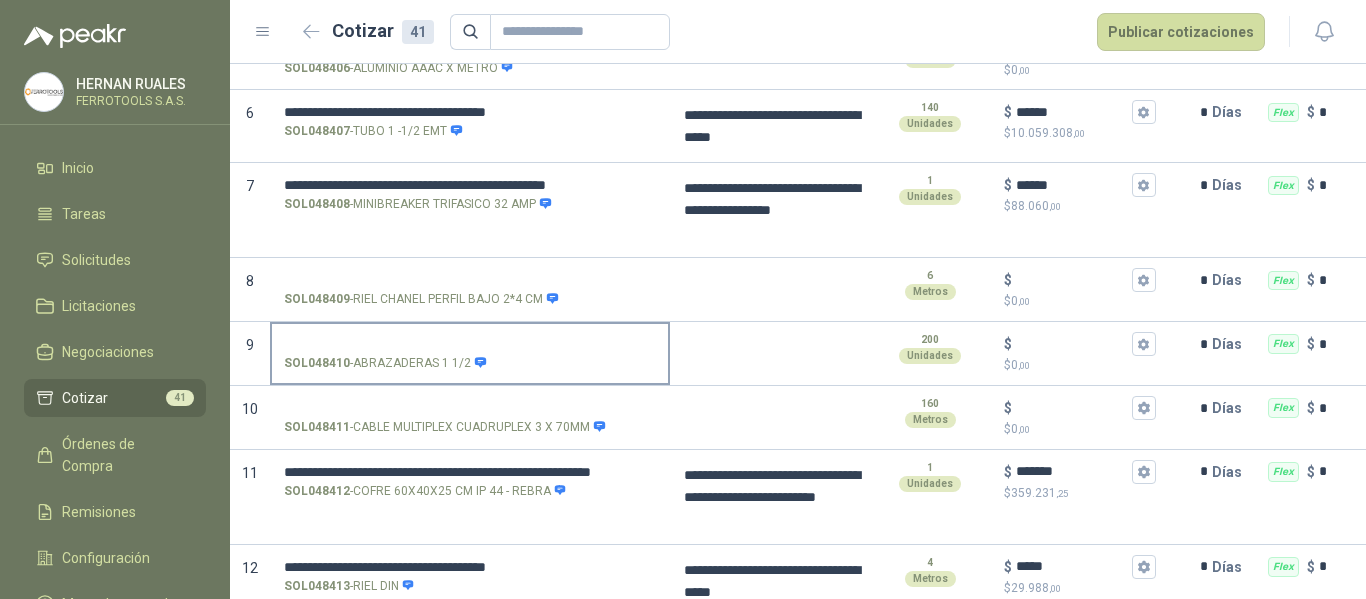 click on "SOL048410  -  ABRAZADERAS 1  1/2" at bounding box center [470, 344] 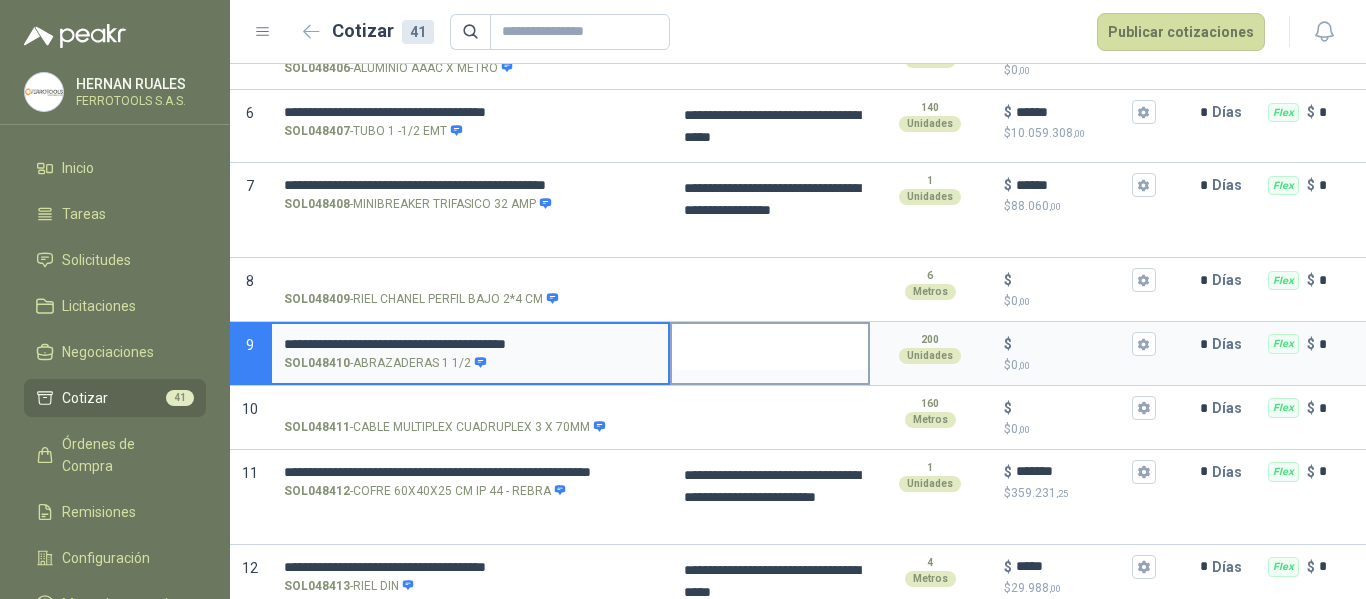 click at bounding box center [770, 347] 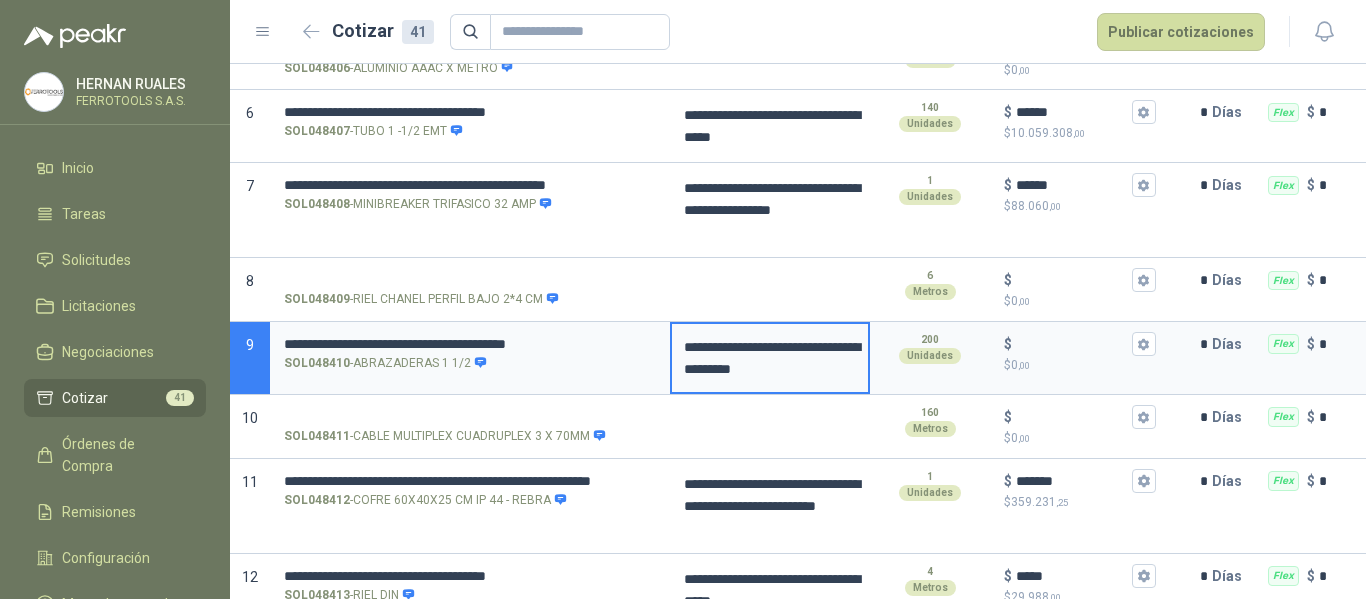 type 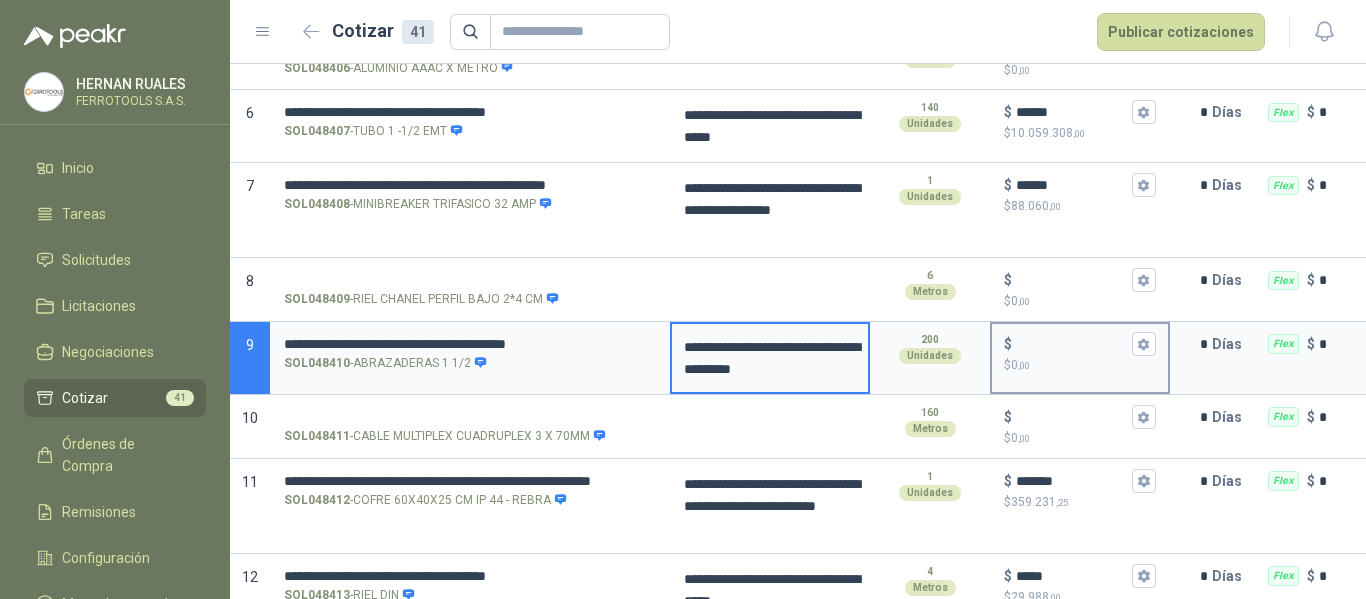 click on "$ $  0 ,00" at bounding box center (1072, 344) 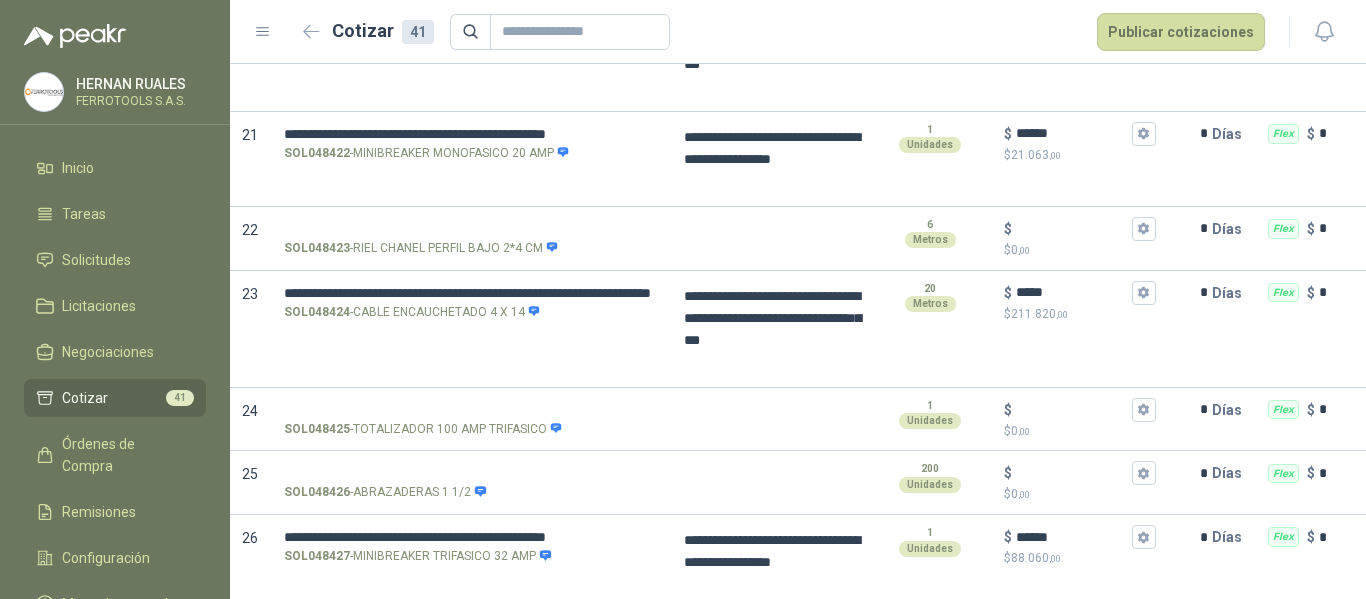 scroll, scrollTop: 1800, scrollLeft: 0, axis: vertical 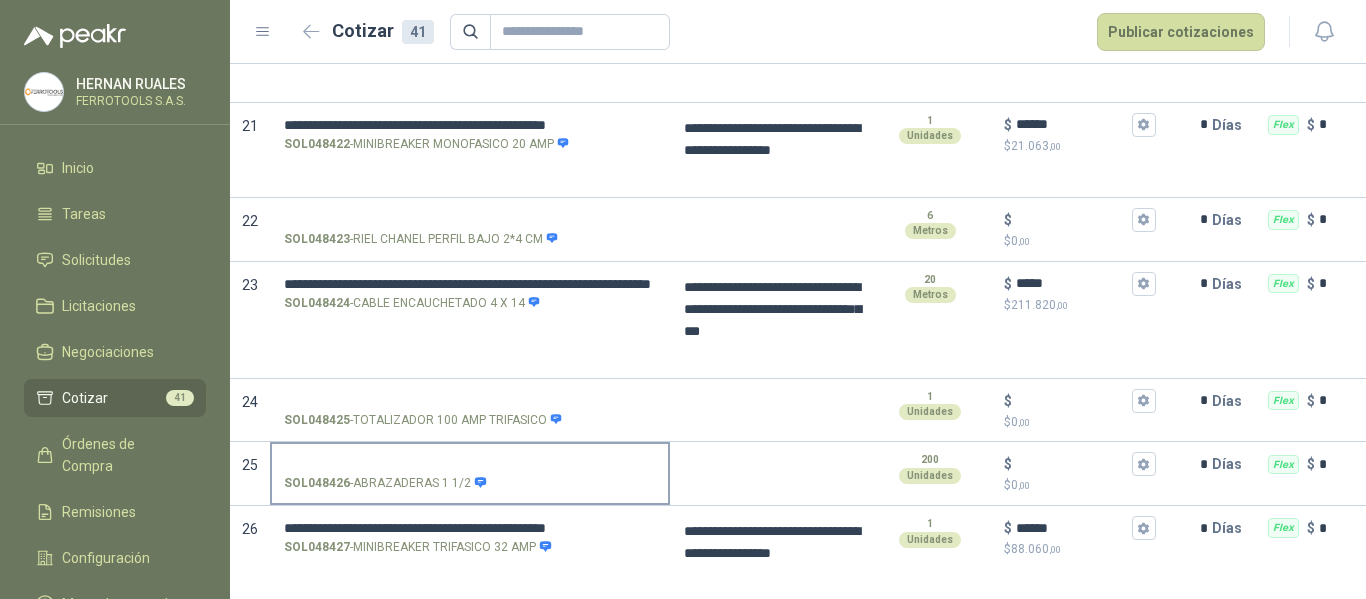 type on "*****" 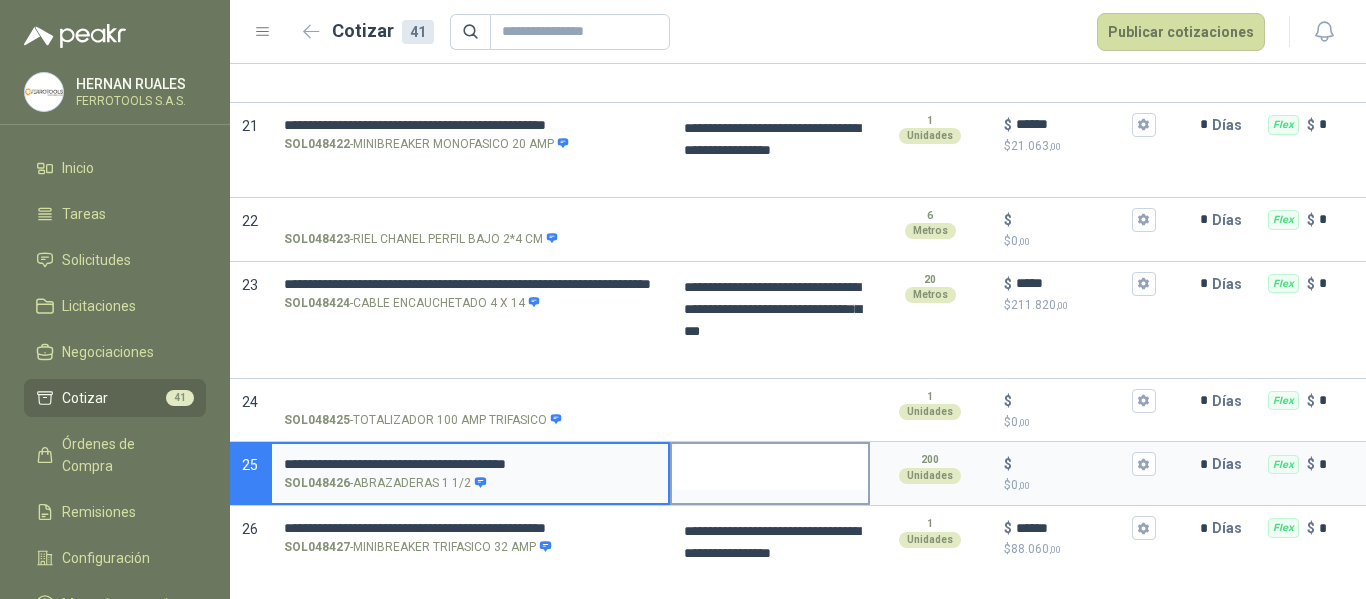 click at bounding box center [770, 467] 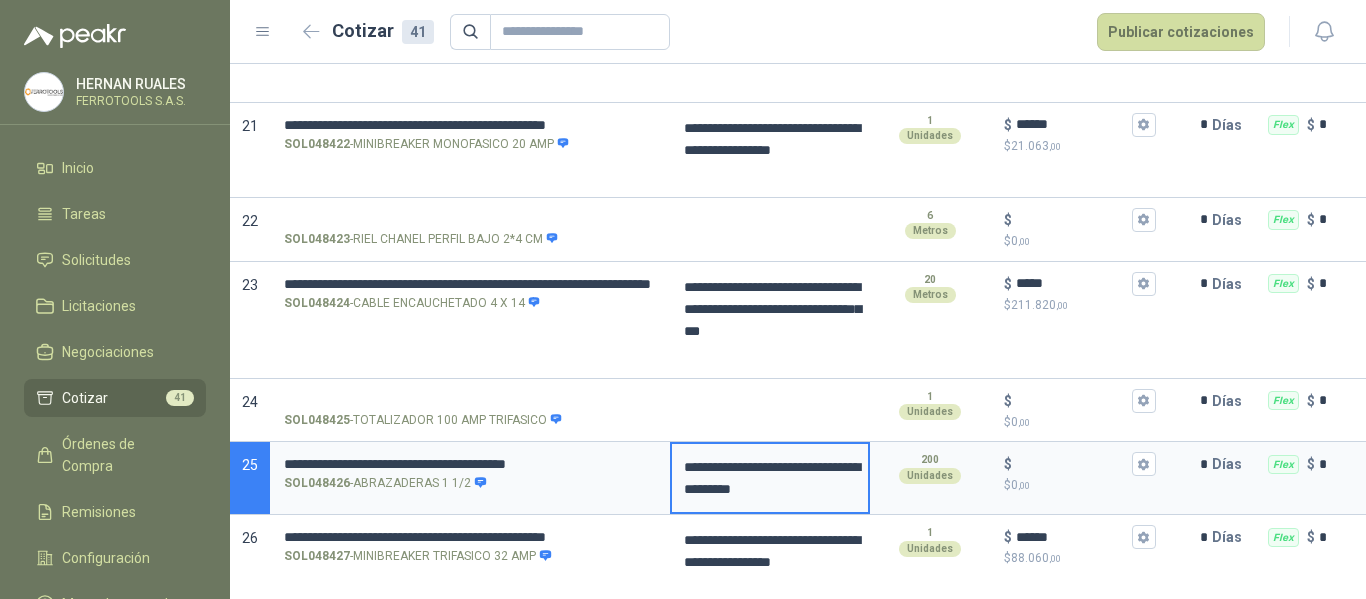 type 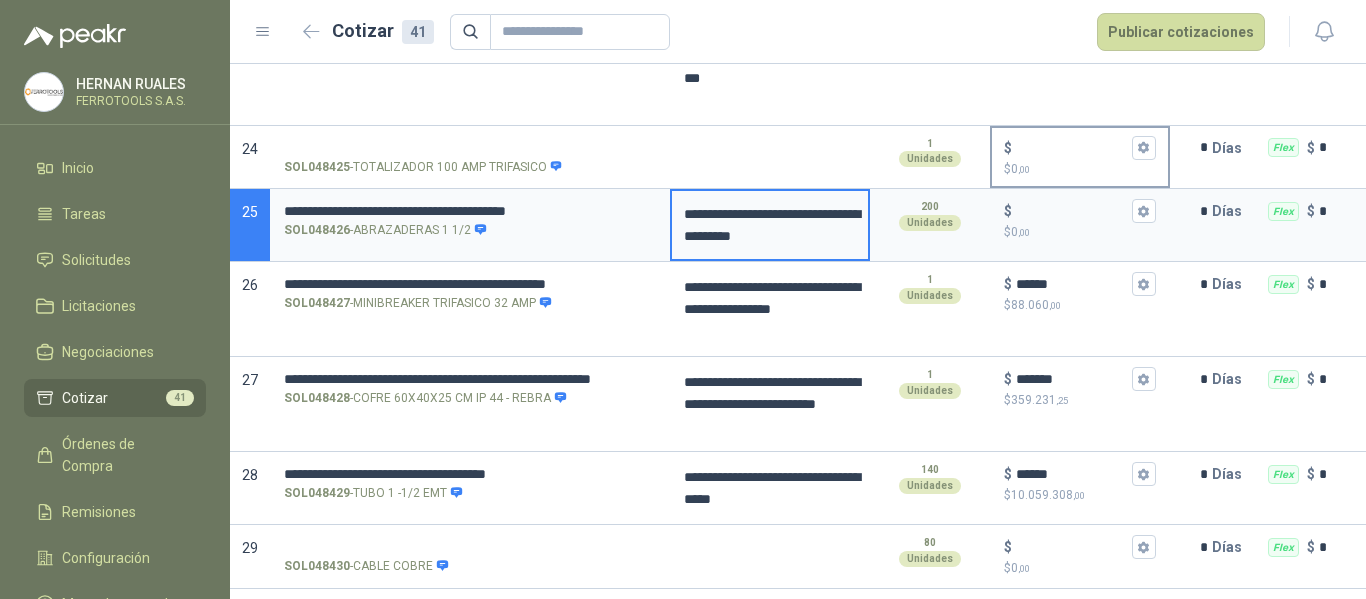 scroll, scrollTop: 2000, scrollLeft: 0, axis: vertical 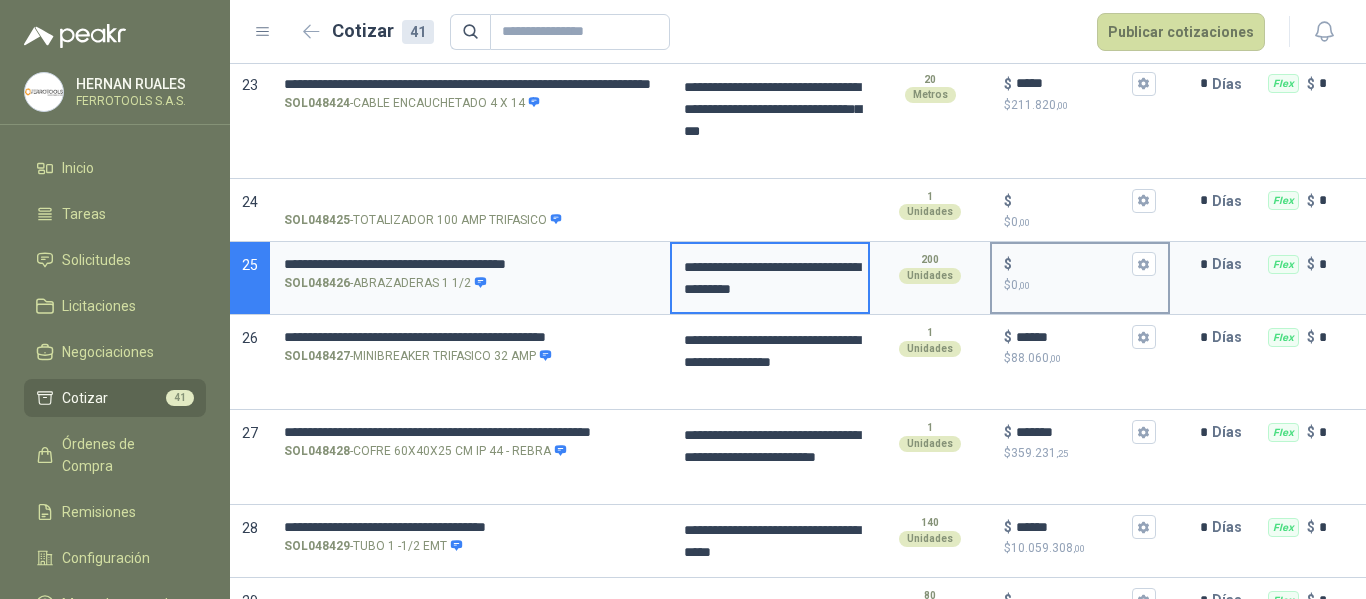 click on "$ $  0 ,00" at bounding box center [1072, 264] 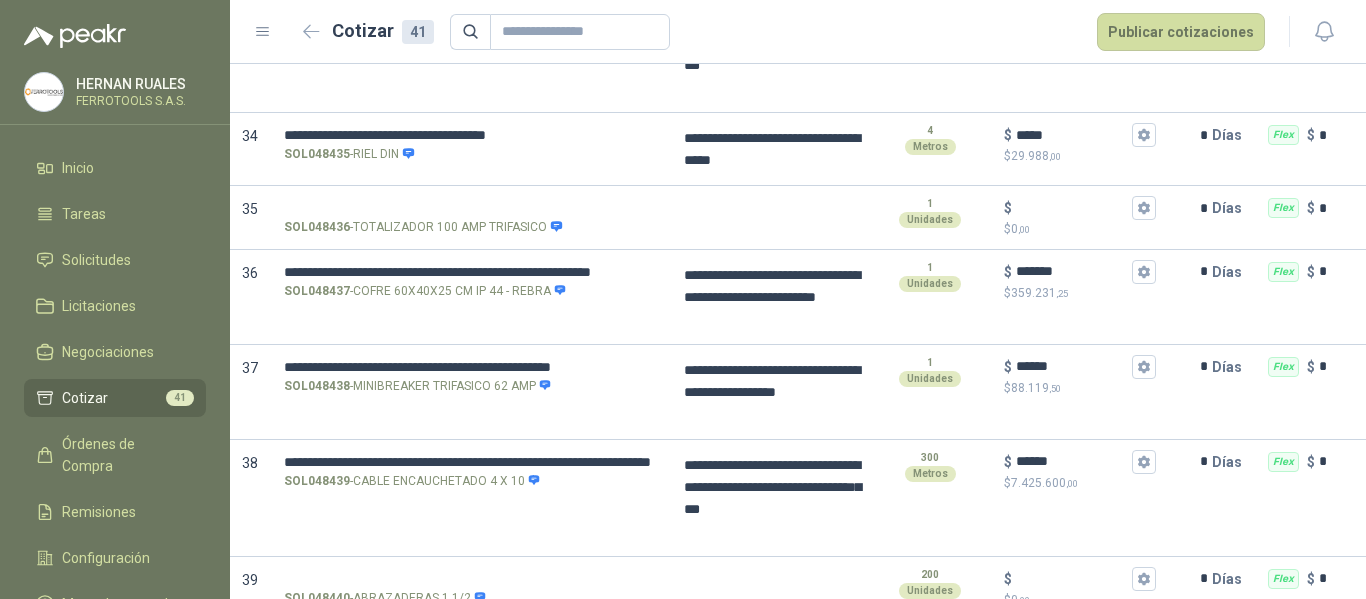 scroll, scrollTop: 3000, scrollLeft: 0, axis: vertical 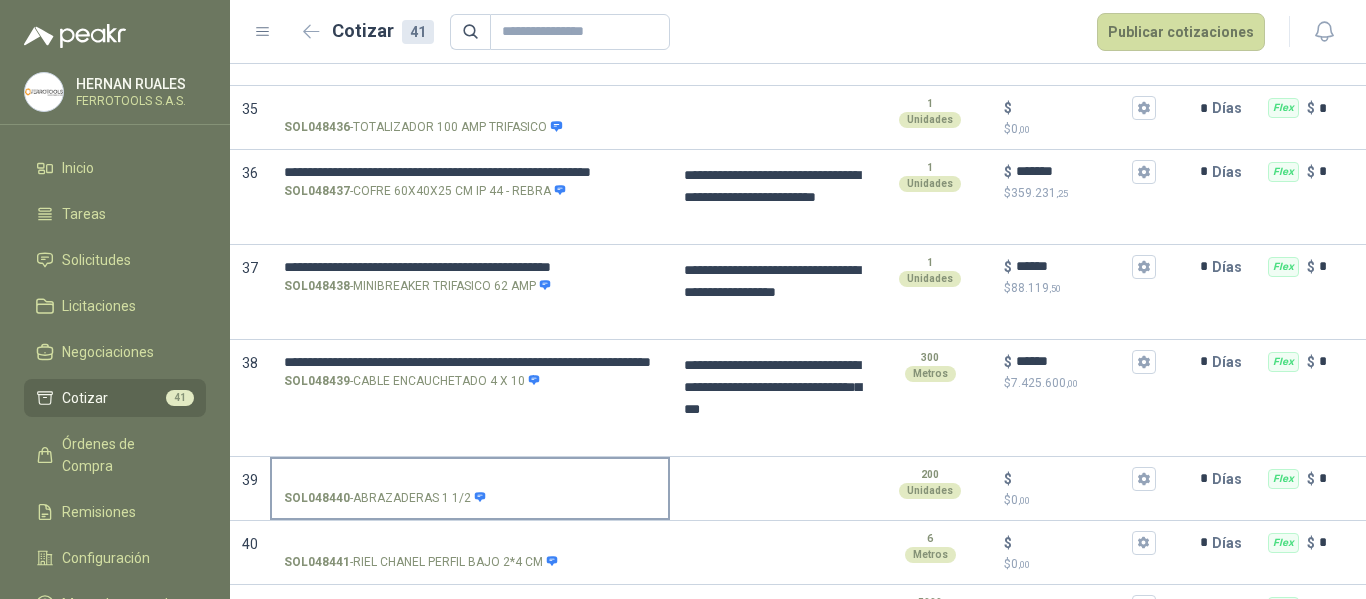 type on "*****" 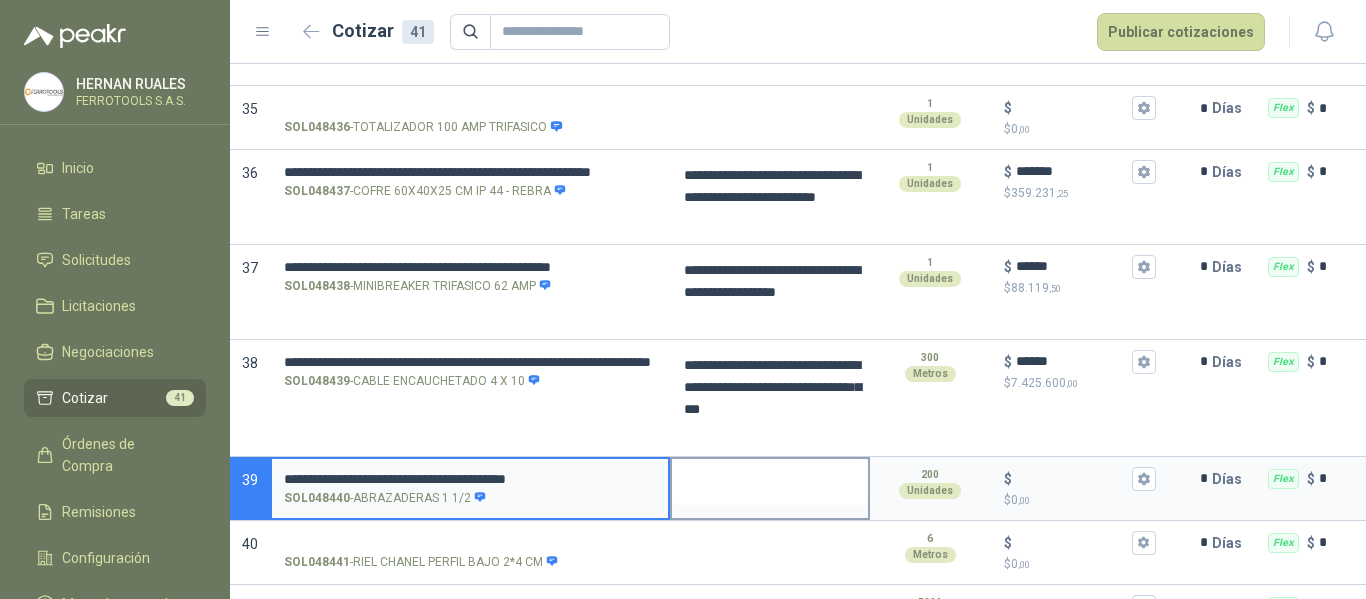 click at bounding box center (770, 482) 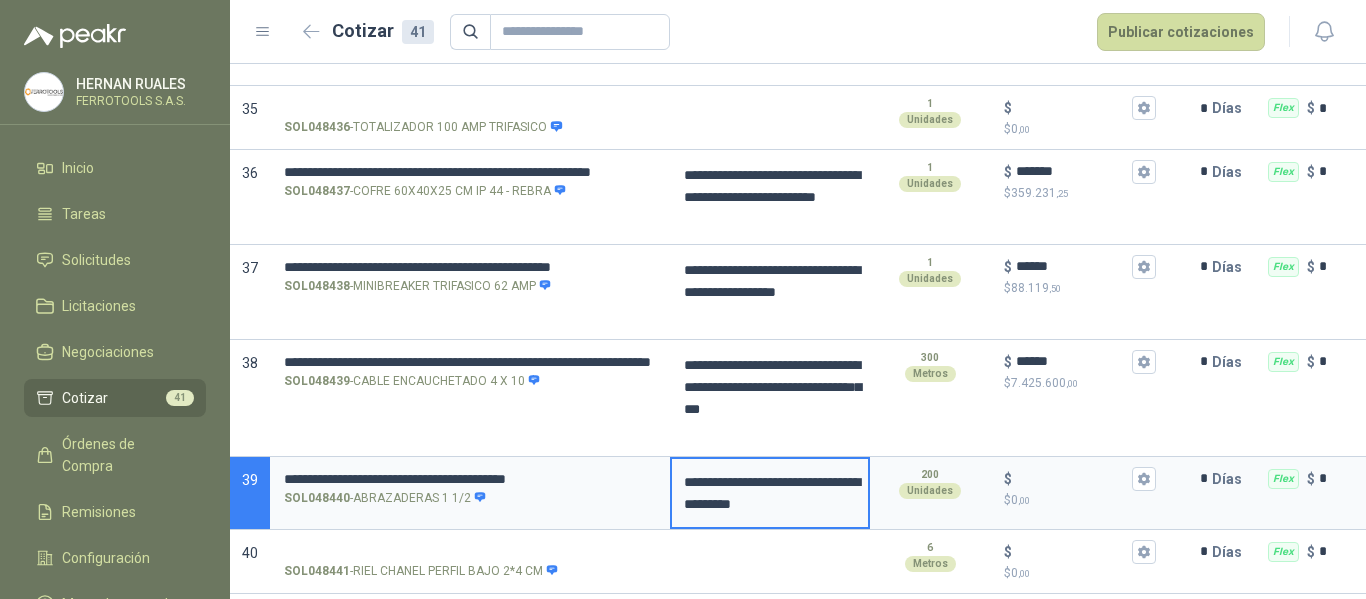 type 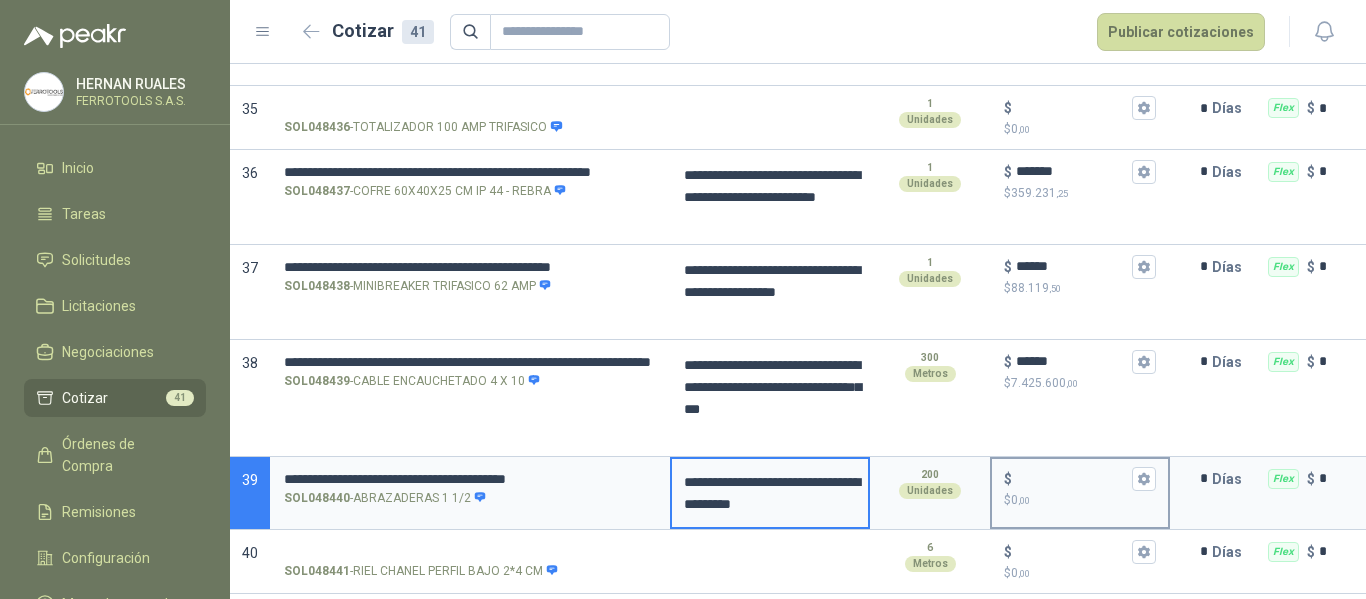 click on "$ $  0 ,00" at bounding box center [1072, 478] 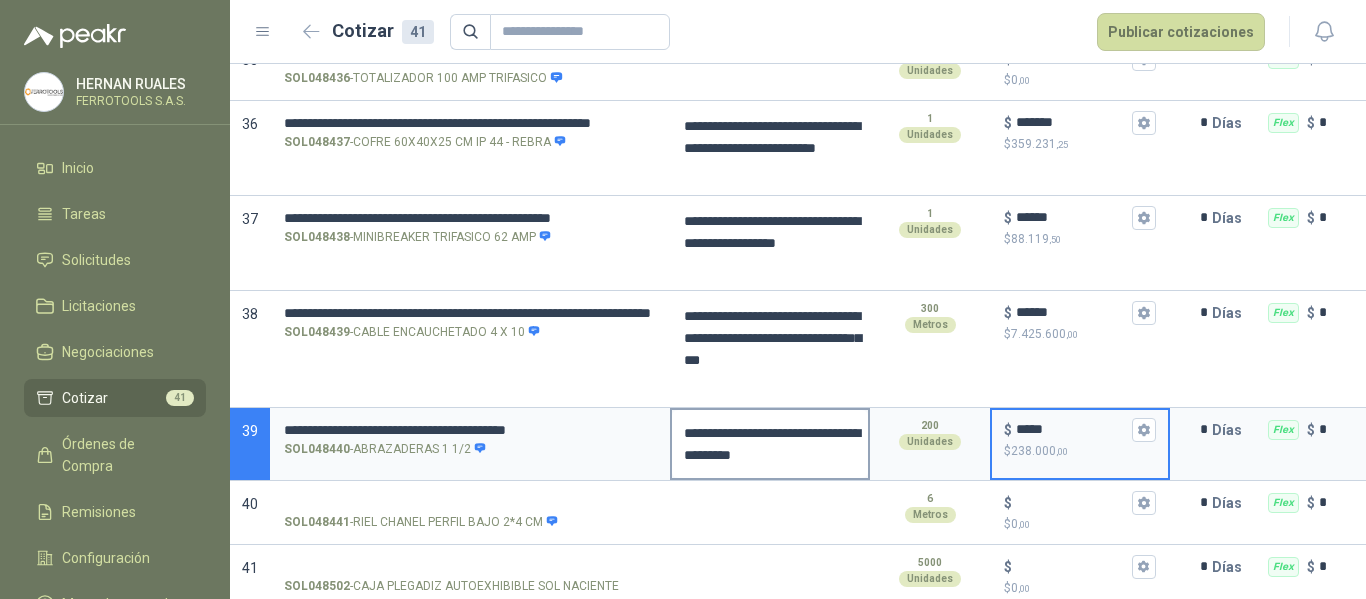scroll, scrollTop: 3075, scrollLeft: 0, axis: vertical 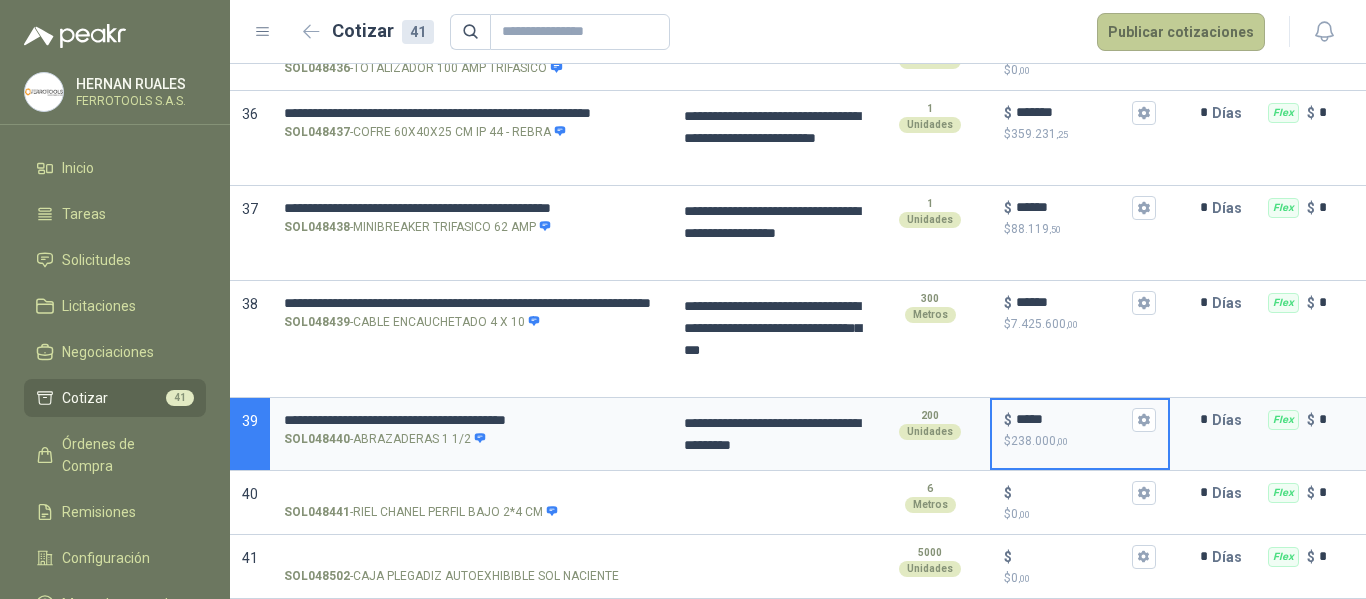 type on "*****" 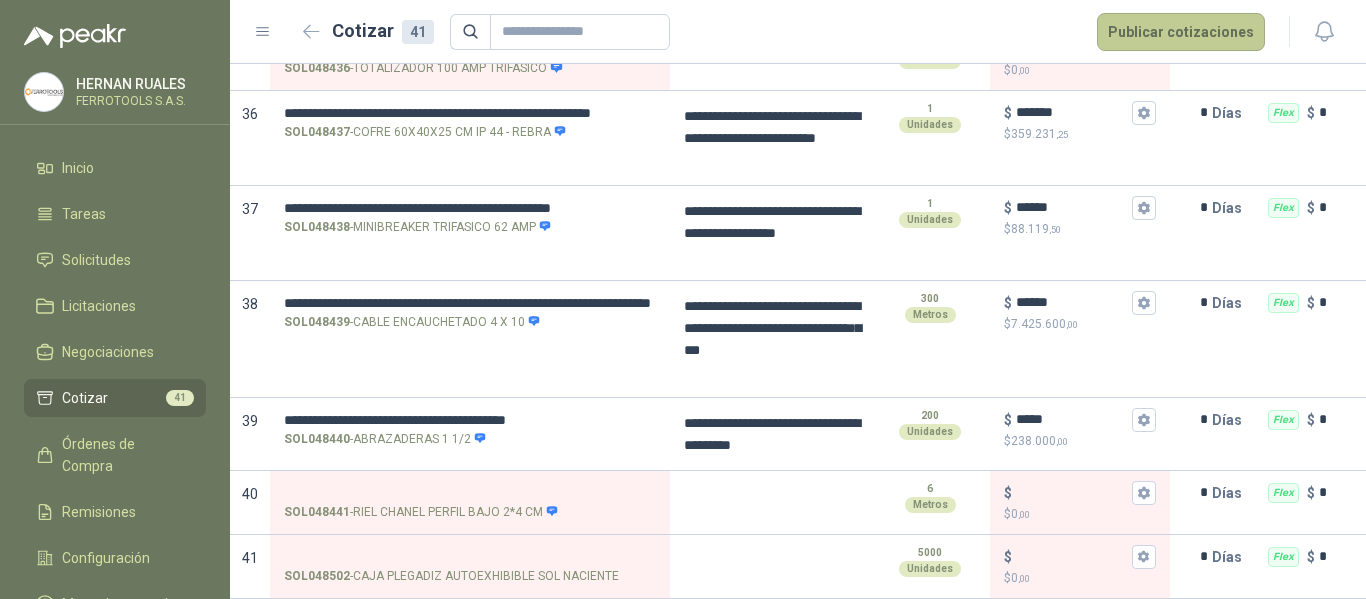 scroll, scrollTop: 0, scrollLeft: 0, axis: both 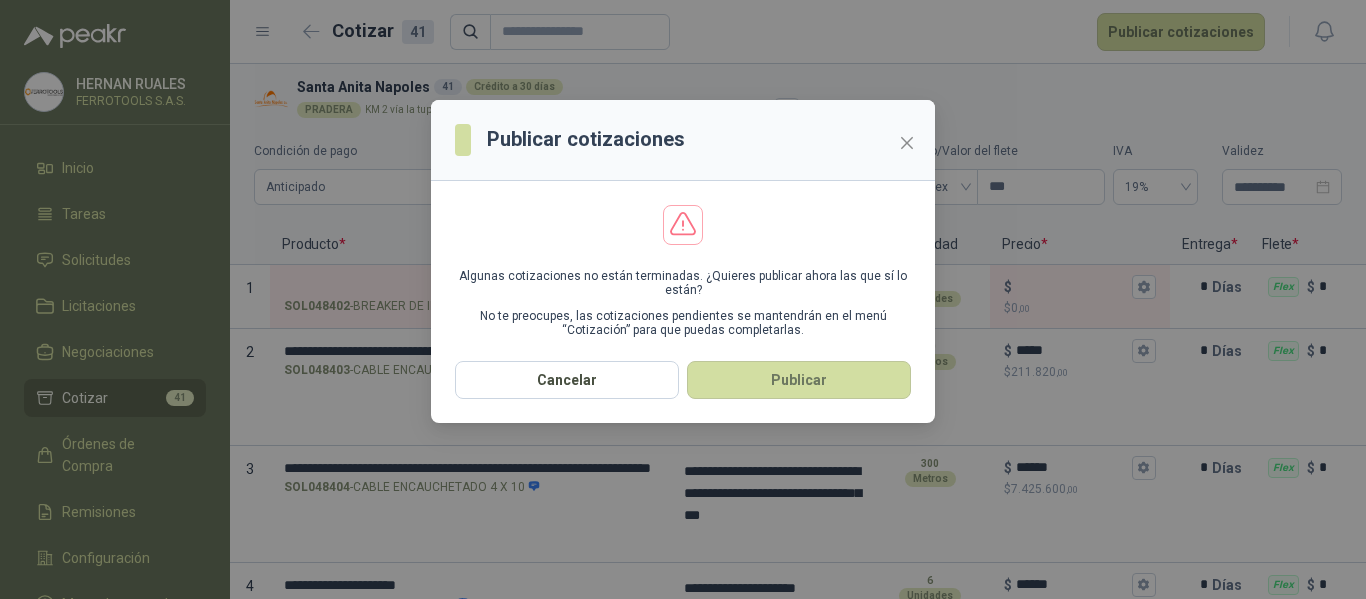 click on "Publicar" at bounding box center (799, 380) 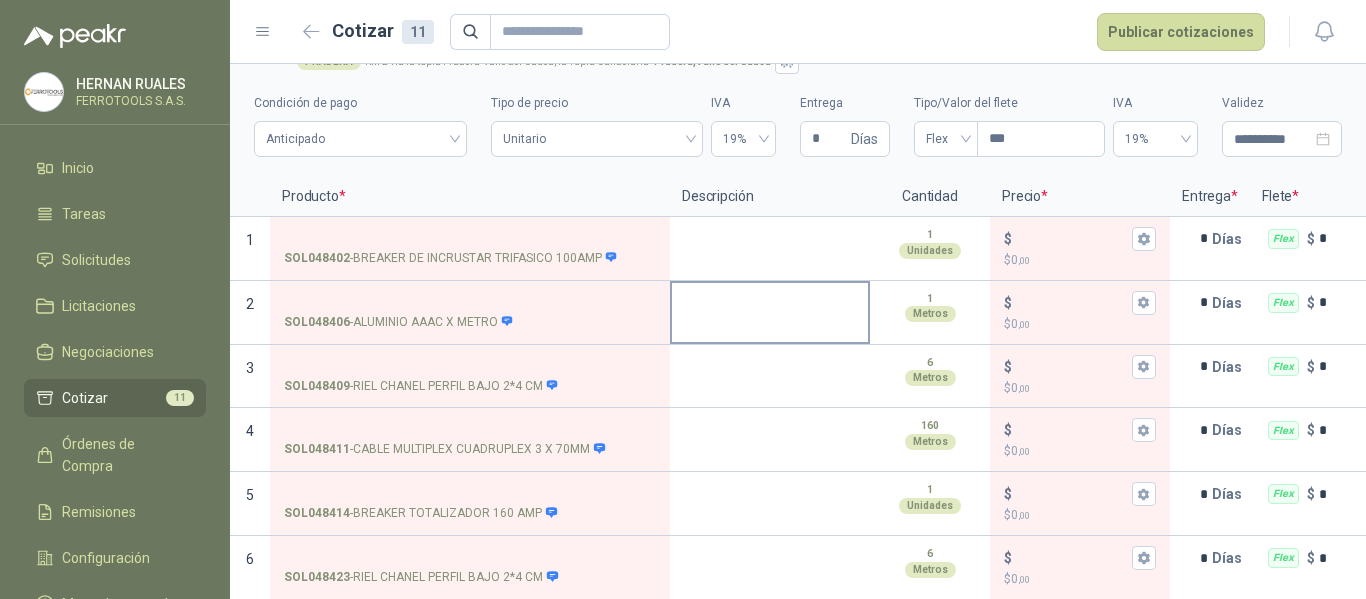 scroll, scrollTop: 0, scrollLeft: 0, axis: both 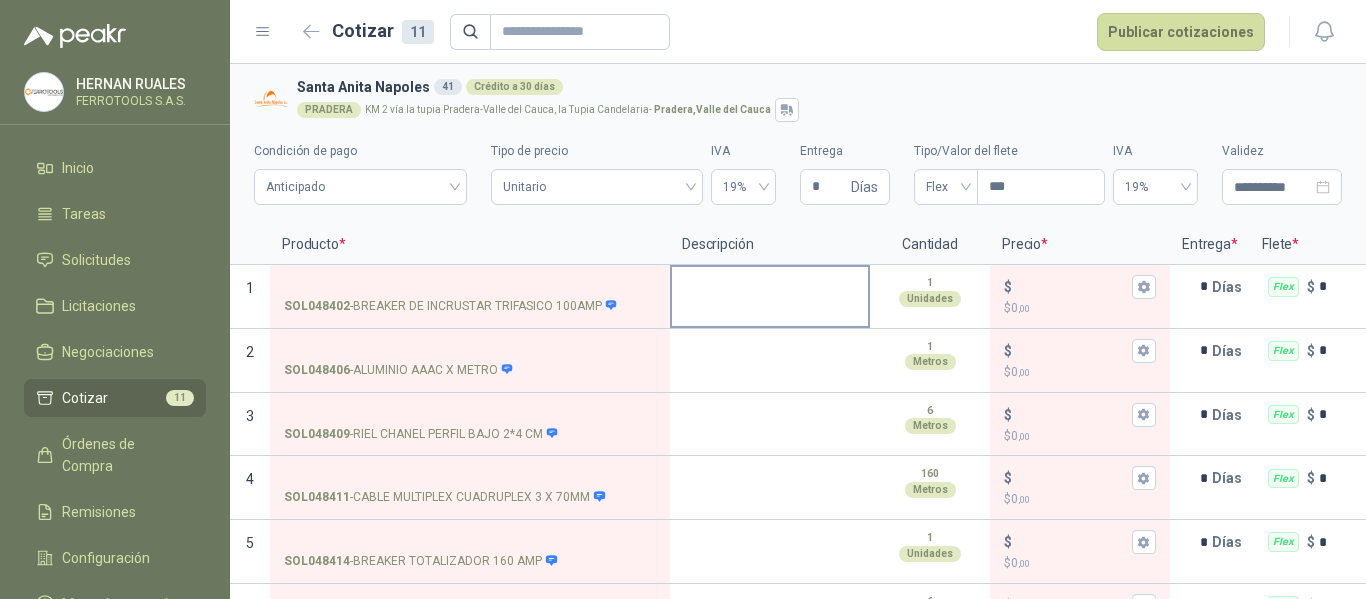 click at bounding box center [770, 290] 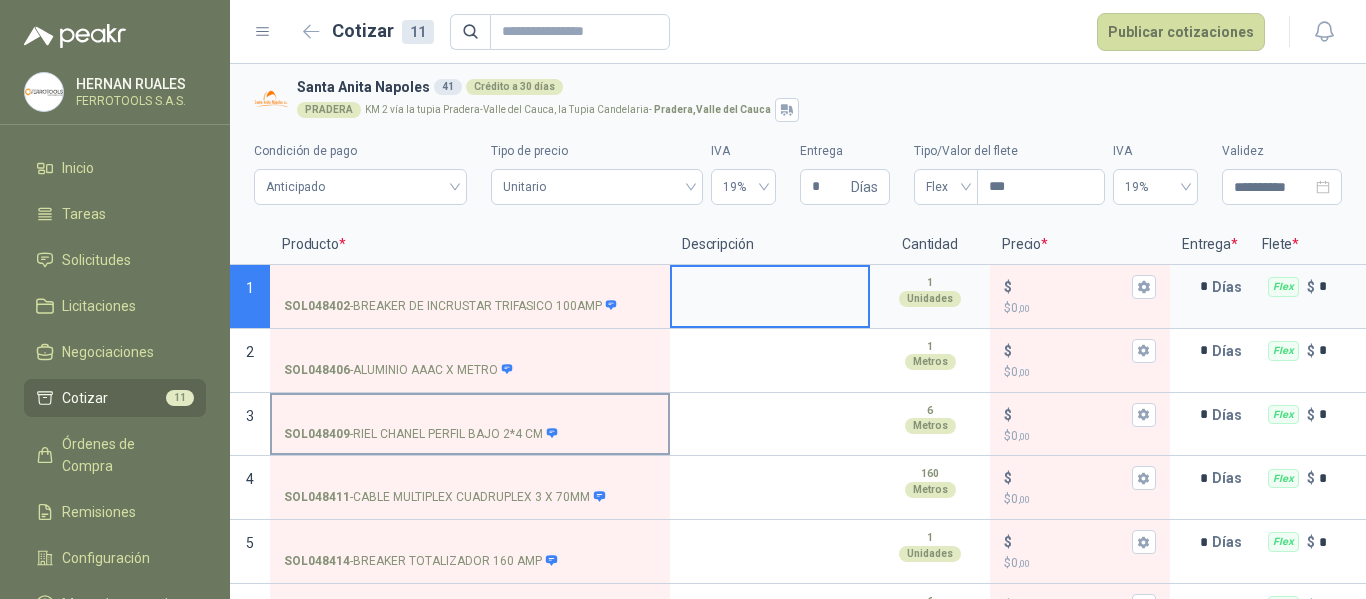 click on "SOL048409  -  RIEL CHANEL PERFIL BAJO 2*4 CM" at bounding box center (470, 423) 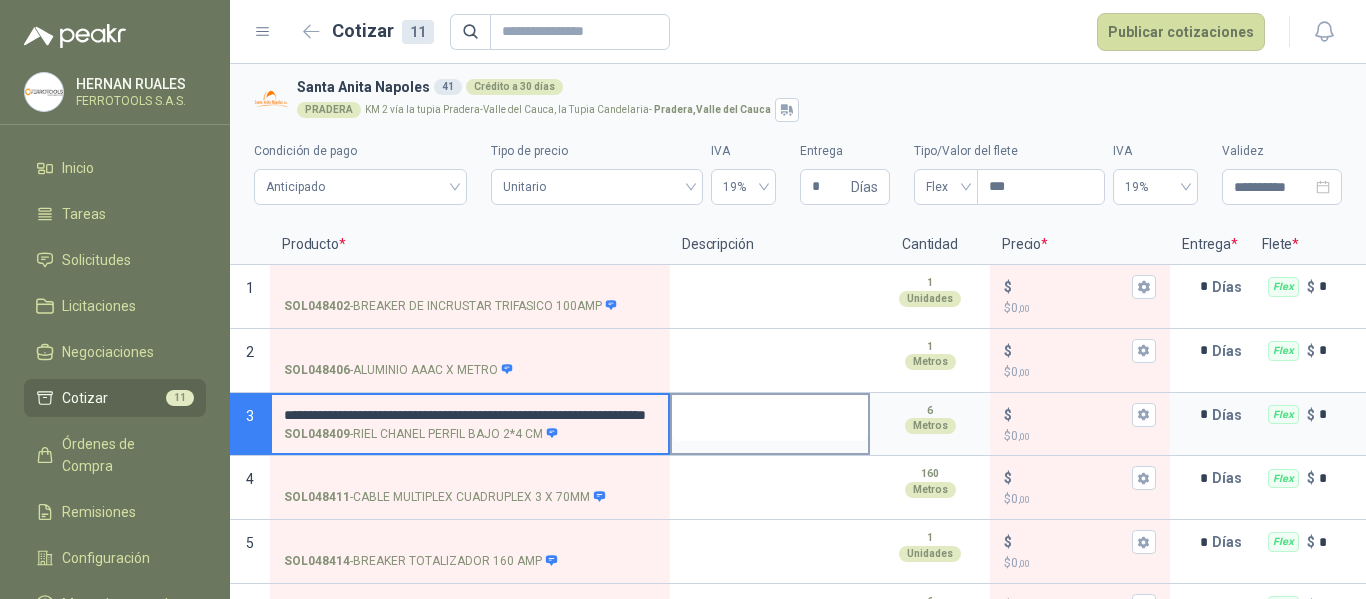 click at bounding box center [770, 418] 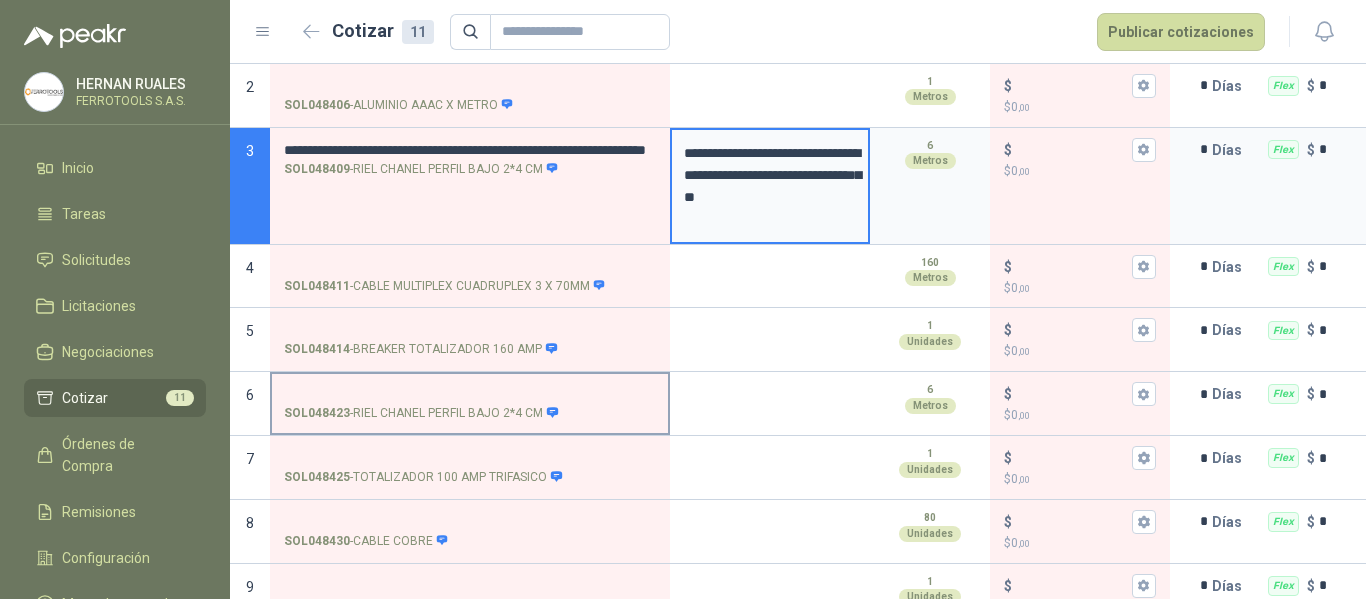 scroll, scrollTop: 300, scrollLeft: 0, axis: vertical 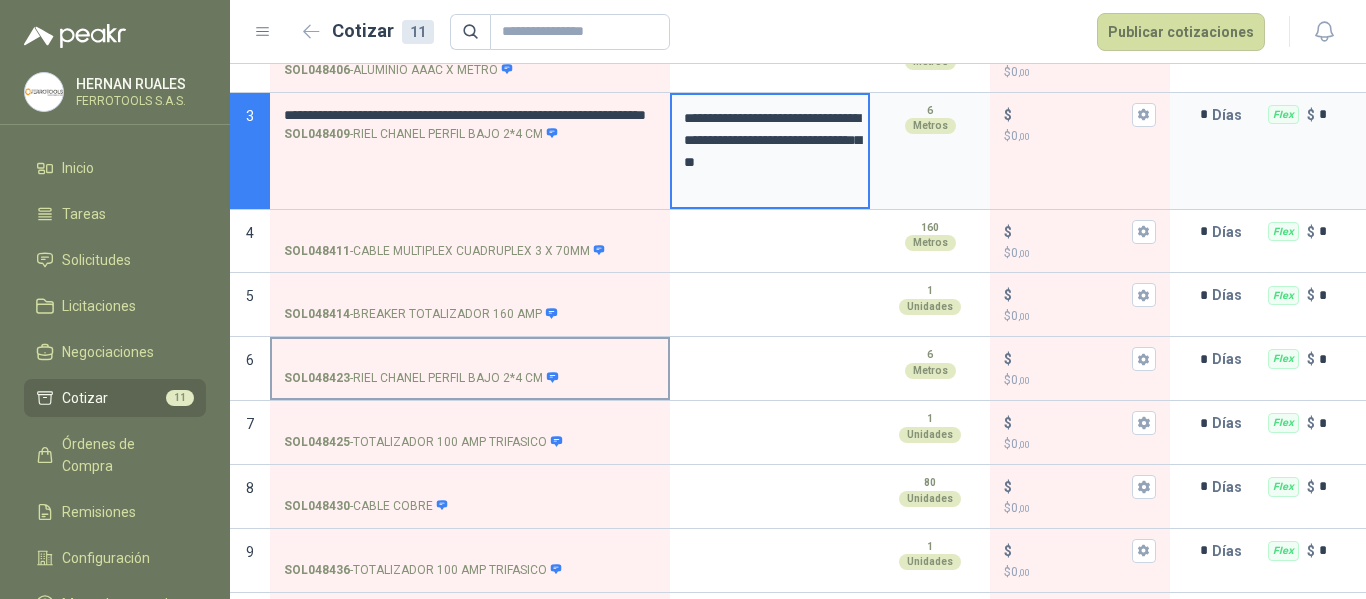 click on "SOL048423  -  RIEL CHANEL PERFIL BAJO 2*4 CM" at bounding box center (470, 359) 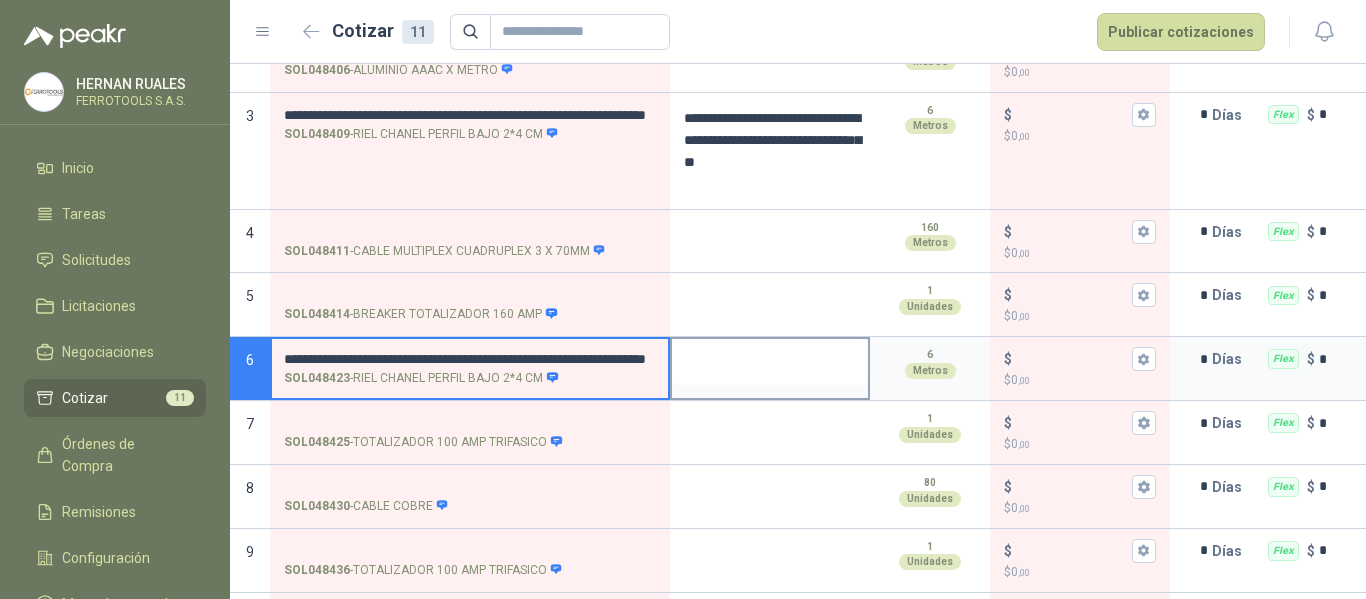 click at bounding box center (770, 362) 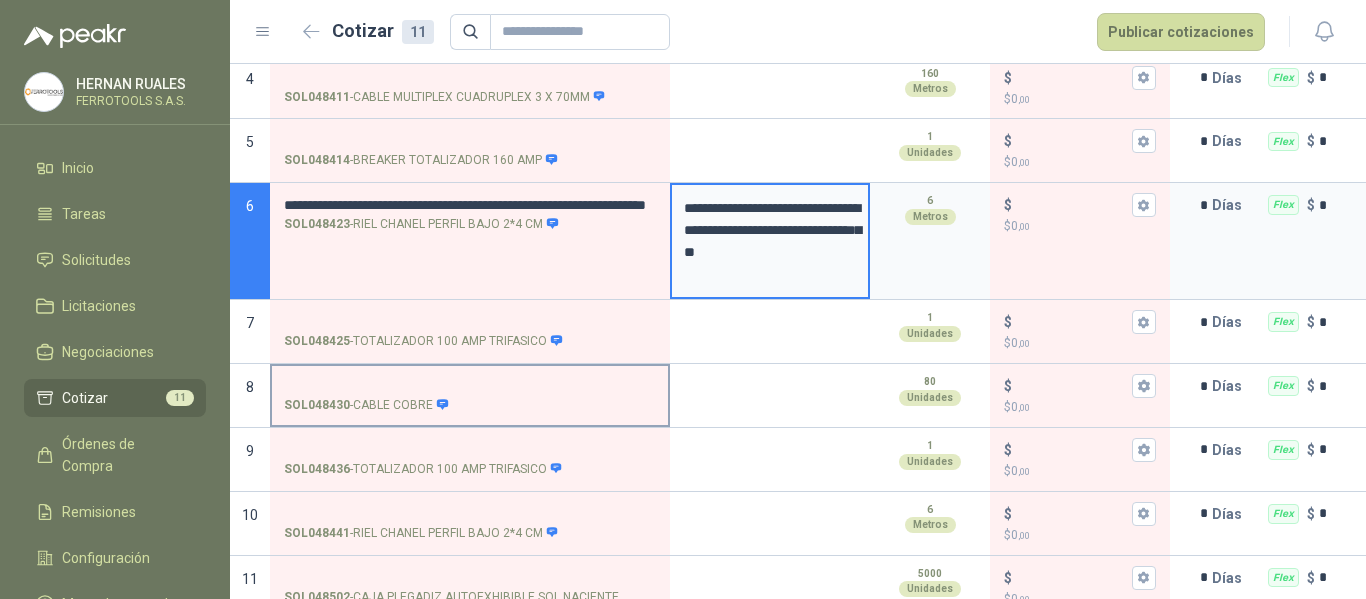 scroll, scrollTop: 490, scrollLeft: 0, axis: vertical 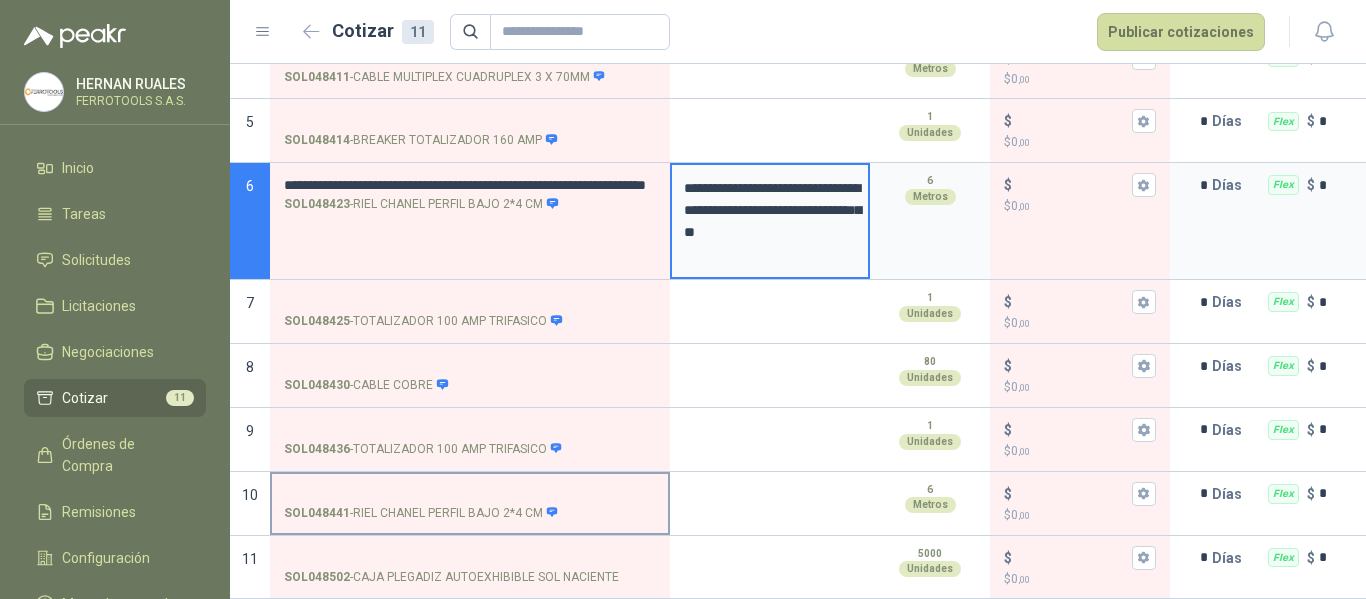 click on "SOL048441  -  RIEL CHANEL PERFIL BAJO 2*4 CM" at bounding box center (470, 494) 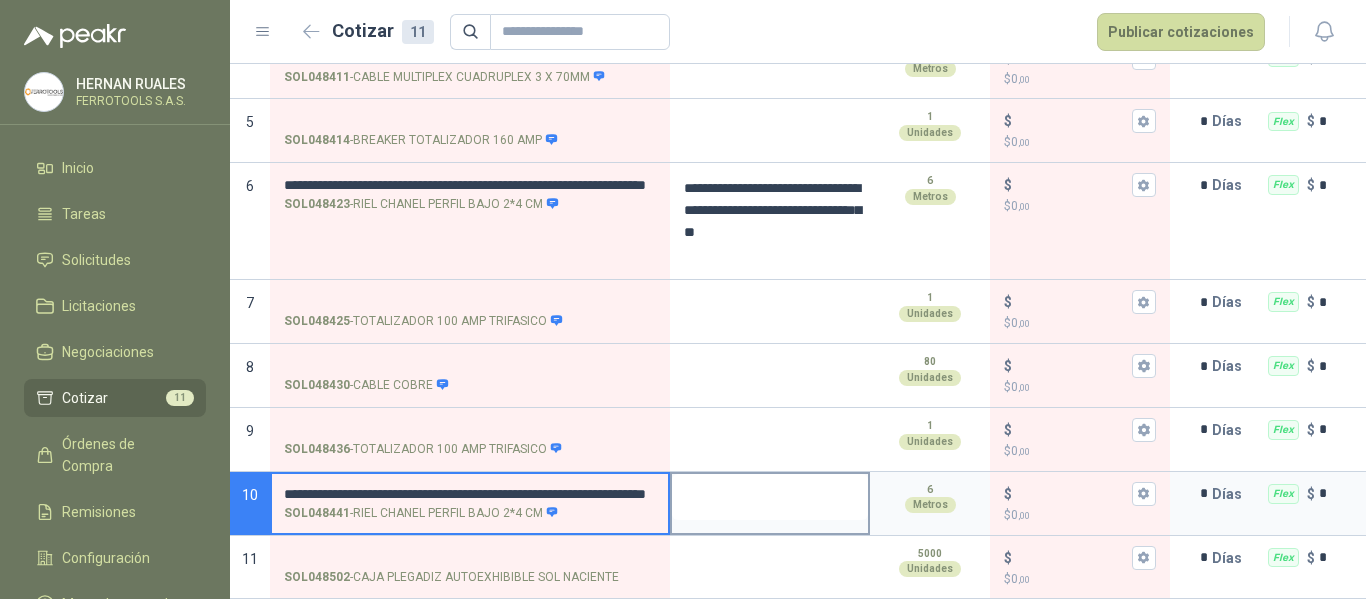 click at bounding box center (770, 497) 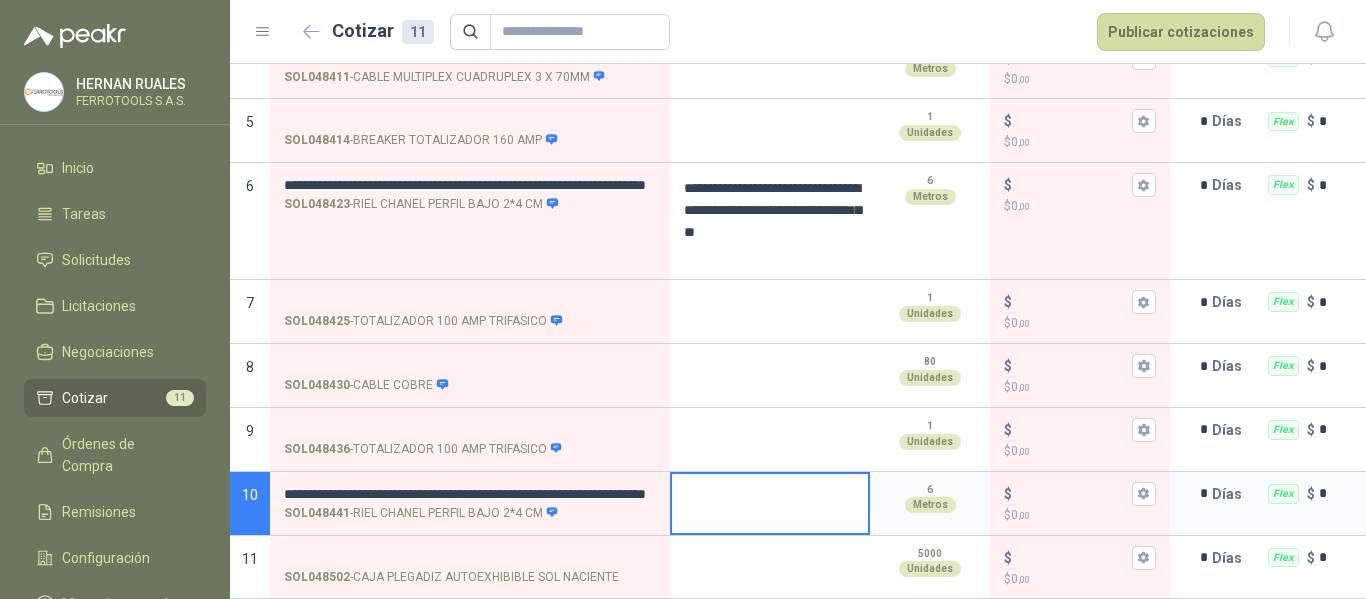 type 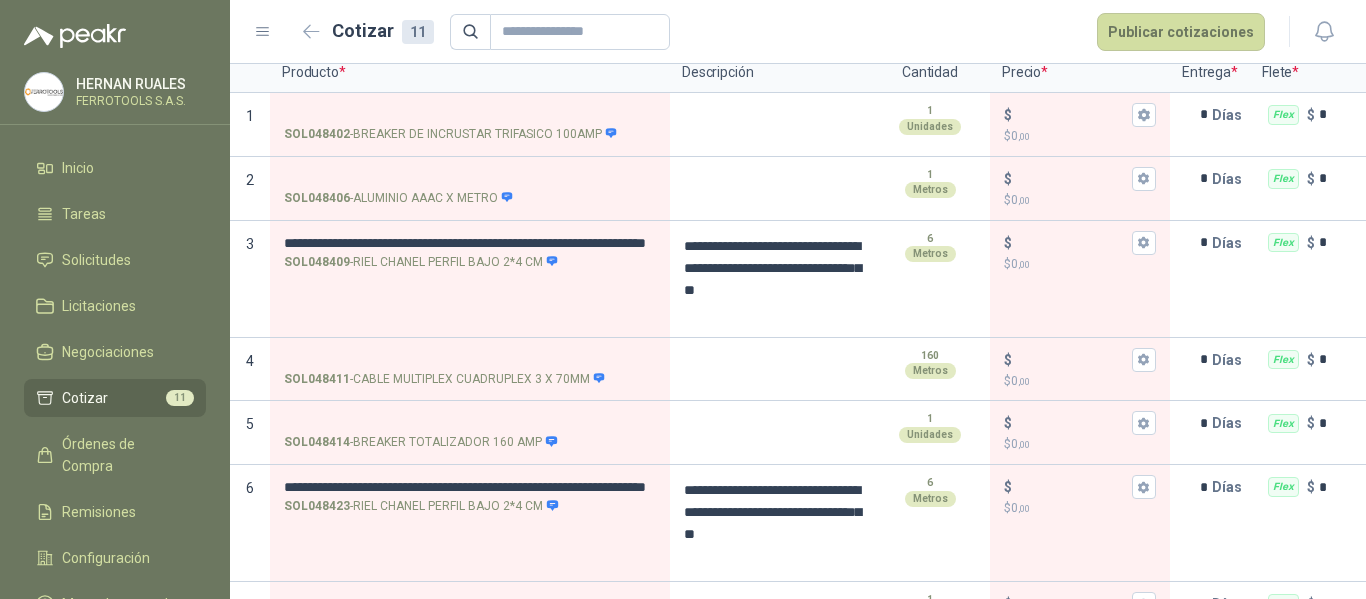 scroll, scrollTop: 200, scrollLeft: 0, axis: vertical 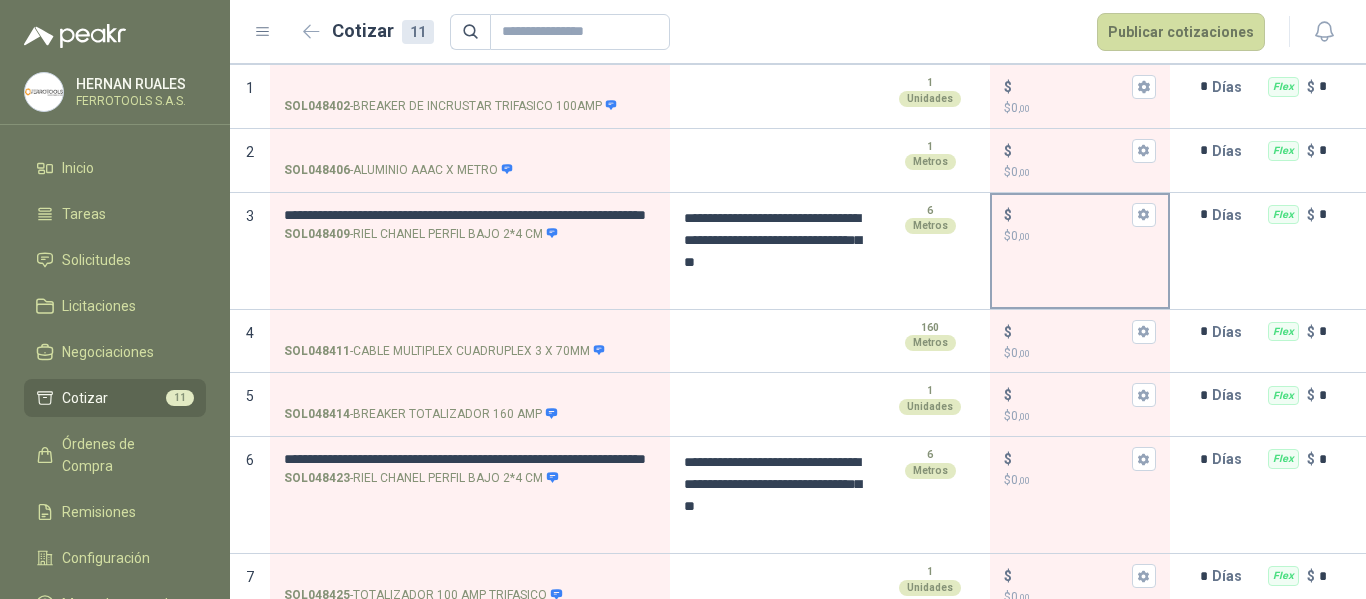 click on "$  0 ,00" at bounding box center [1080, 236] 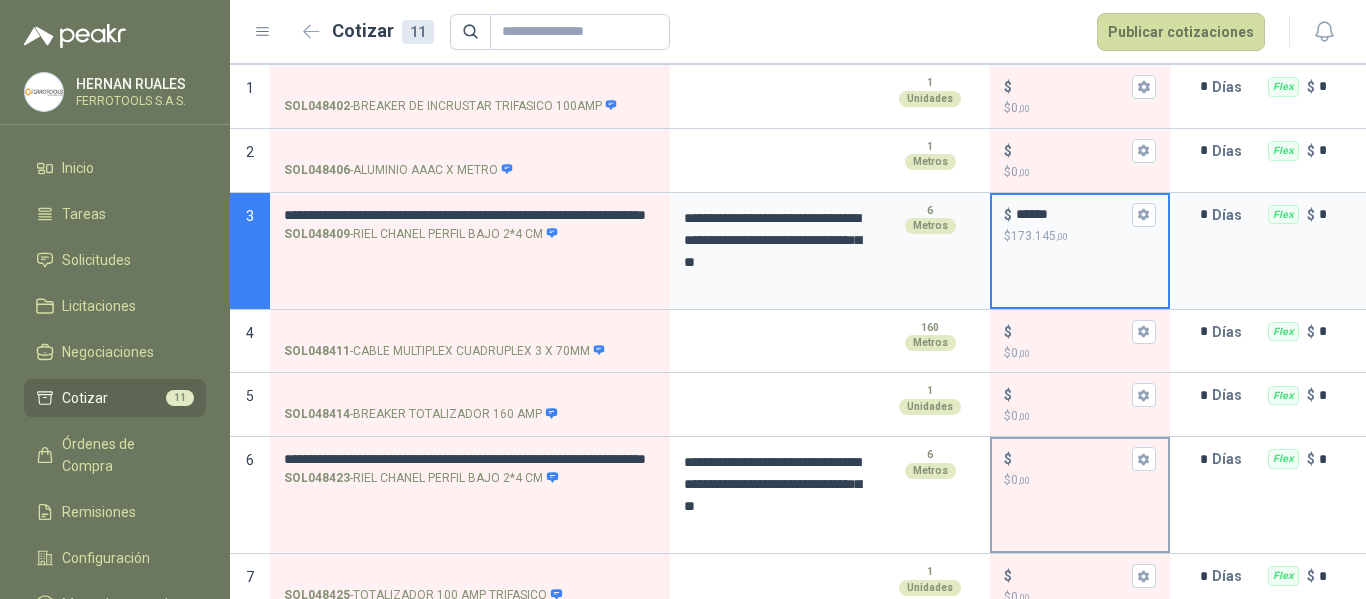 type on "******" 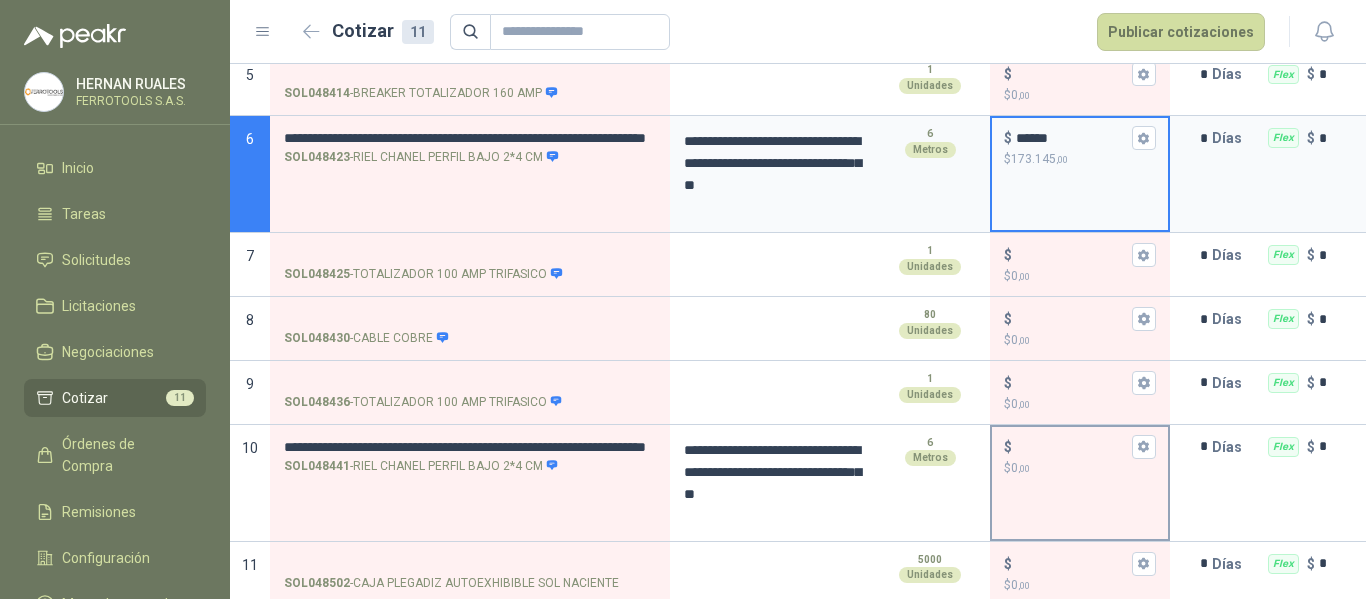 scroll, scrollTop: 544, scrollLeft: 0, axis: vertical 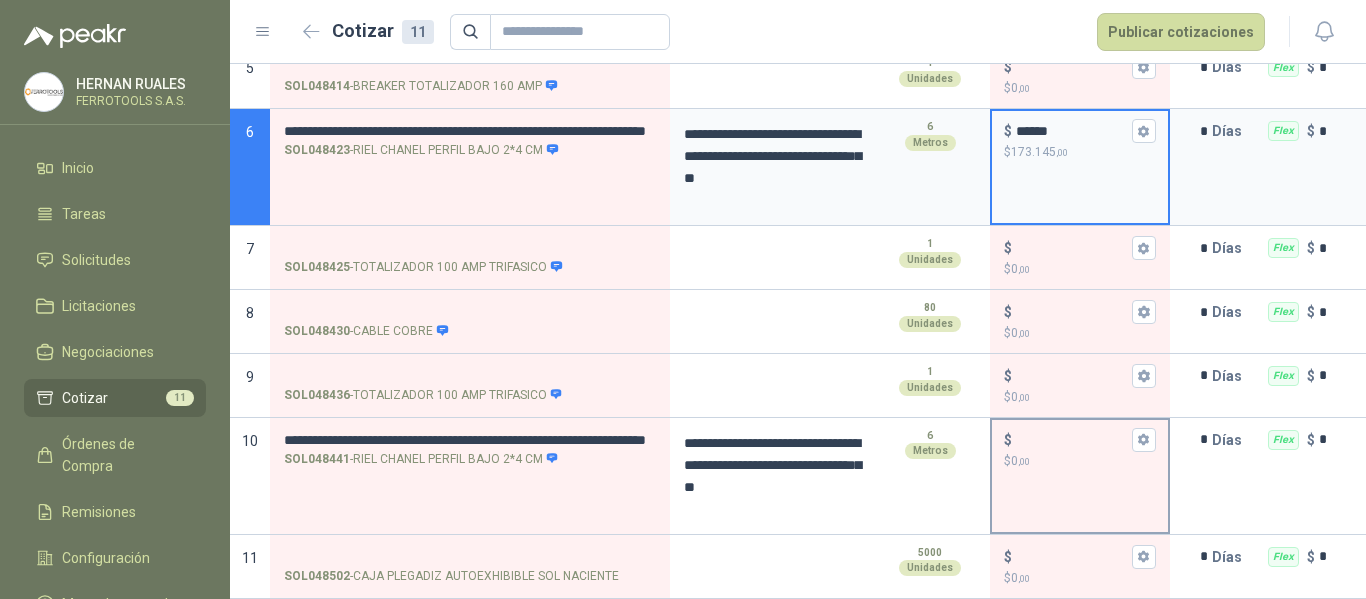 type on "******" 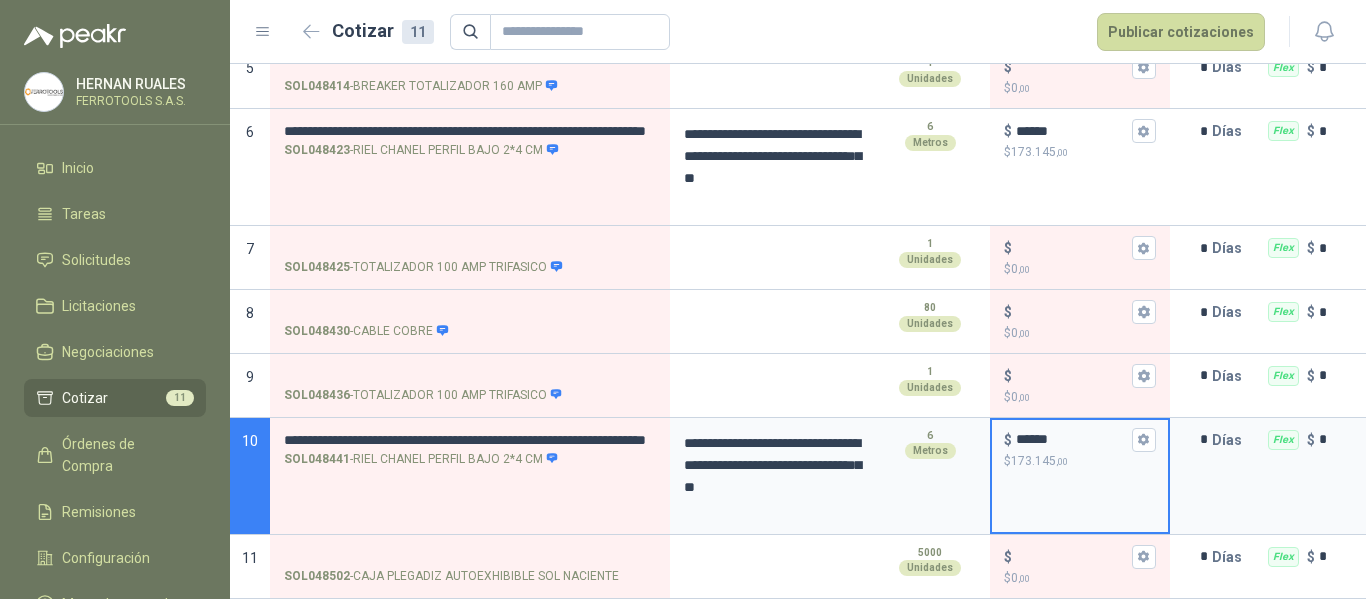 scroll, scrollTop: 0, scrollLeft: 0, axis: both 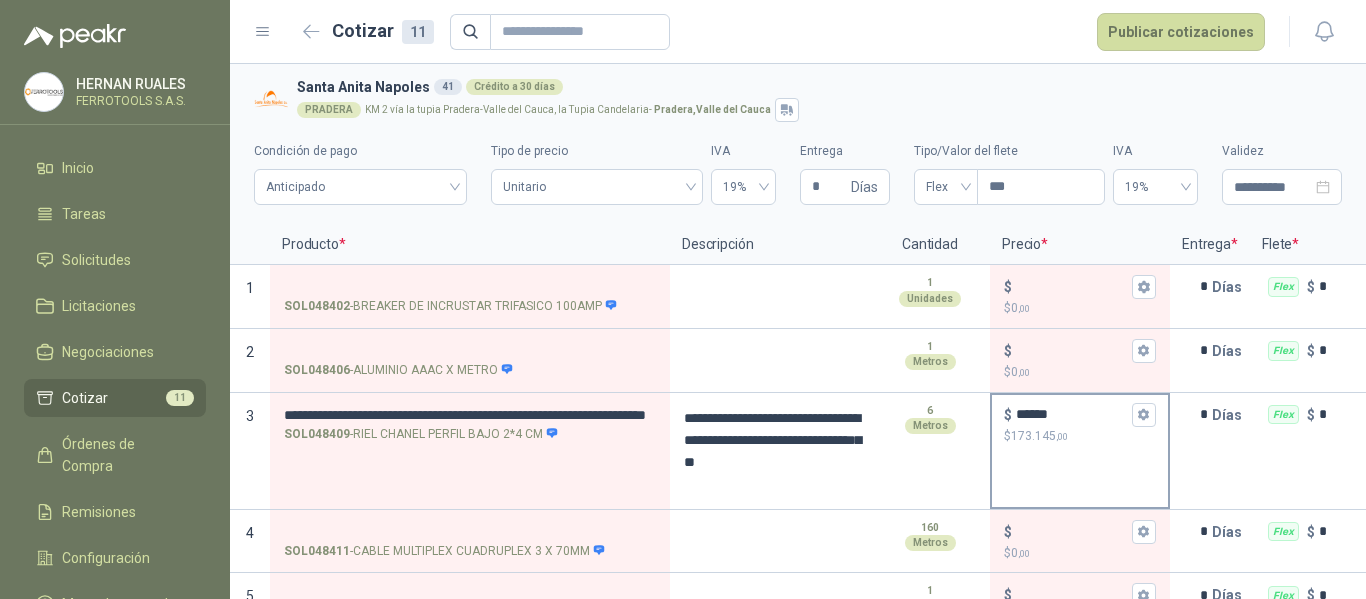 type on "******" 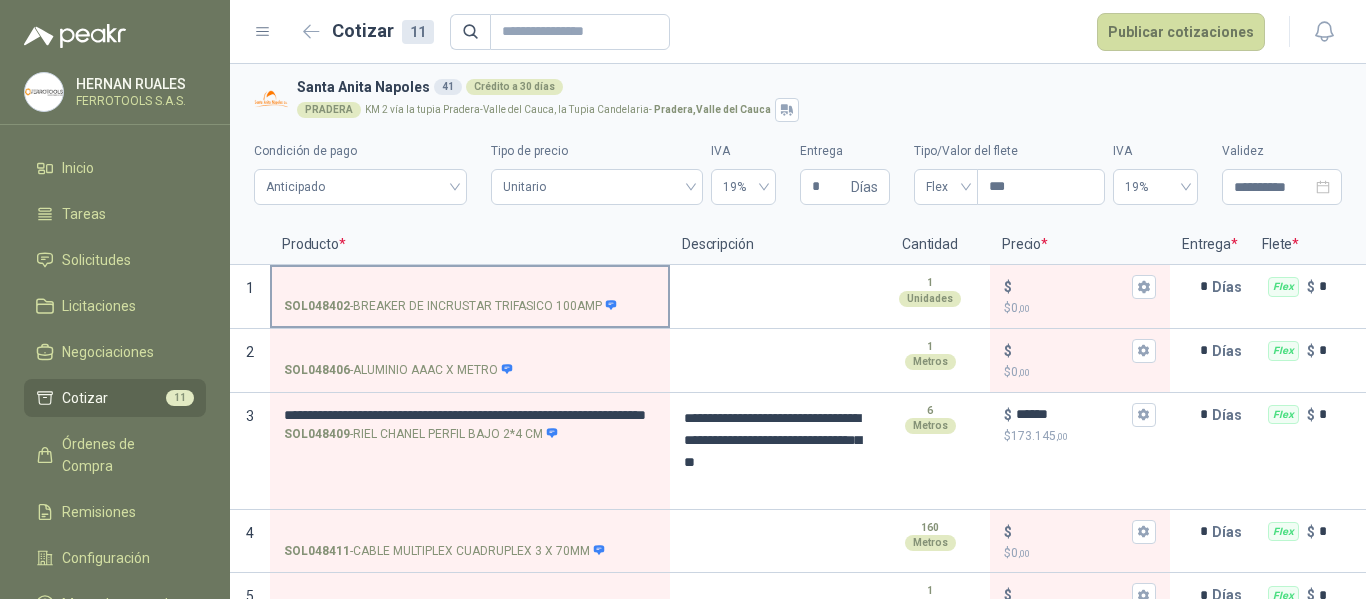 click on "SOL048402  -  BREAKER DE INCRUSTAR TRIFASICO 100AMP" at bounding box center [470, 287] 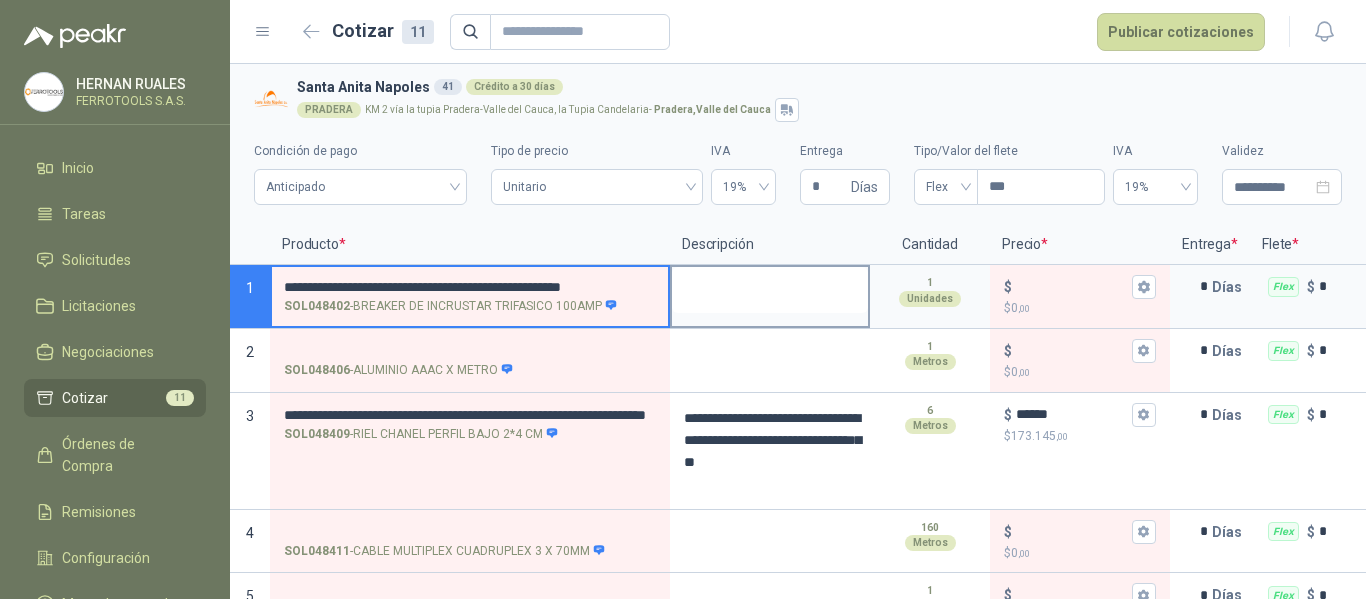 click at bounding box center [770, 290] 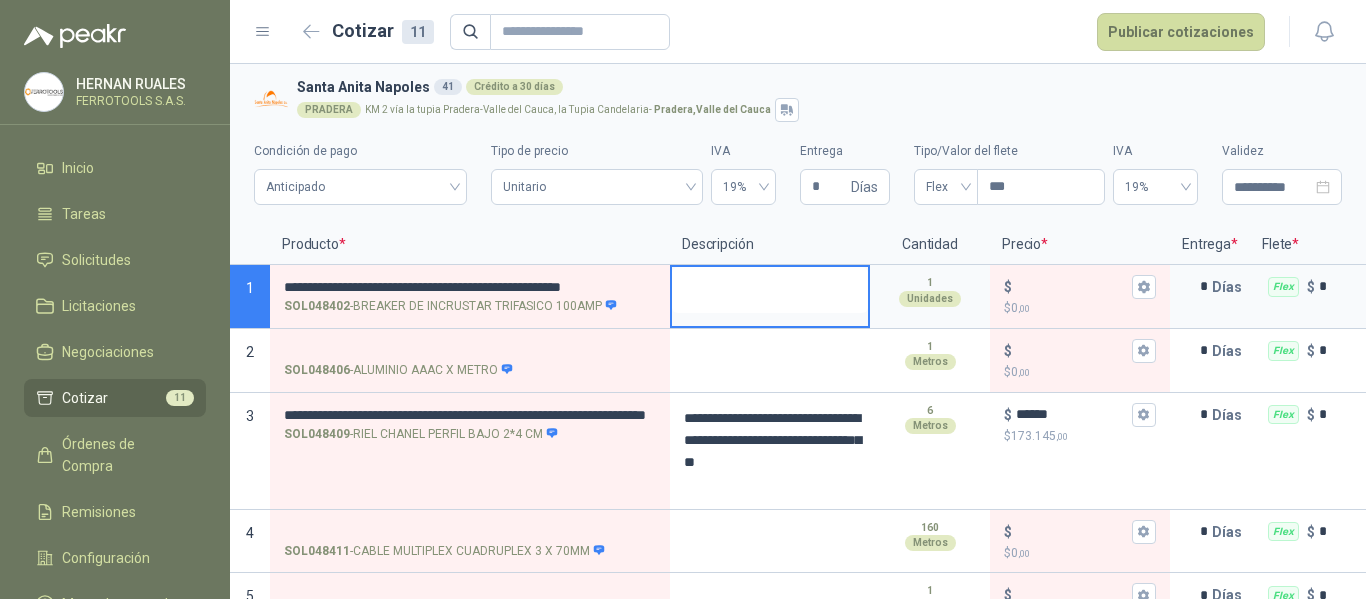 type 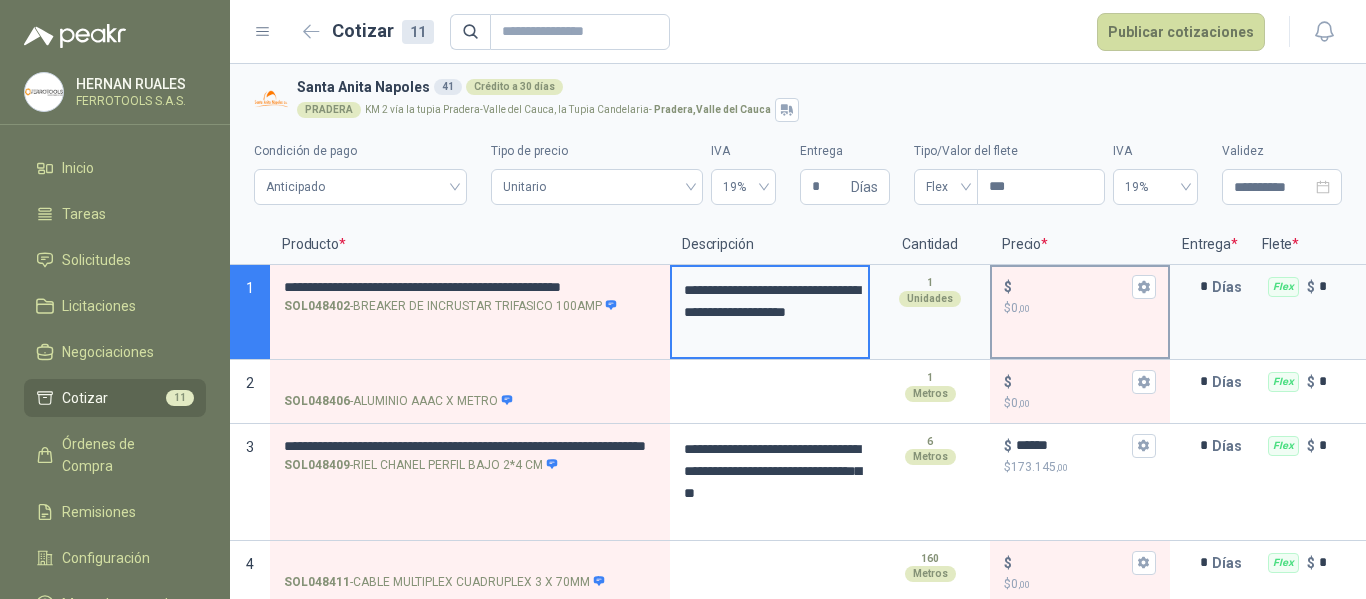 click on "$  0 ,00" at bounding box center [1080, 308] 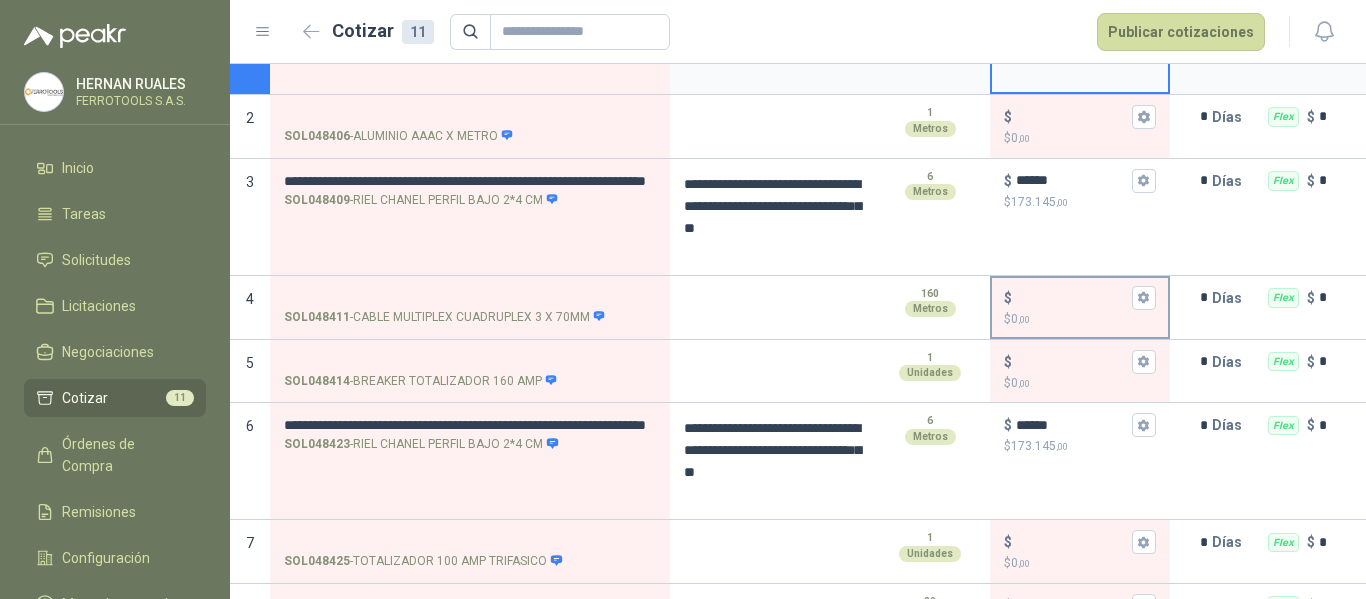 scroll, scrollTop: 300, scrollLeft: 0, axis: vertical 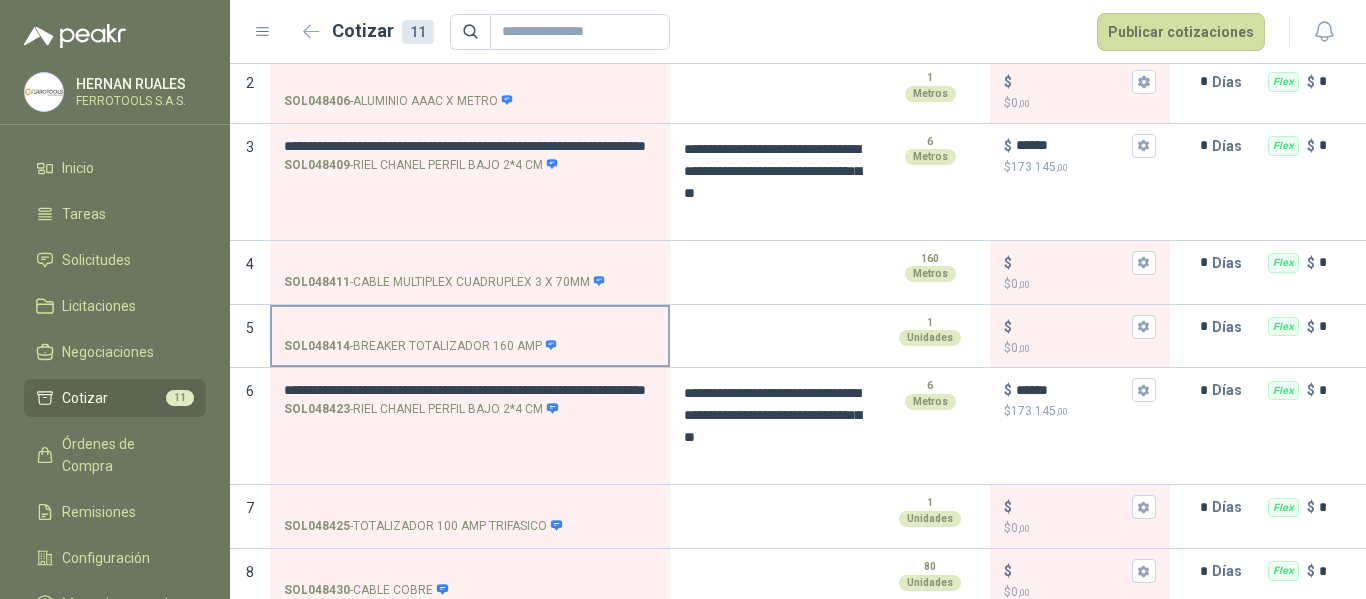 type on "*******" 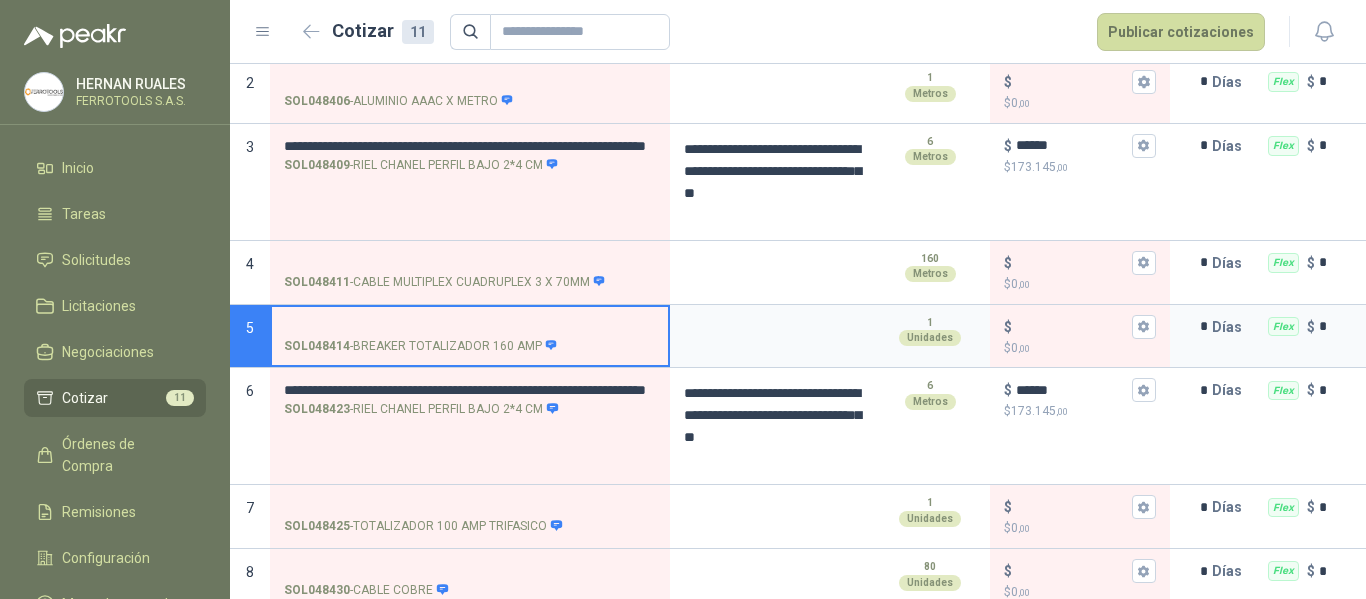 click on "SOL048414  -  BREAKER TOTALIZADOR 160 AMP" at bounding box center (470, 327) 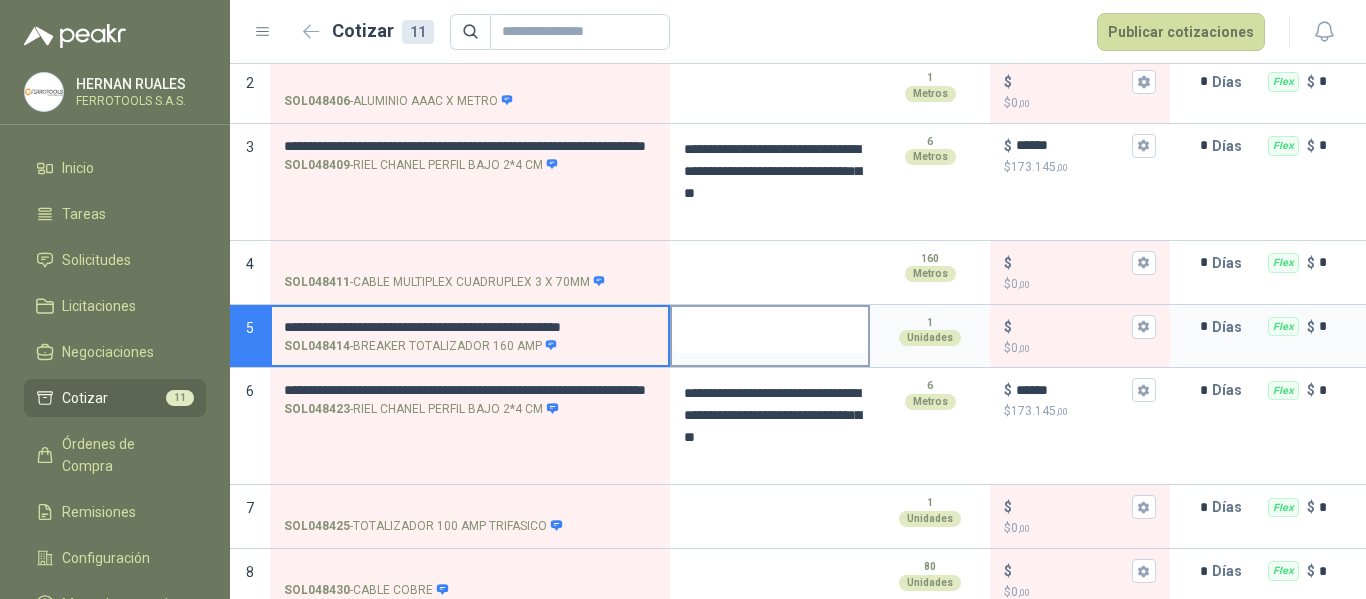click at bounding box center [770, 330] 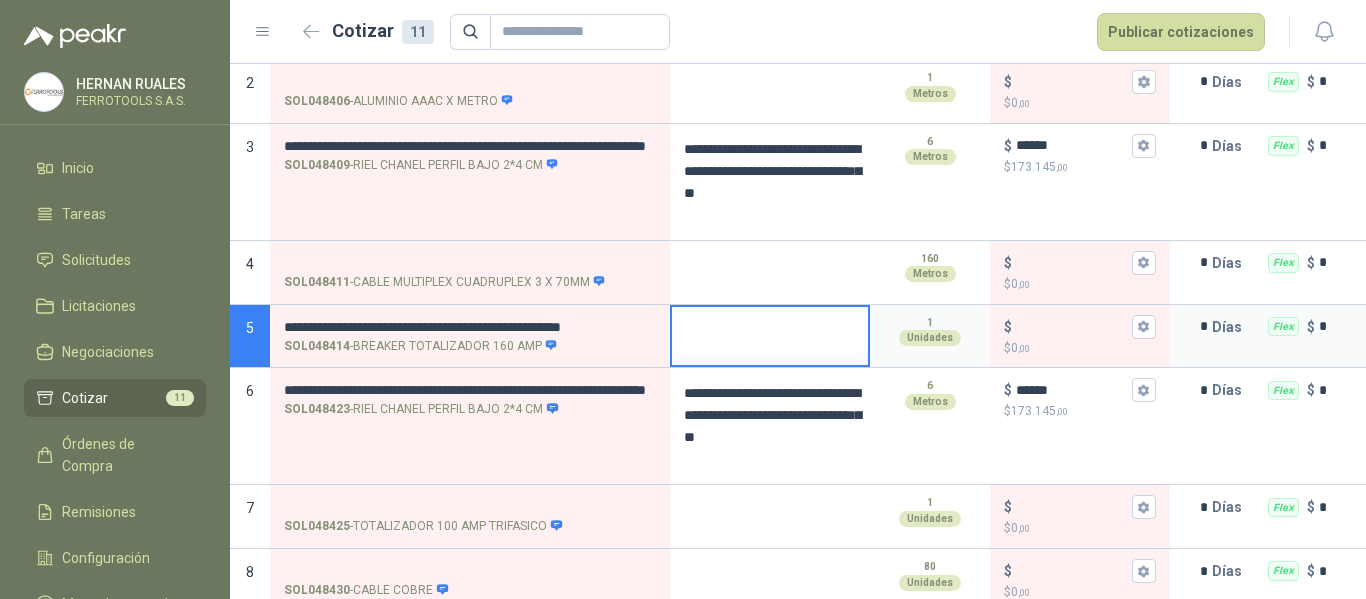 type 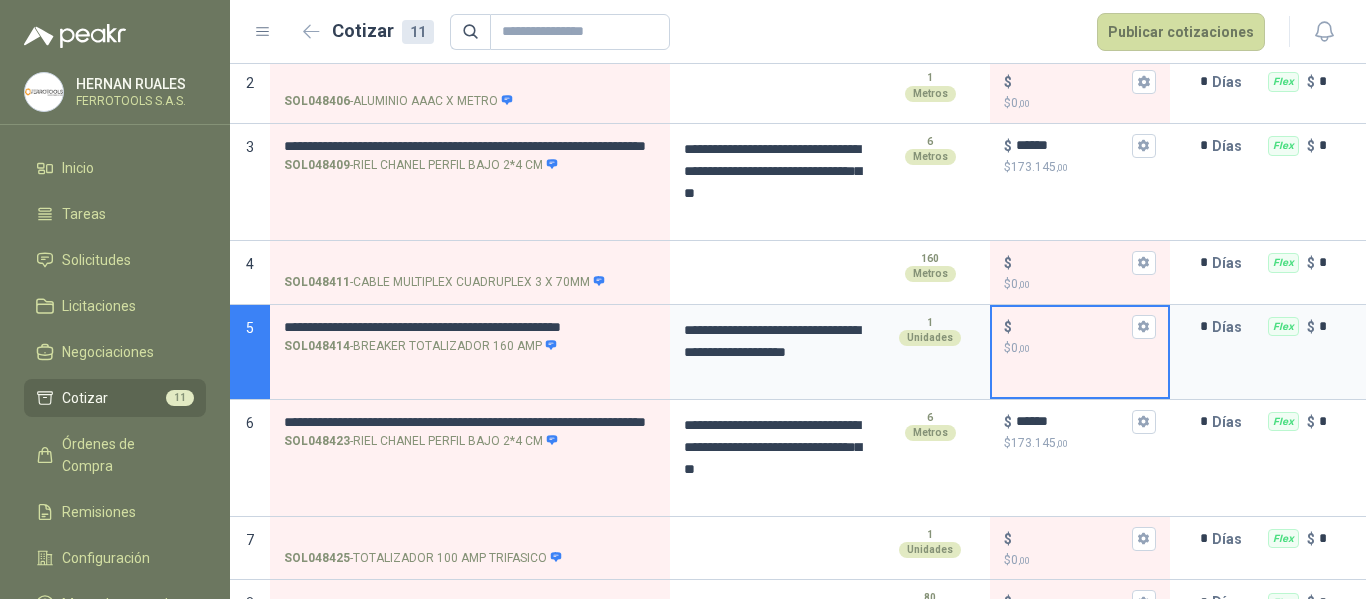 click on "$ $  0 ,00" at bounding box center [1072, 326] 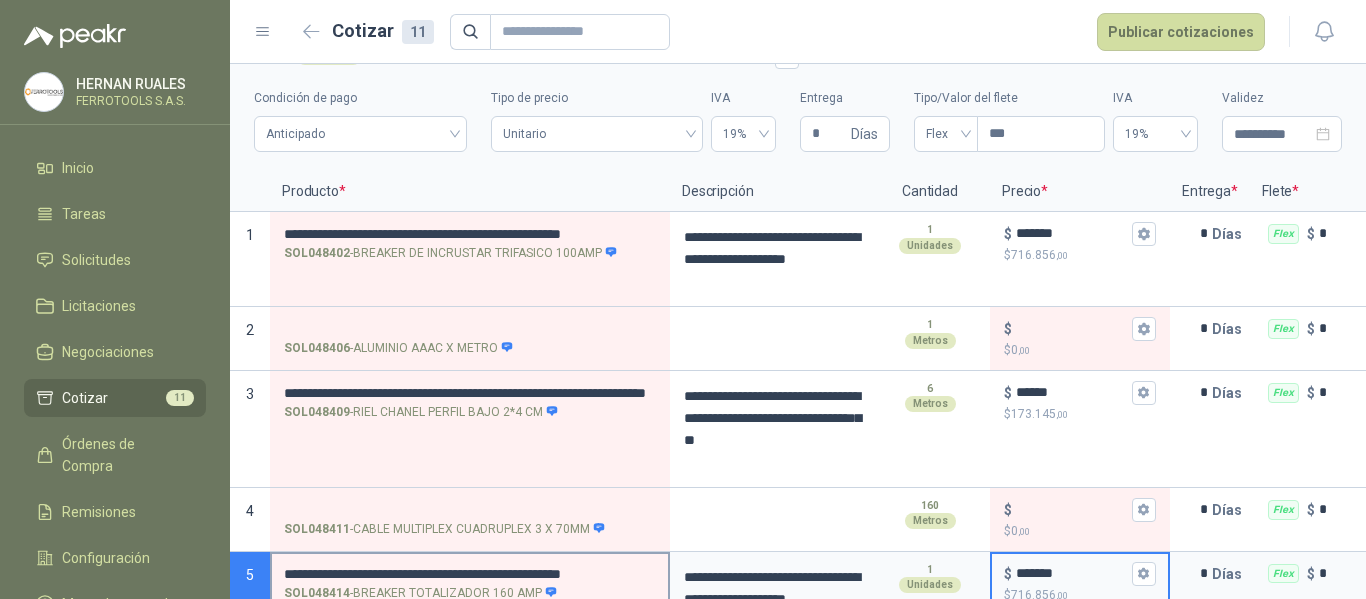 scroll, scrollTop: 0, scrollLeft: 0, axis: both 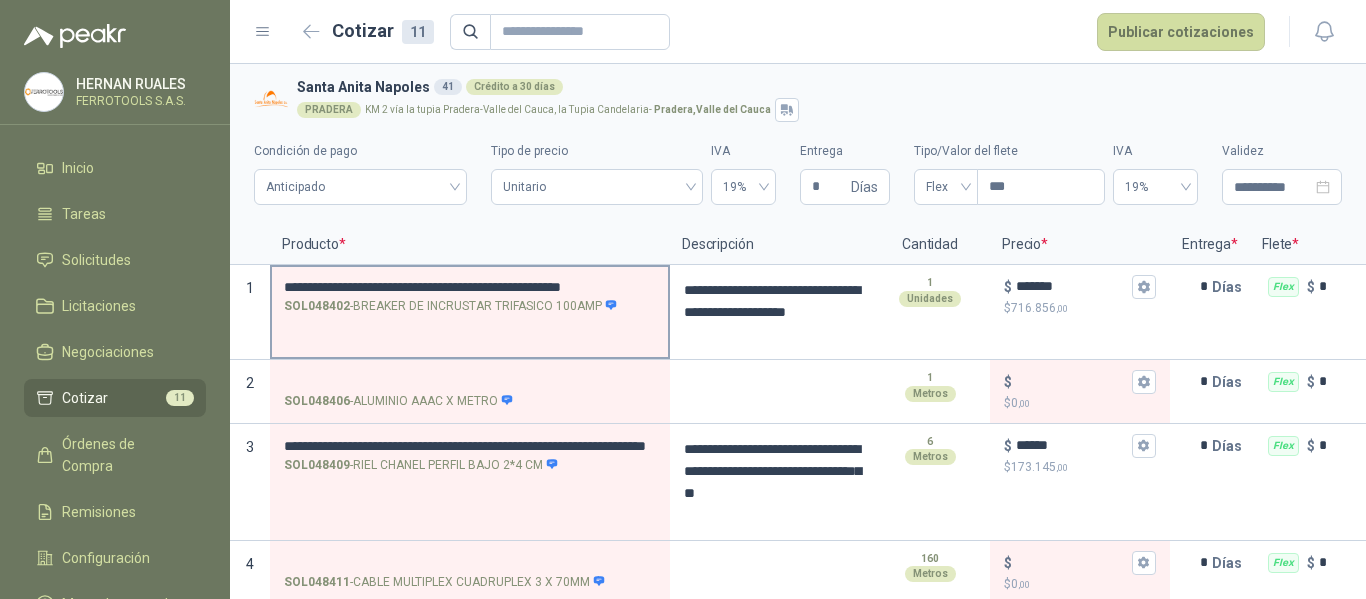 type on "*******" 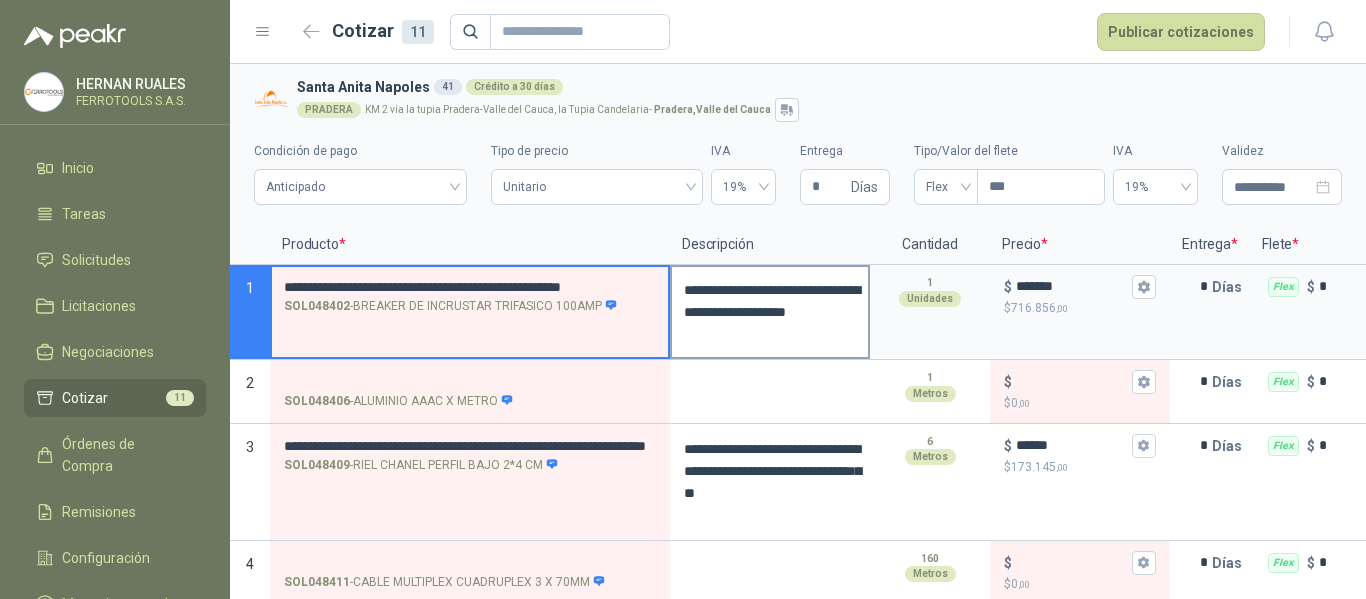 scroll, scrollTop: 0, scrollLeft: 36, axis: horizontal 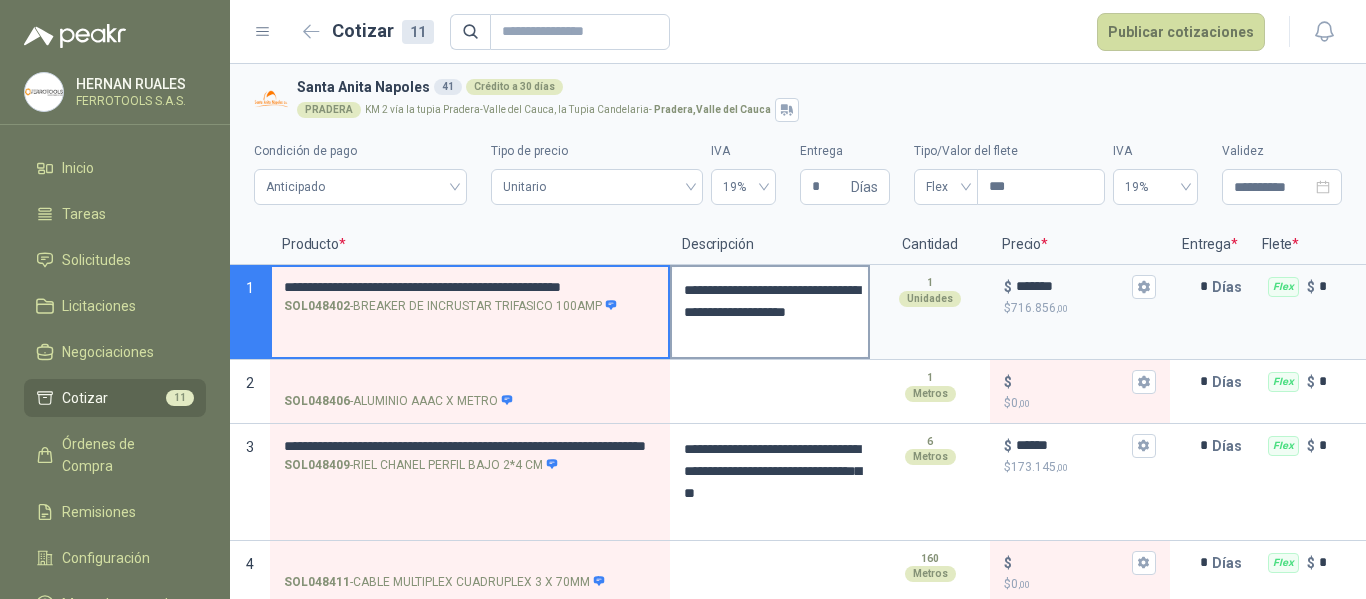 drag, startPoint x: 285, startPoint y: 286, endPoint x: 746, endPoint y: 290, distance: 461.01736 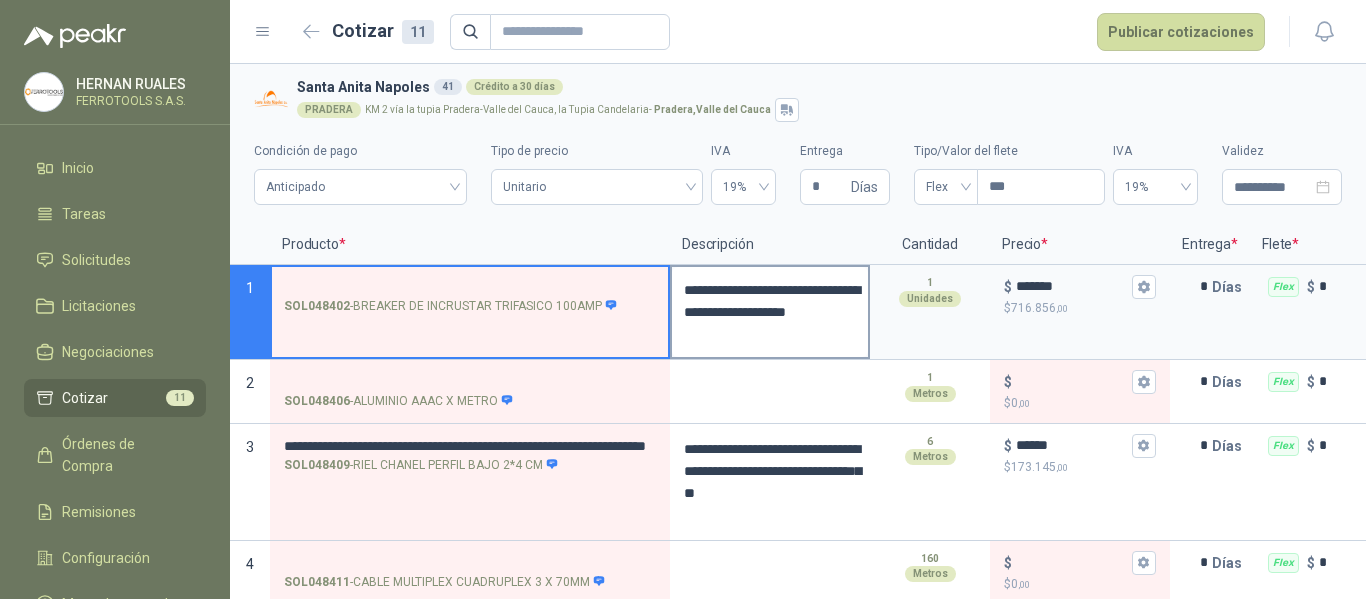 scroll, scrollTop: 0, scrollLeft: 0, axis: both 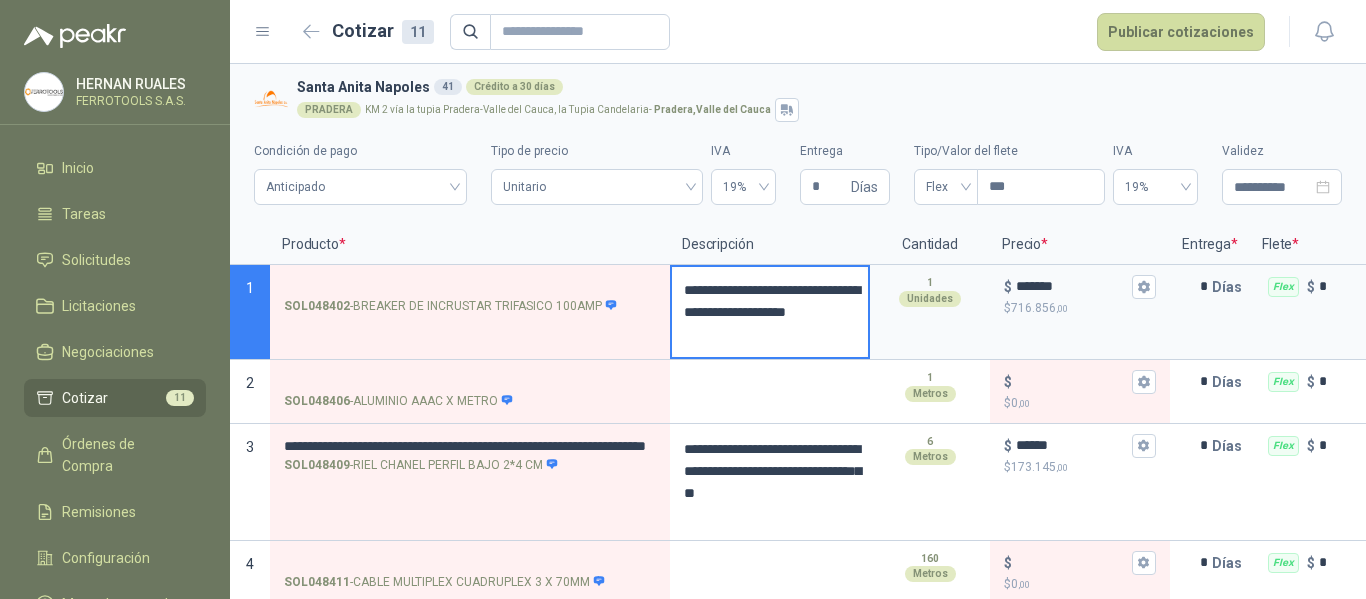 drag, startPoint x: 786, startPoint y: 332, endPoint x: 685, endPoint y: 236, distance: 139.3449 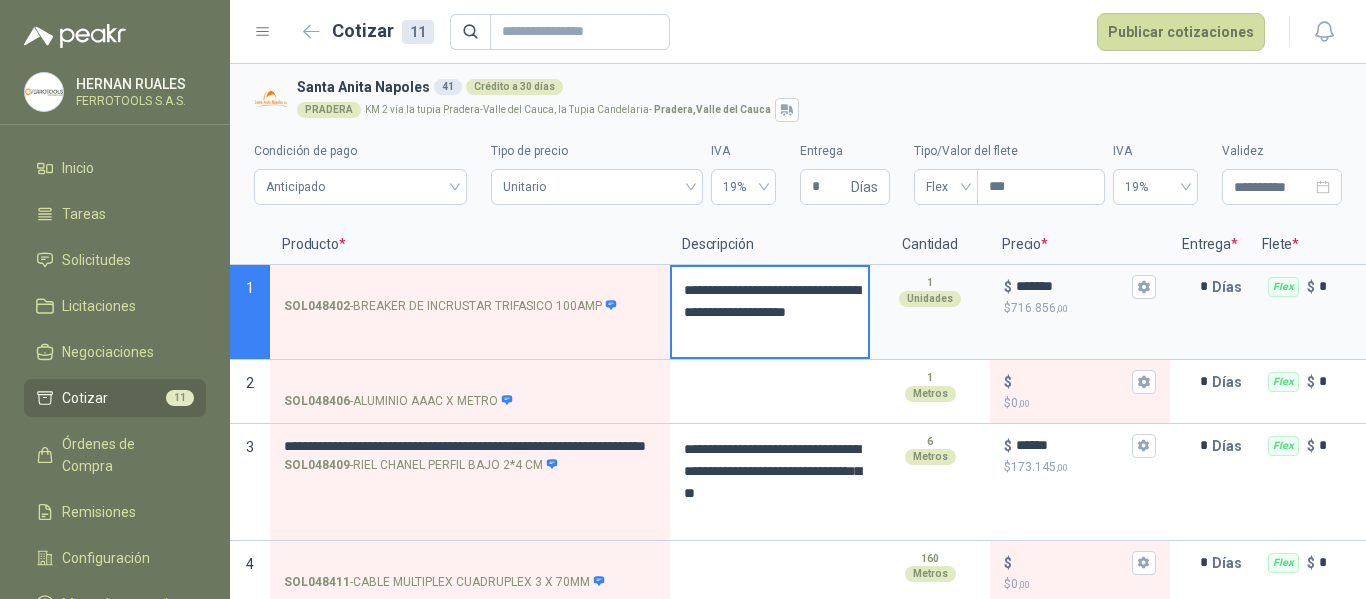 click on "**********" at bounding box center [798, 707] 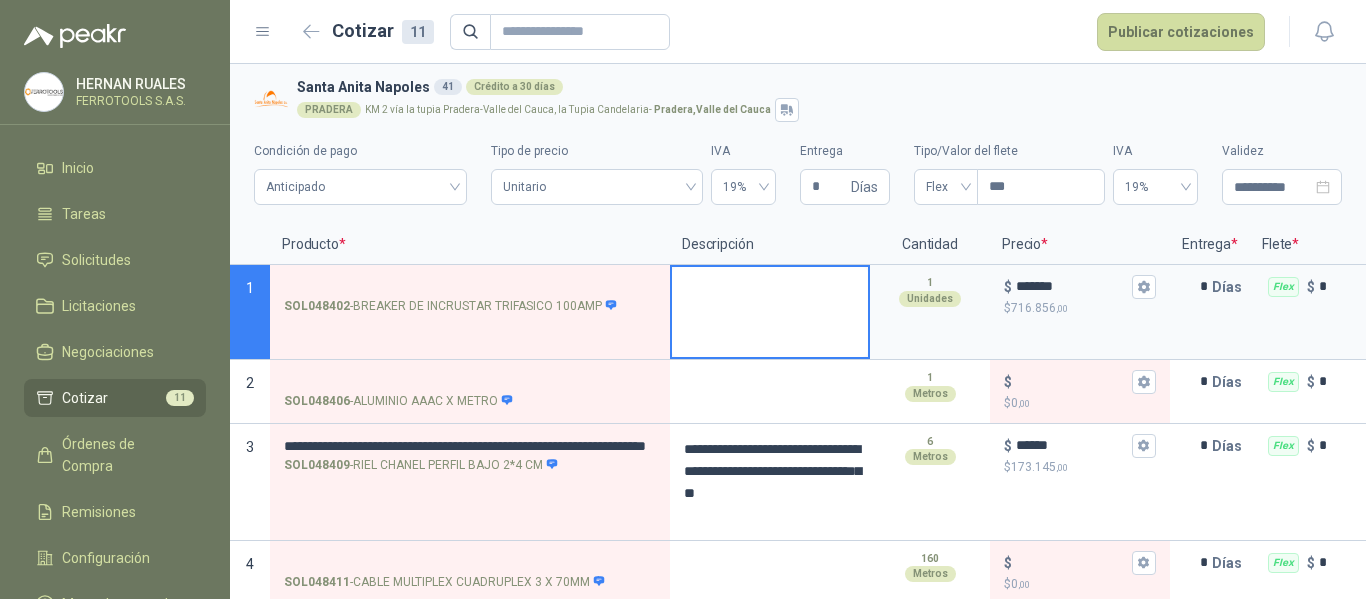 type 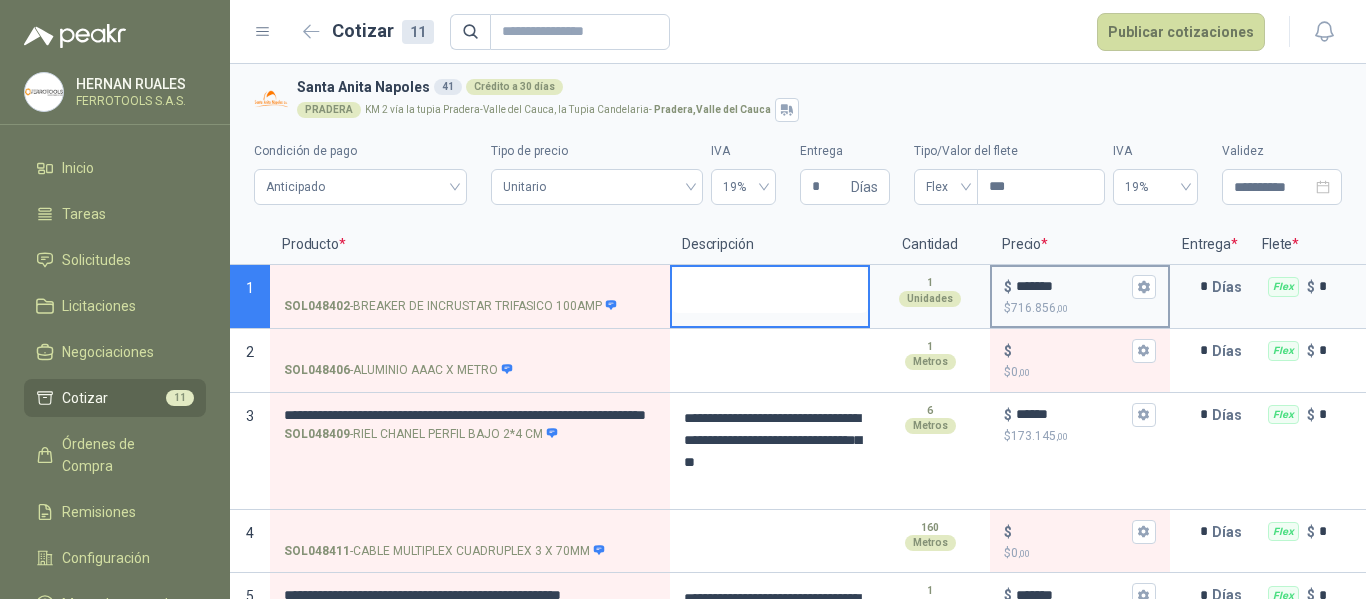 type 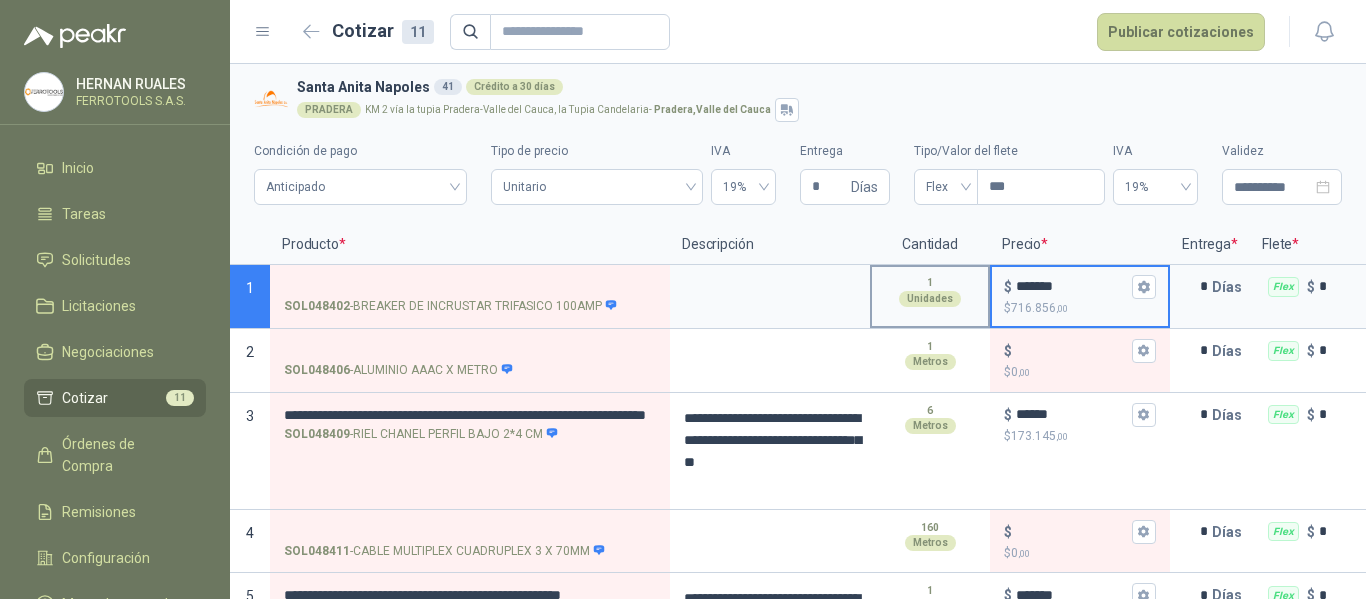 drag, startPoint x: 1088, startPoint y: 286, endPoint x: 980, endPoint y: 276, distance: 108.461975 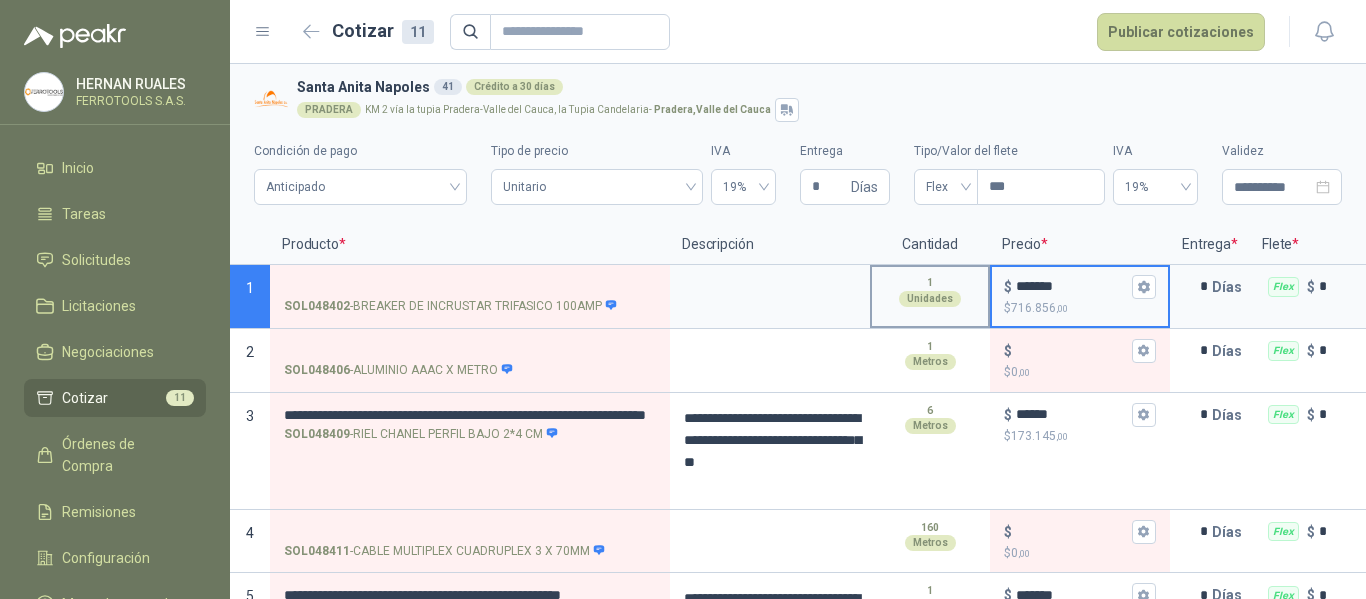 click on "1 SOL048402  -  BREAKER DE INCRUSTAR TRIFASICO 100AMP   1 Unidades $ ******* $  716.856 ,00 * Días Flex   $ *" at bounding box center [798, 297] 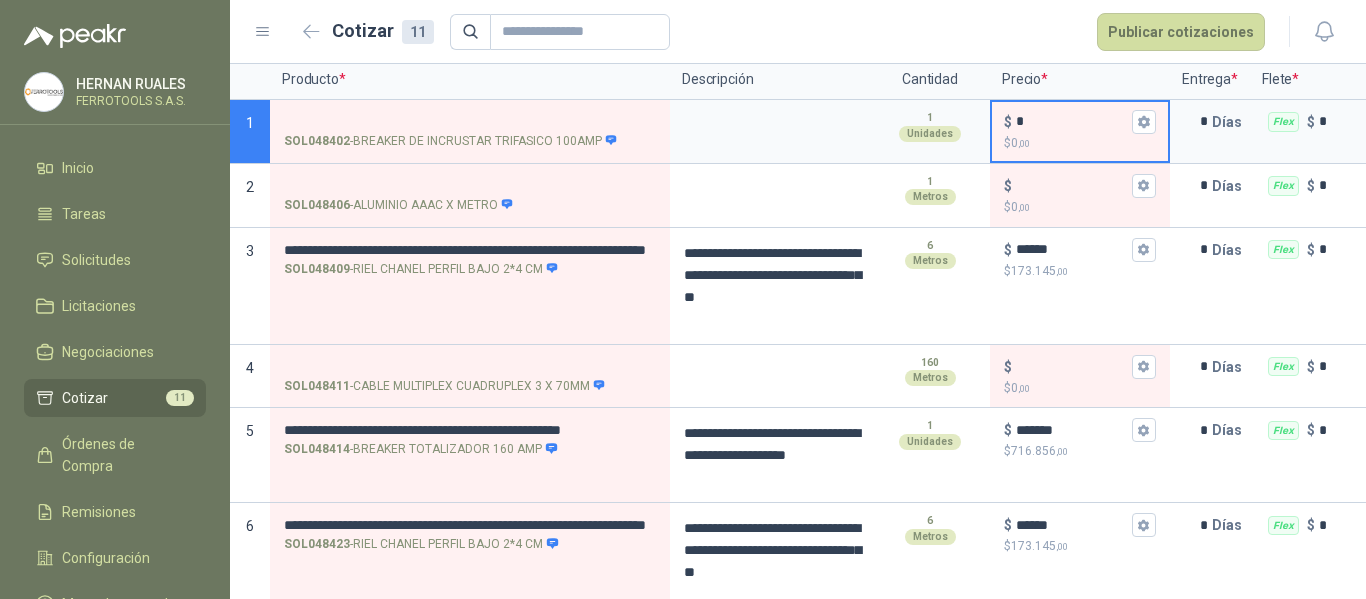 scroll, scrollTop: 0, scrollLeft: 0, axis: both 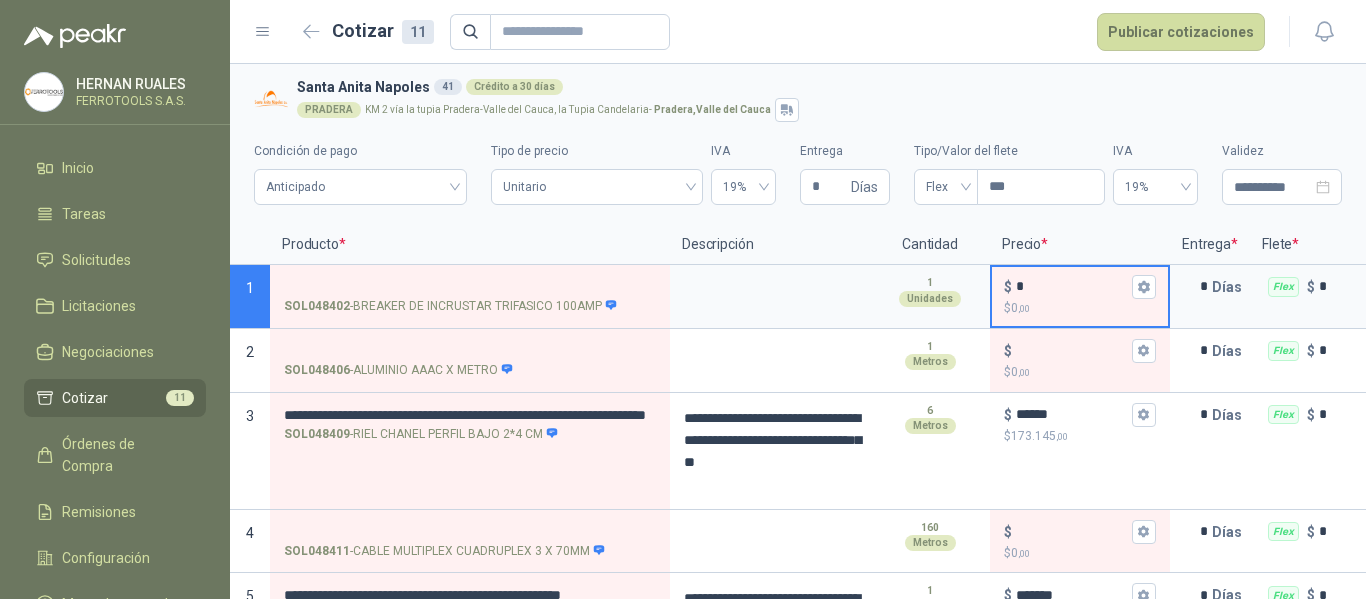 type on "*" 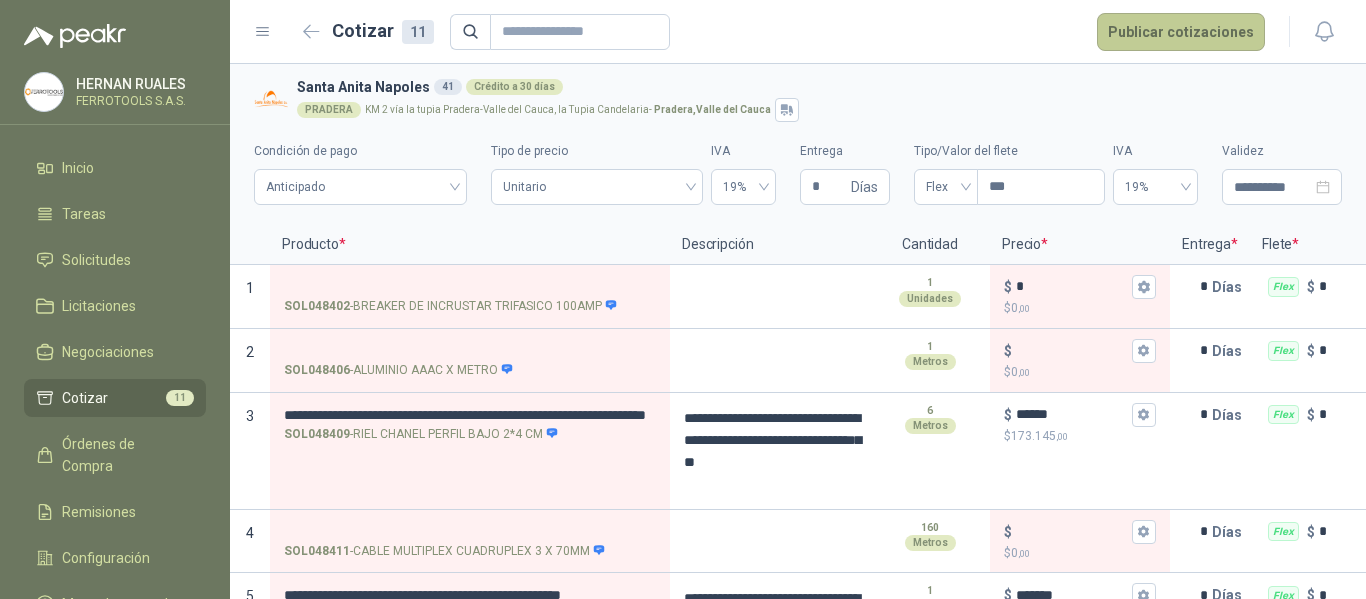 click on "Publicar cotizaciones" at bounding box center [1181, 32] 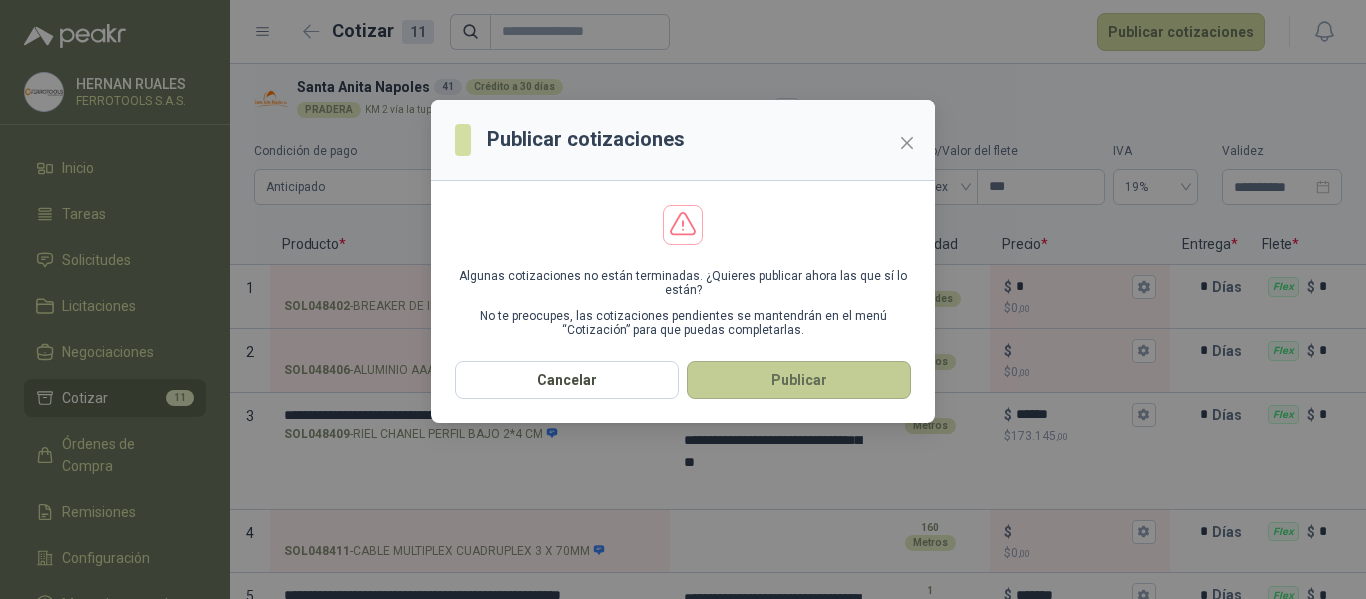 click on "Publicar" at bounding box center [799, 380] 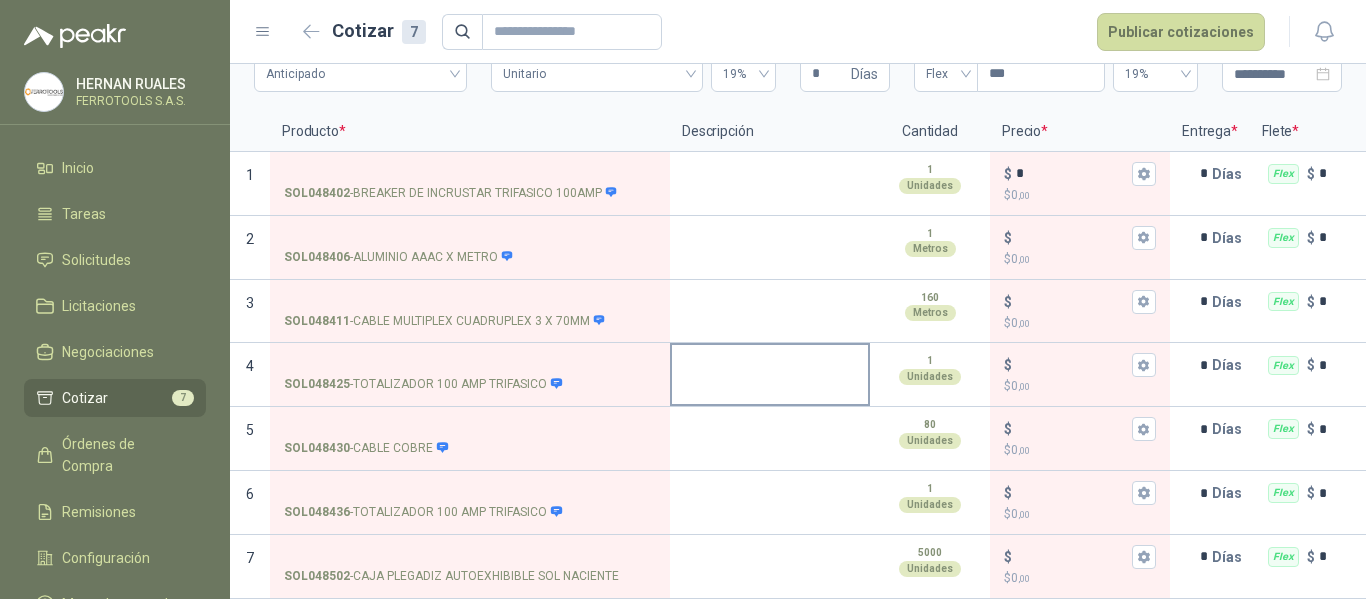 scroll, scrollTop: 129, scrollLeft: 0, axis: vertical 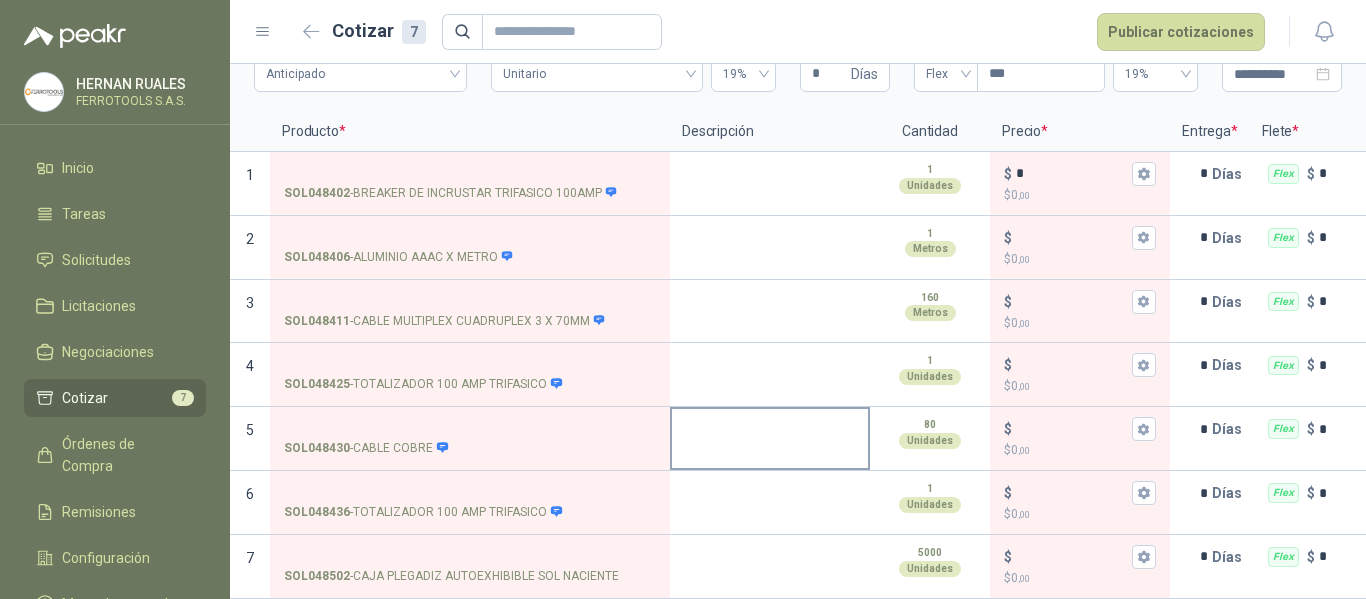 type 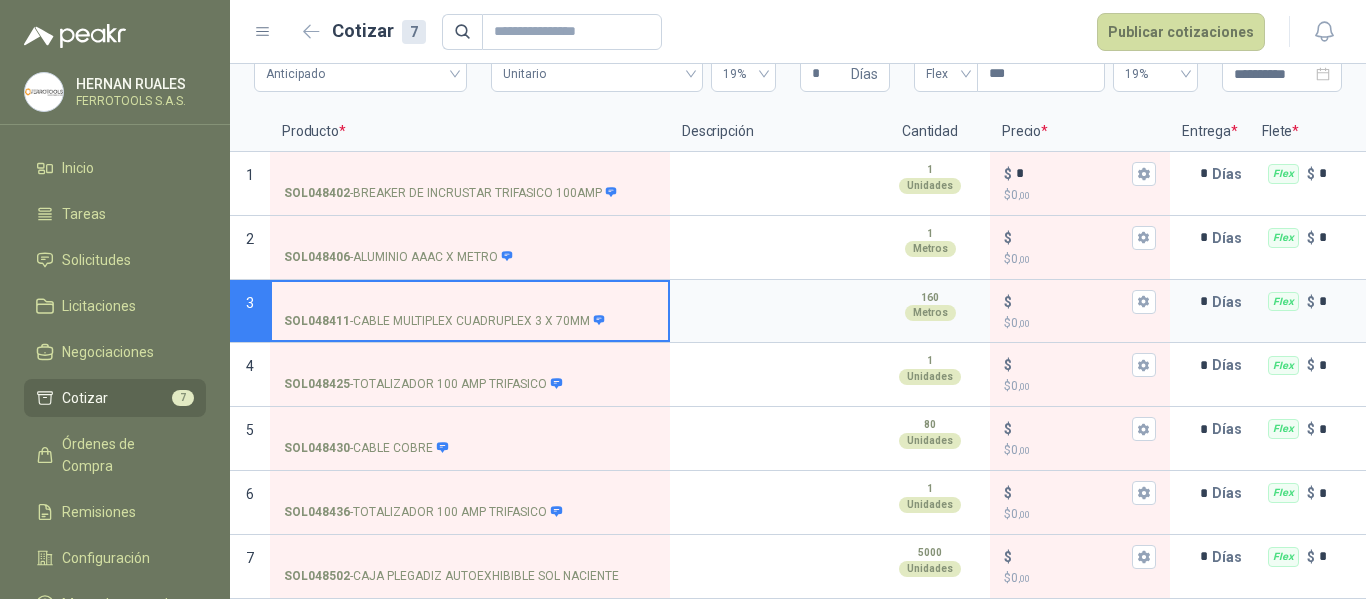 click on "SOL048411  -  CABLE MULTIPLEX  CUADRUPLEX 3 X 70MM" at bounding box center (470, 302) 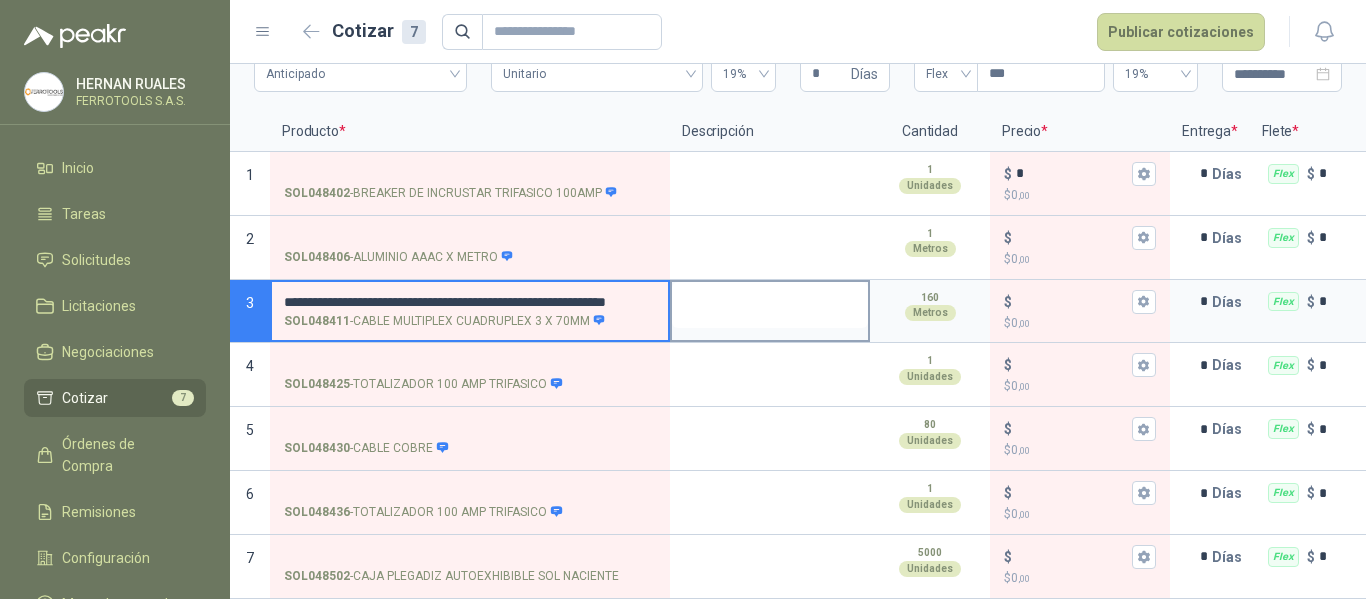 click at bounding box center (770, 305) 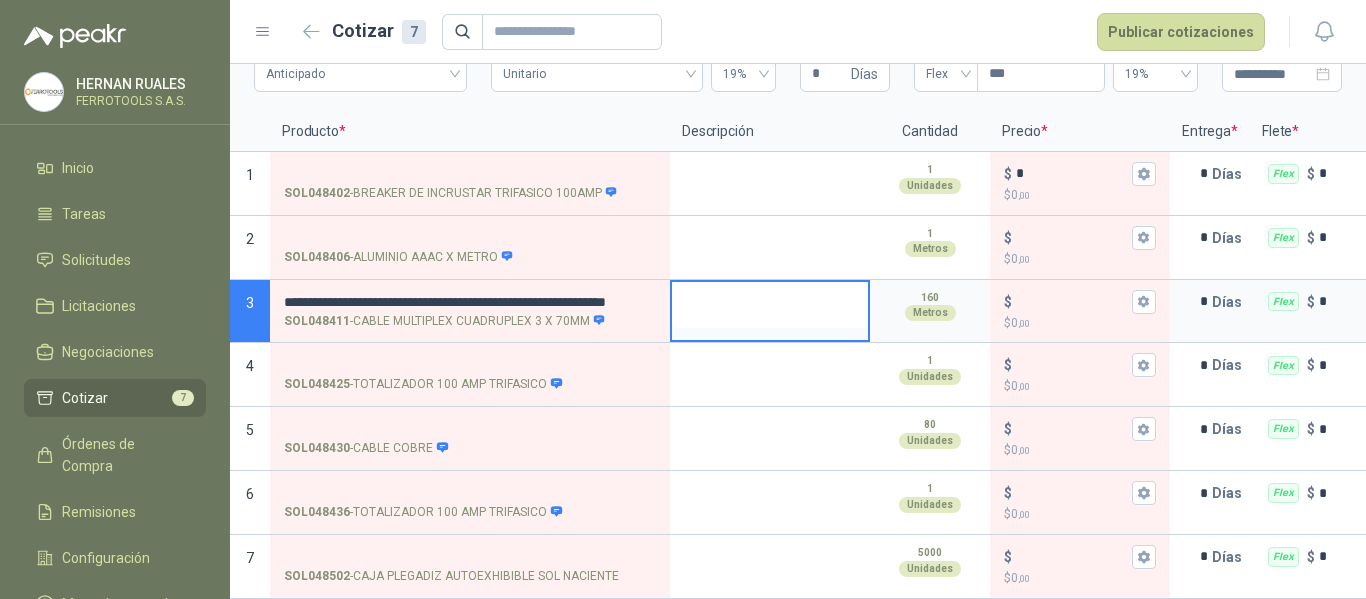 type 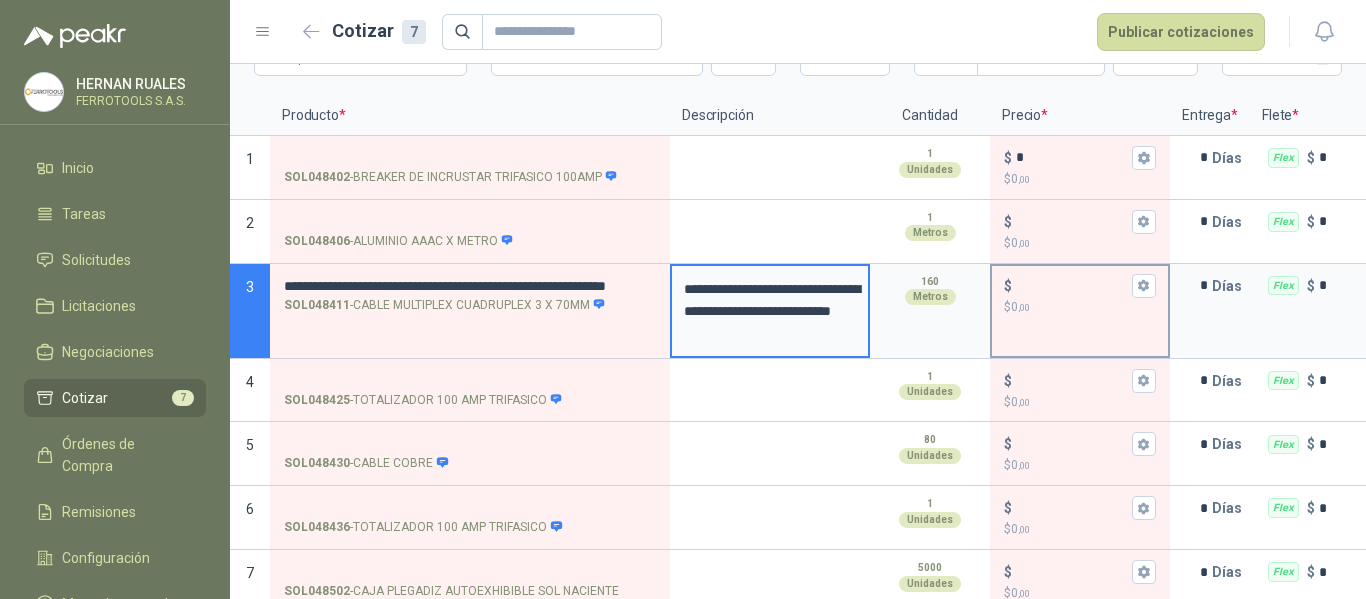 click on "$  0 ,00" at bounding box center (1080, 307) 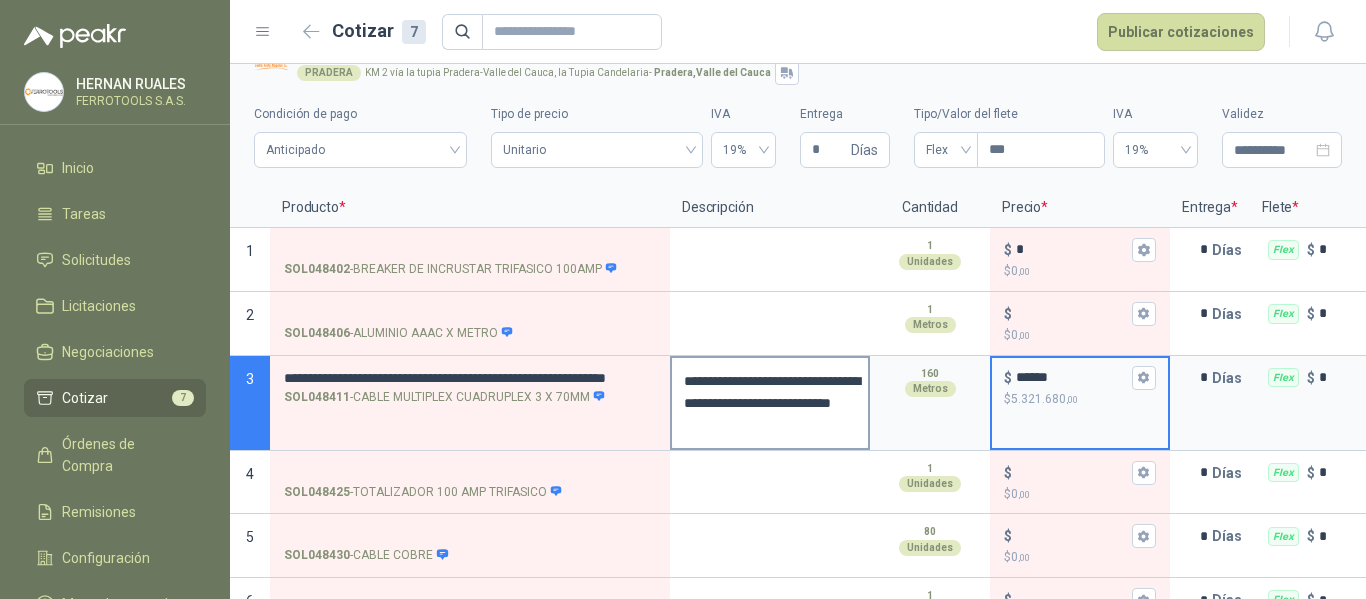 scroll, scrollTop: 0, scrollLeft: 0, axis: both 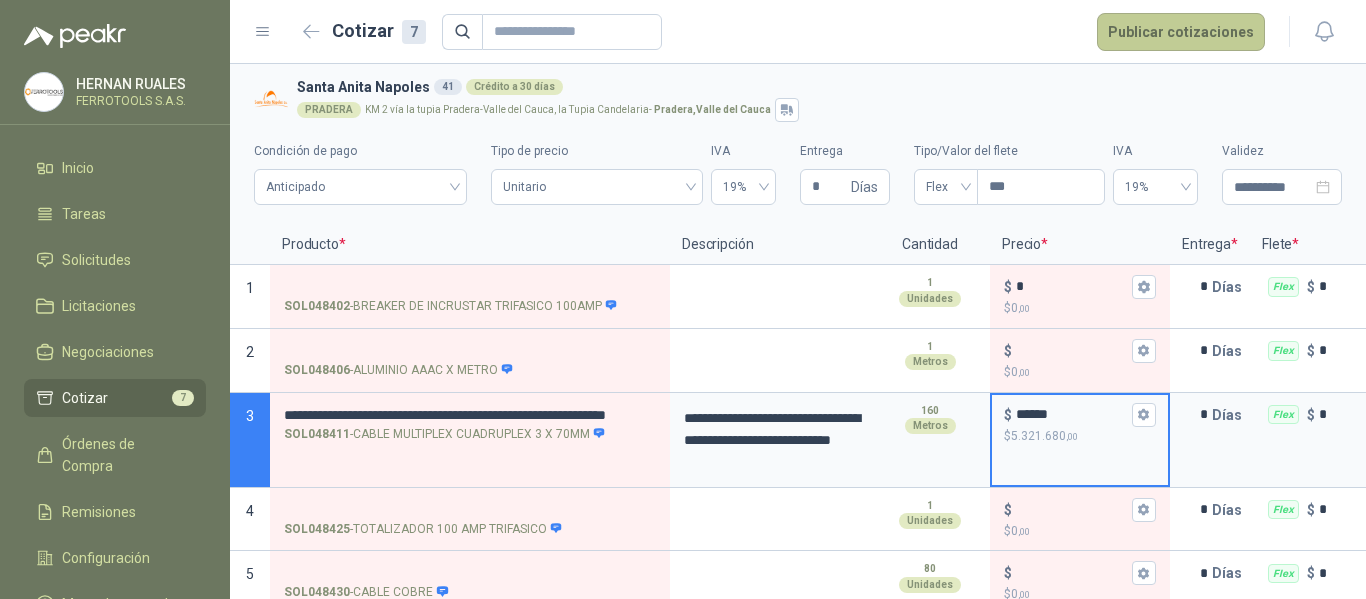 type on "******" 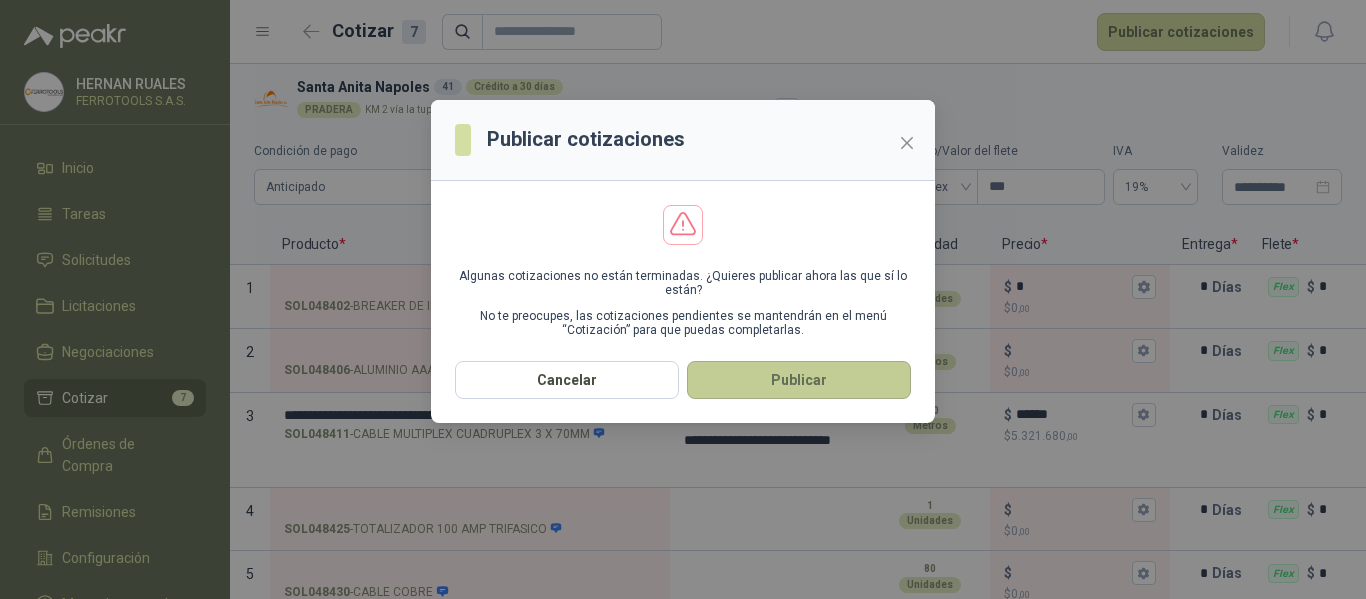 click on "Publicar" at bounding box center [799, 380] 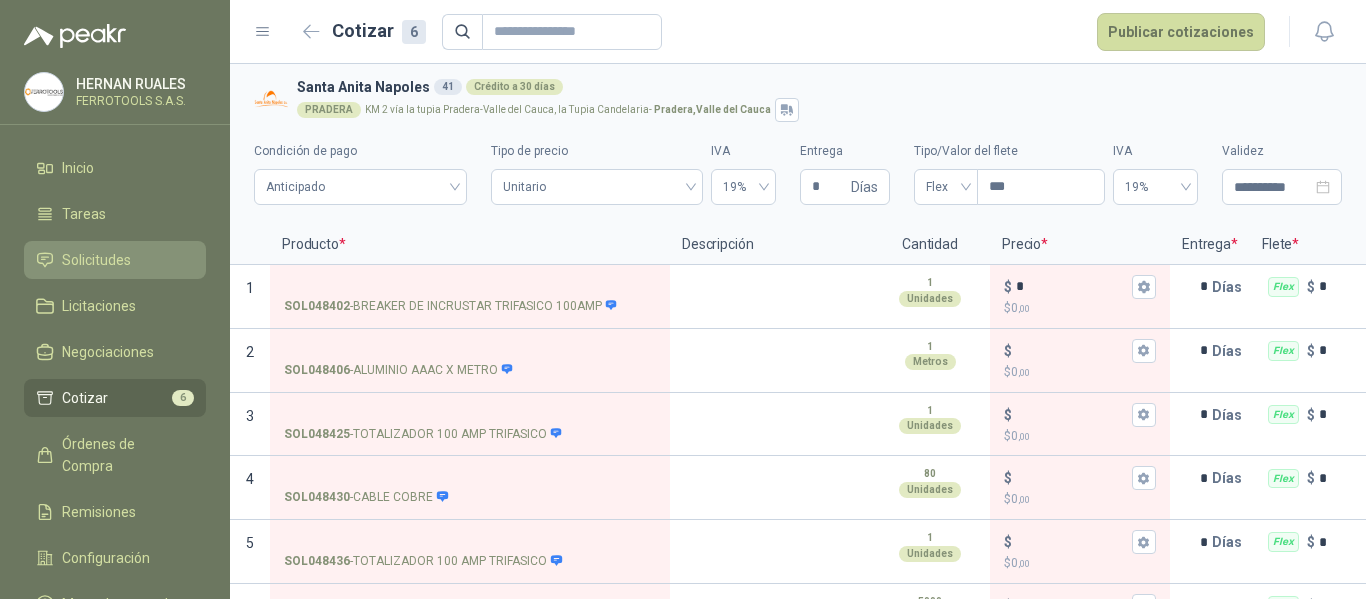 click on "Solicitudes" at bounding box center (96, 260) 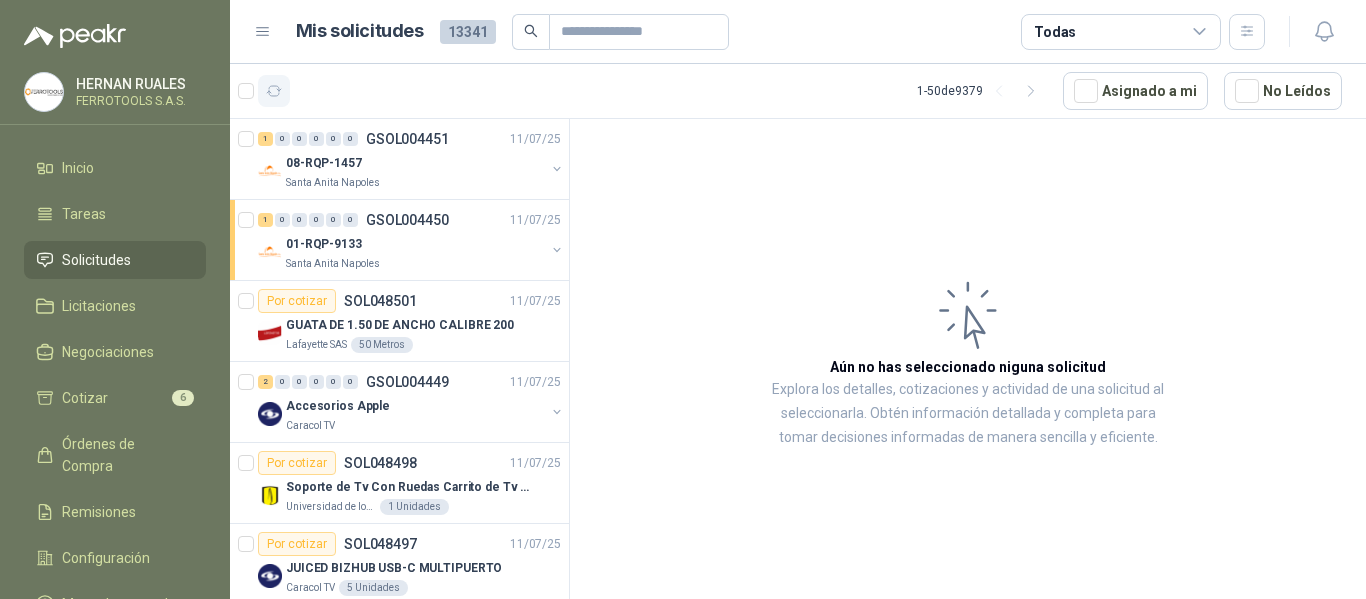 click 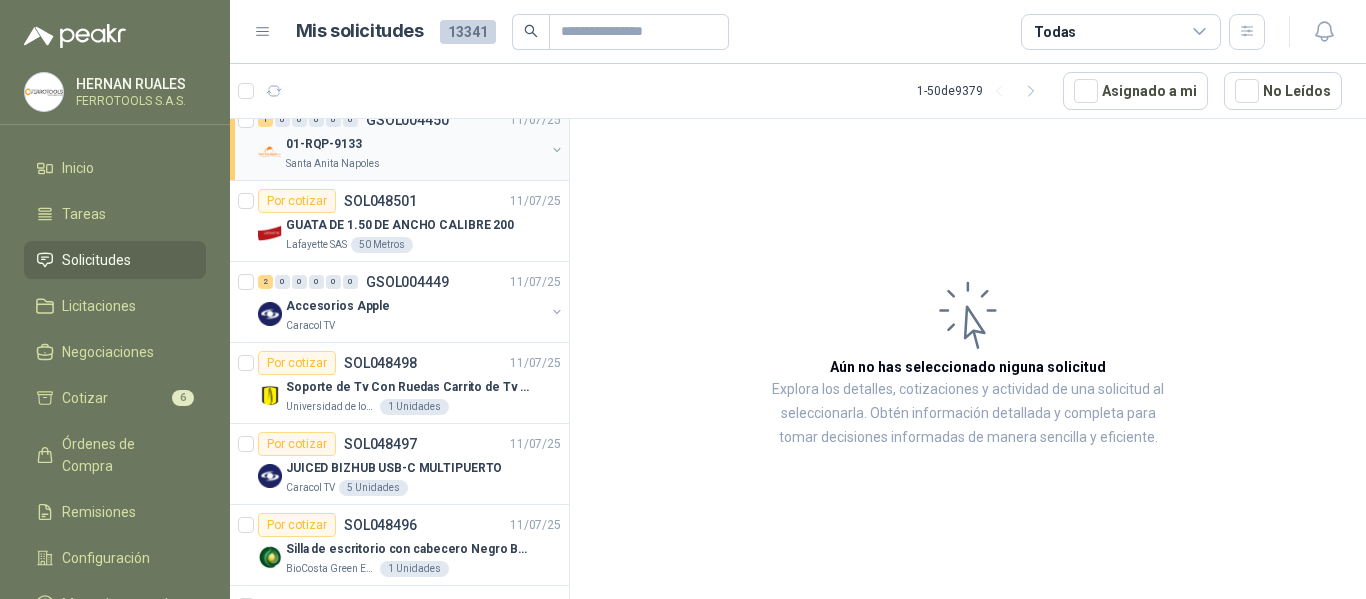 scroll, scrollTop: 0, scrollLeft: 0, axis: both 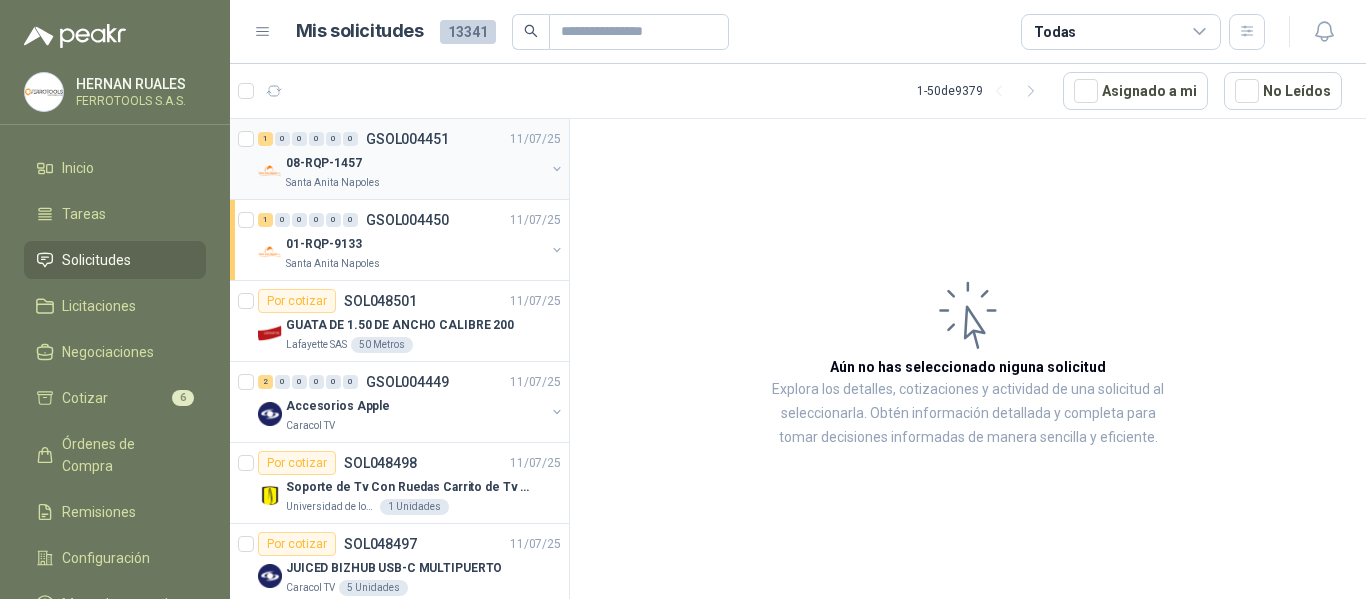 click on "Santa Anita Napoles" at bounding box center [415, 183] 